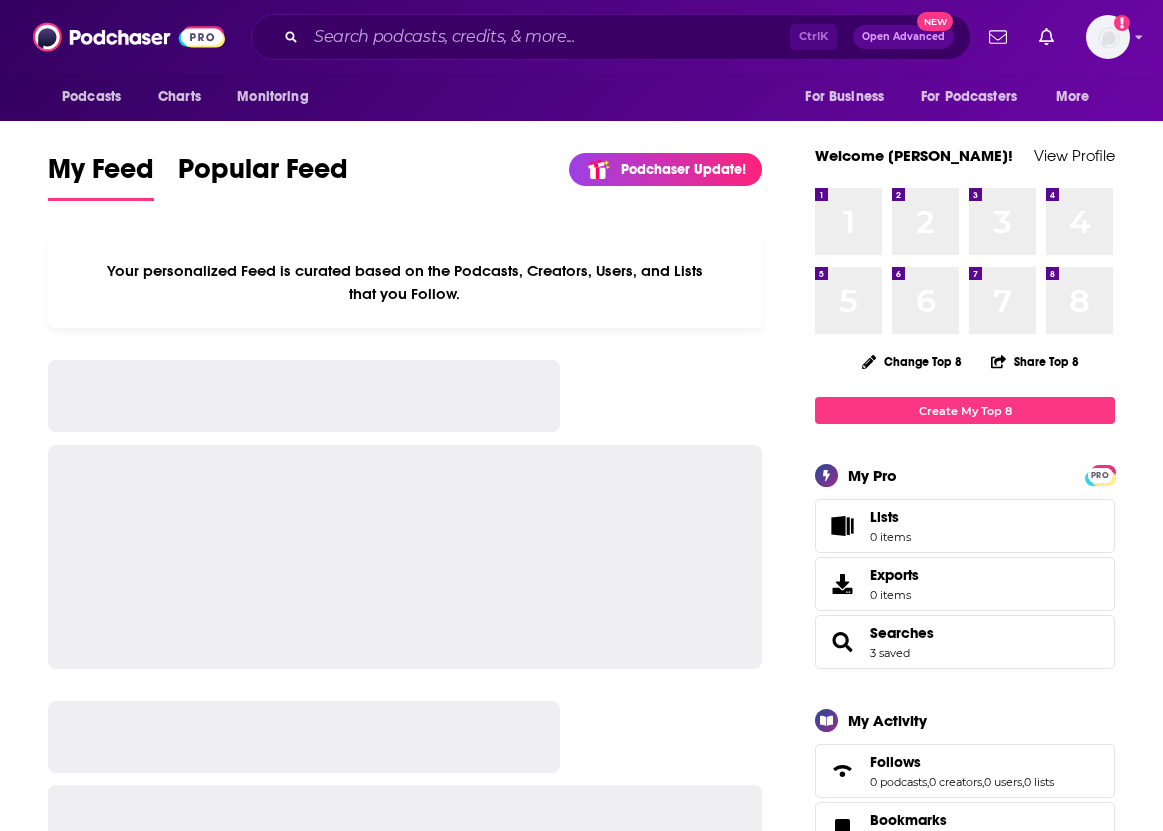 scroll, scrollTop: 0, scrollLeft: 0, axis: both 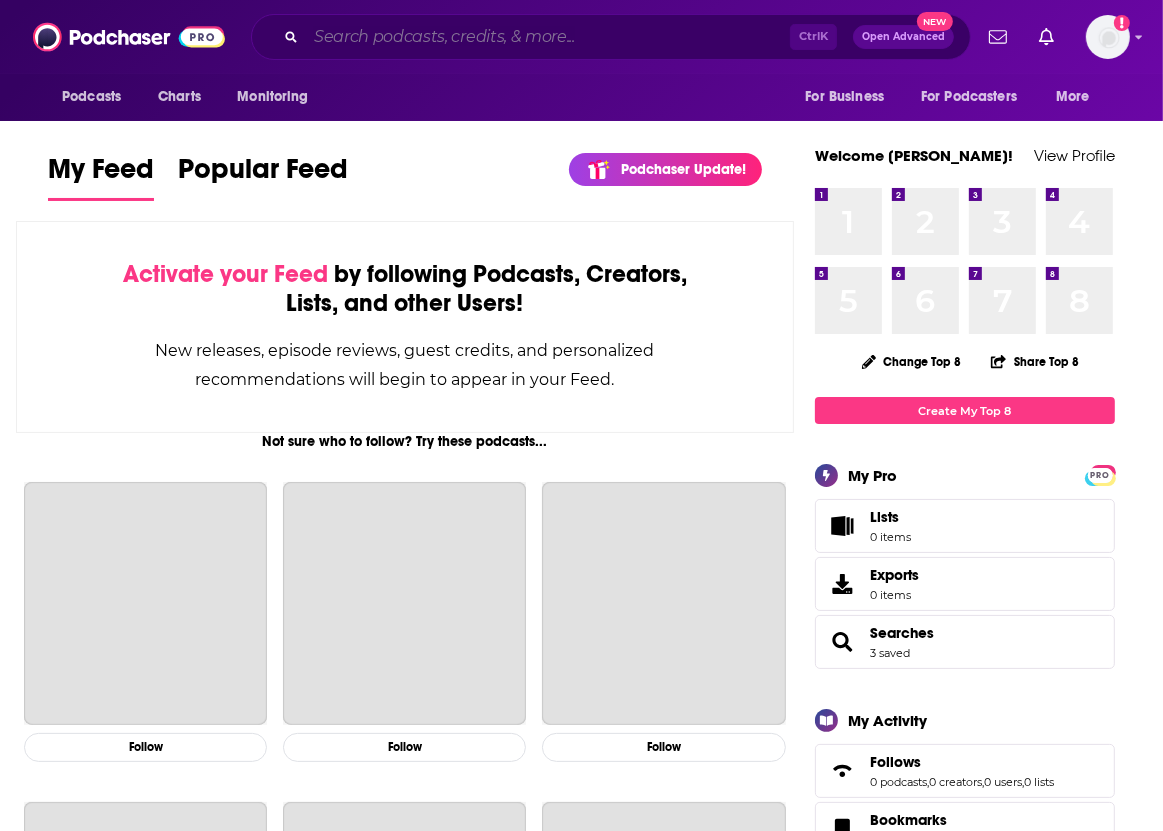 click at bounding box center [548, 37] 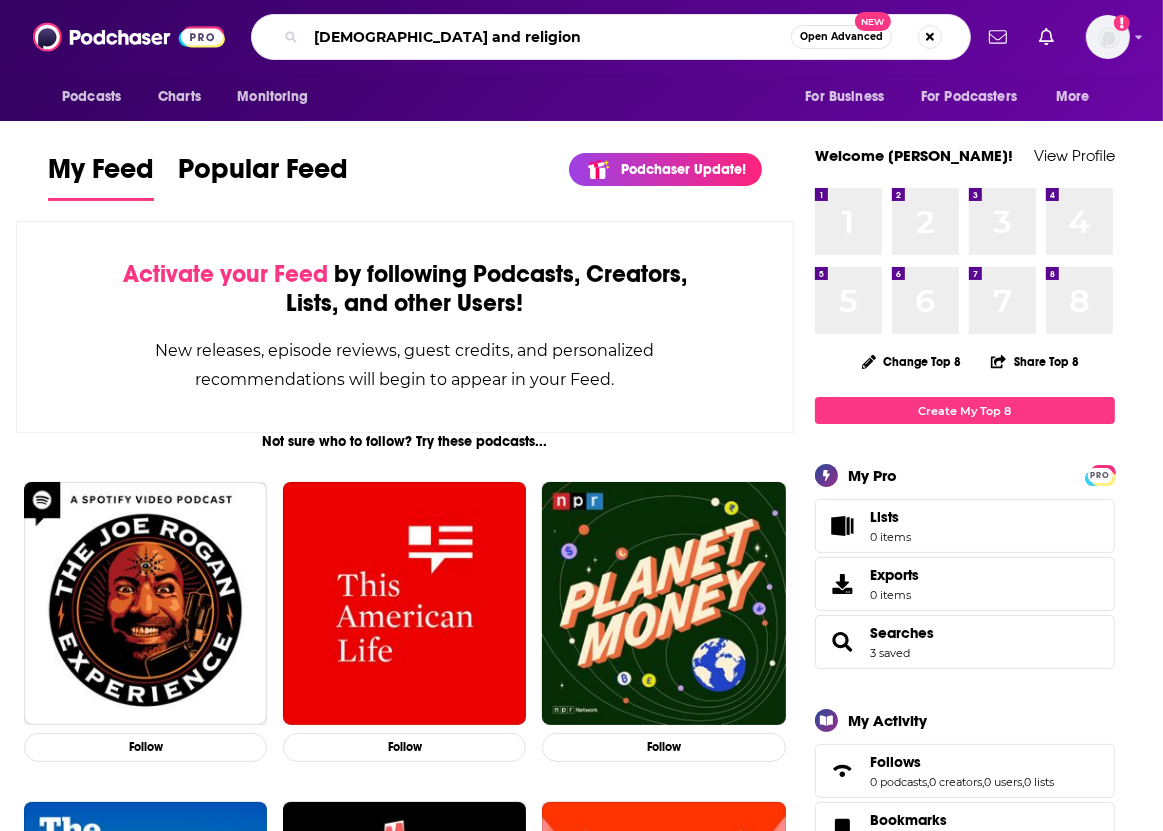 type on "[DEMOGRAPHIC_DATA] and religion" 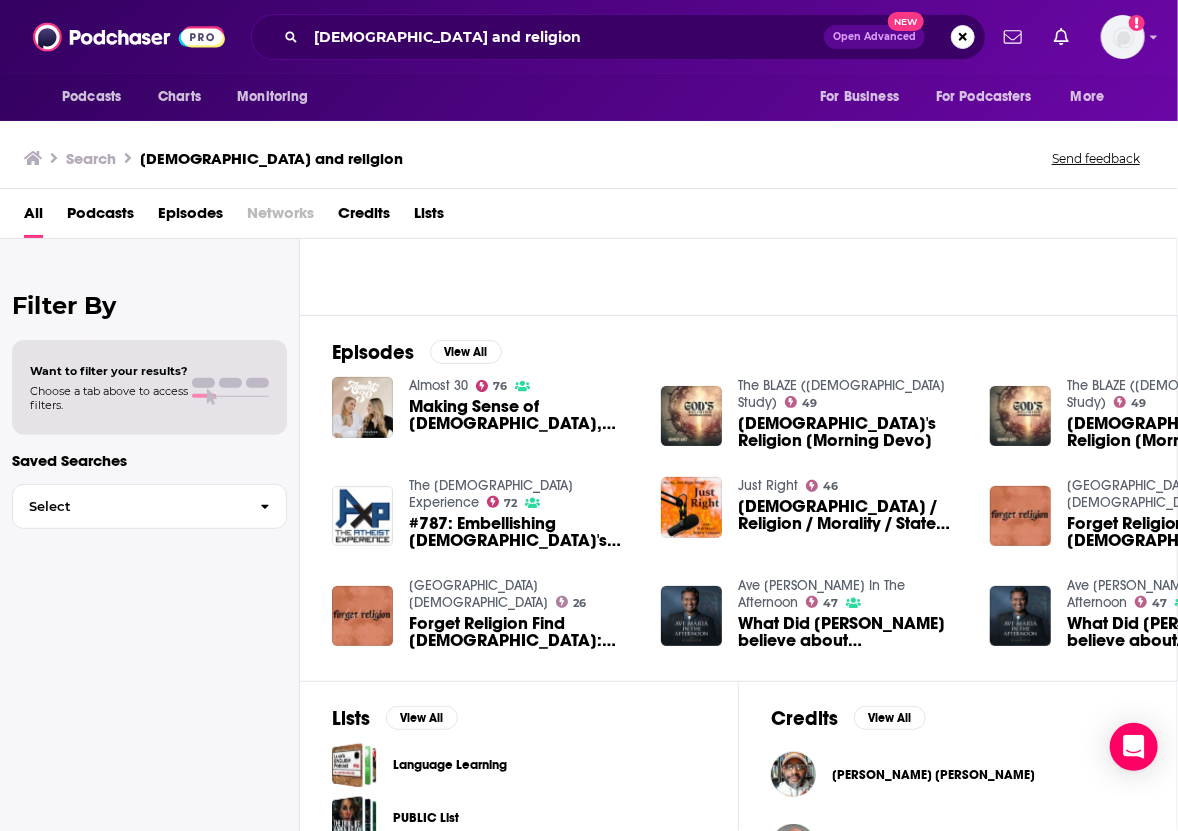 scroll, scrollTop: 0, scrollLeft: 0, axis: both 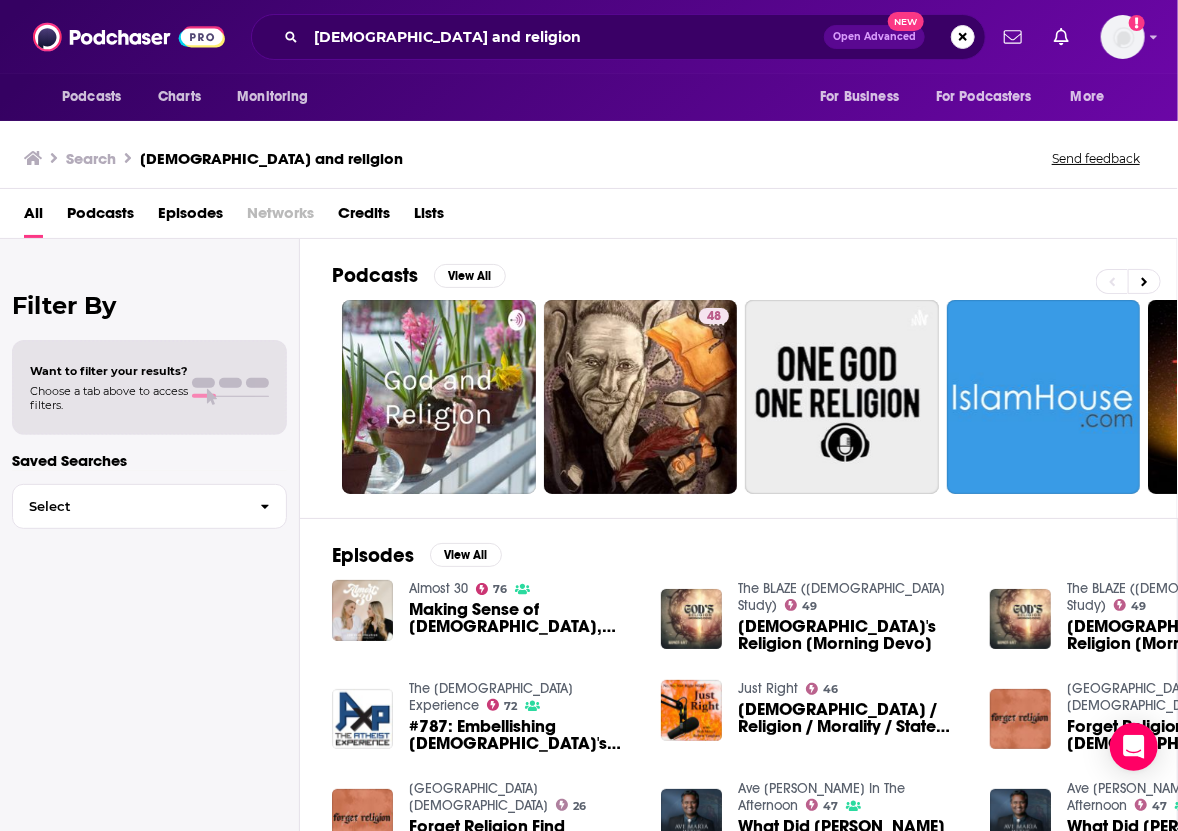 click on "Podcasts" at bounding box center (100, 217) 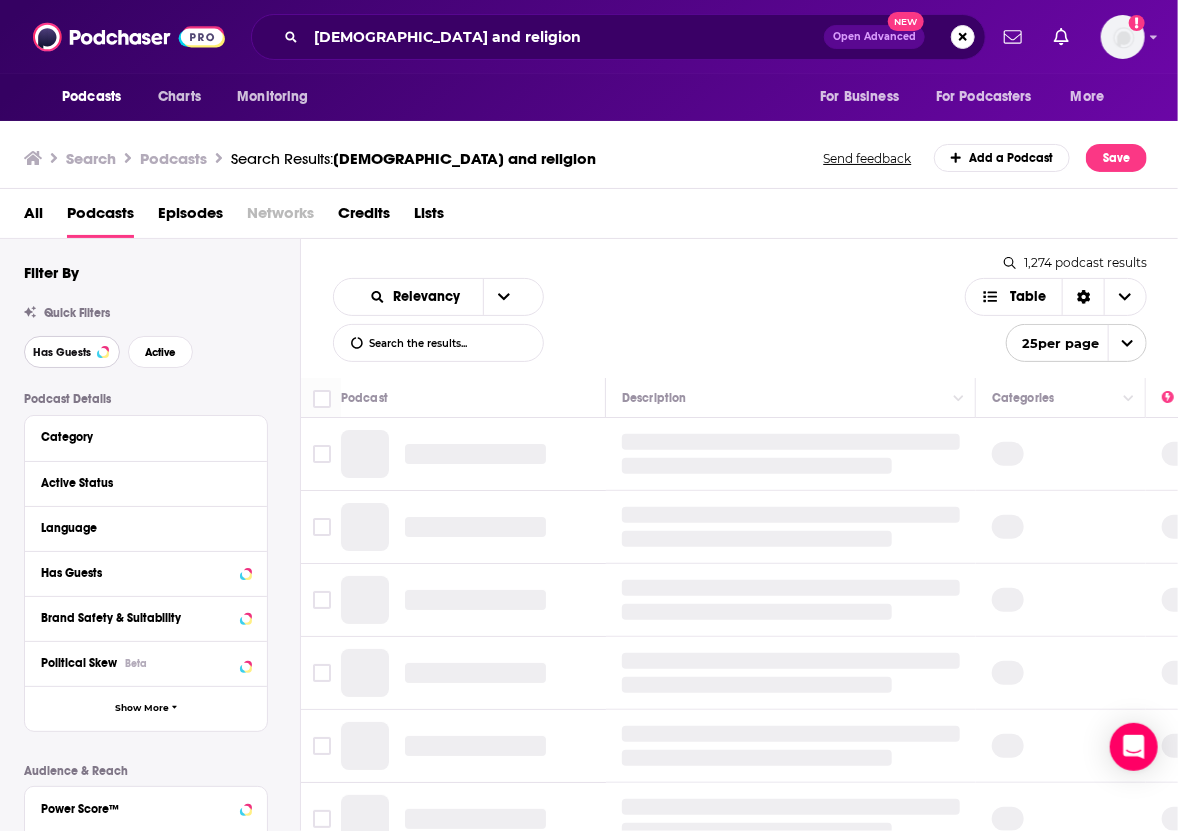 click on "Has Guests" at bounding box center (62, 352) 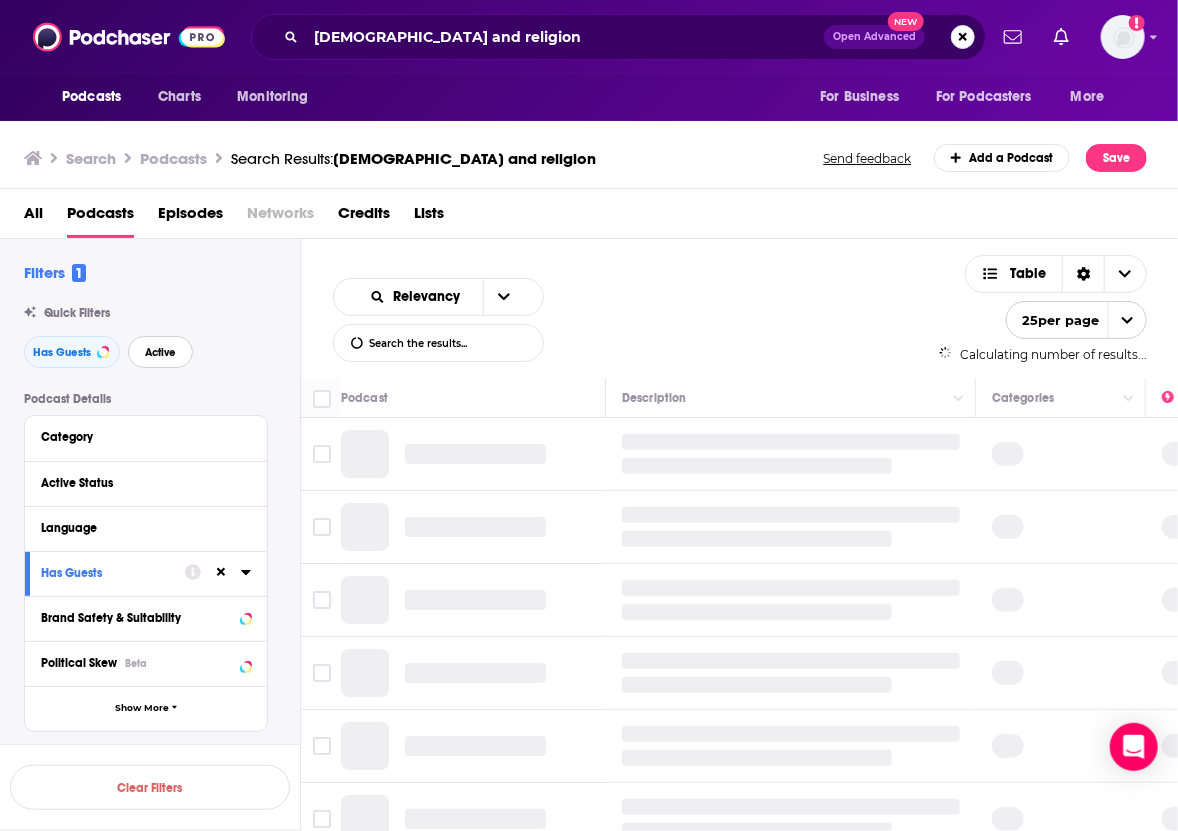click on "Active" at bounding box center [160, 352] 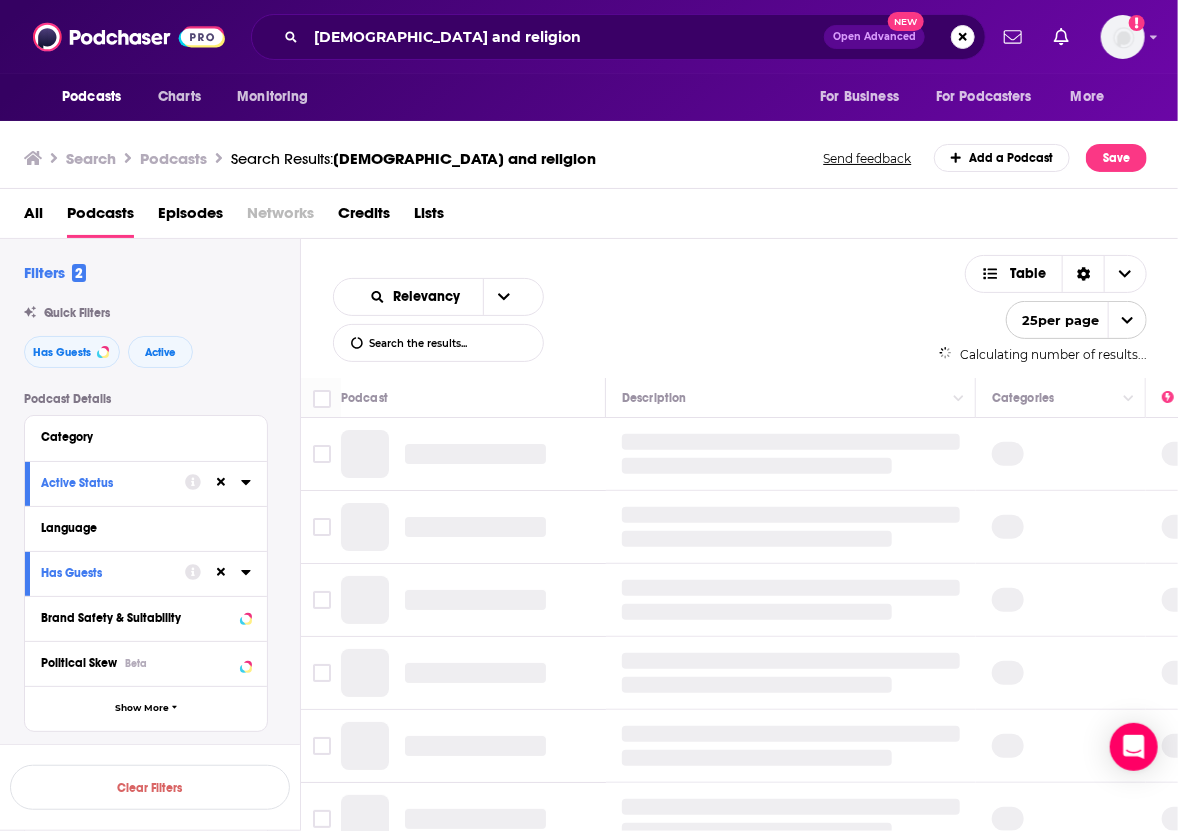 click at bounding box center [1127, 320] 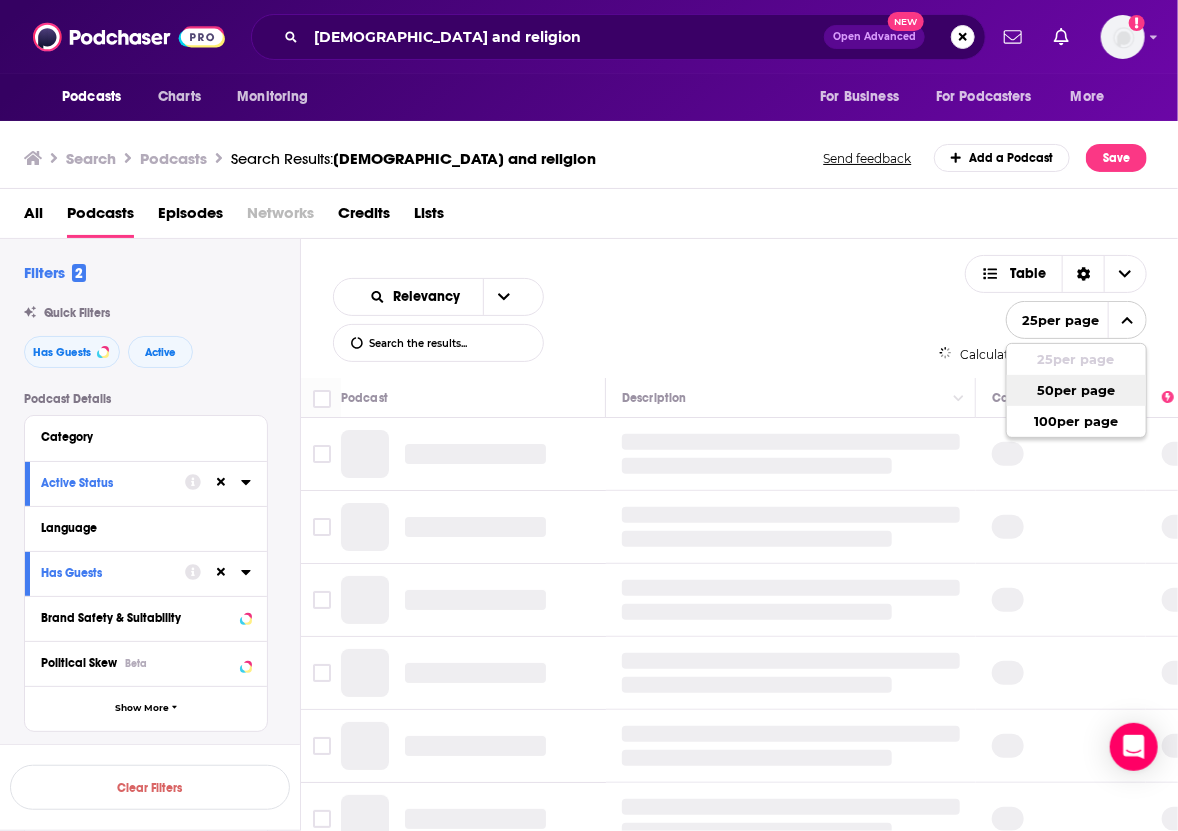 click on "50  per page" at bounding box center [1076, 390] 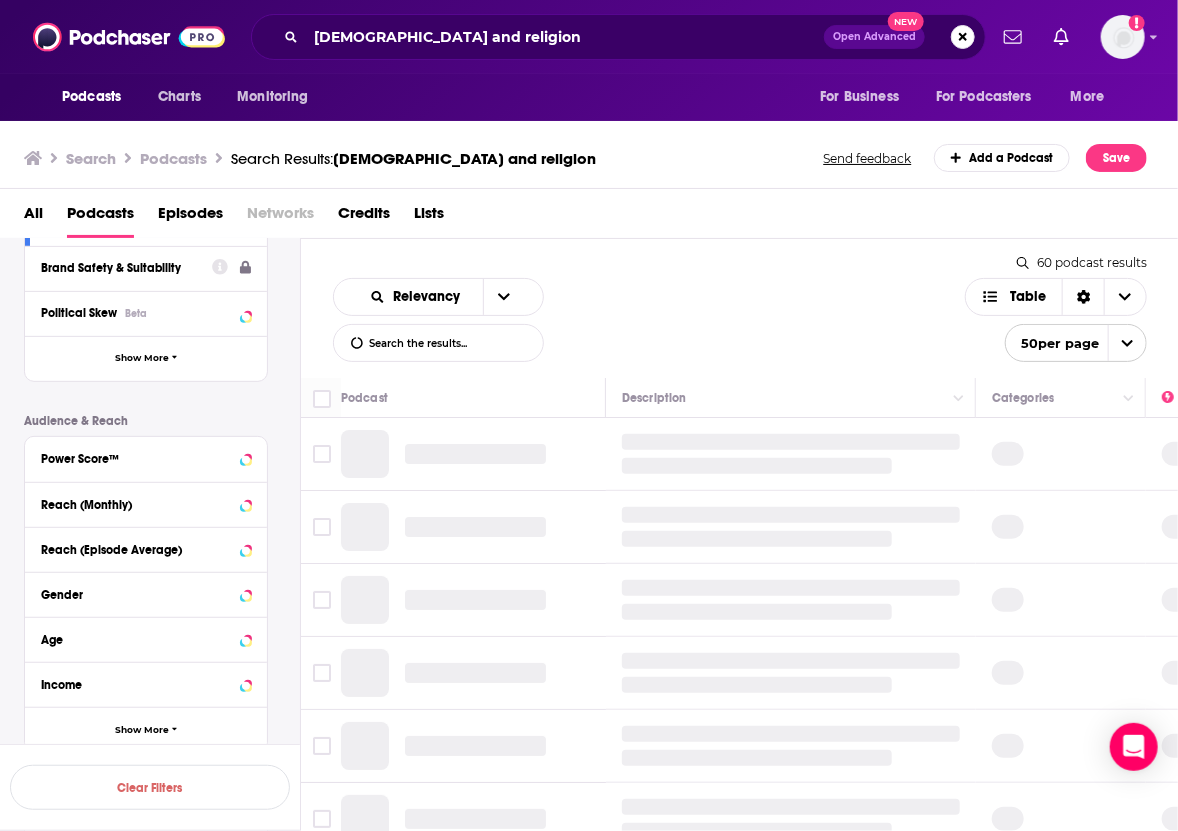 scroll, scrollTop: 429, scrollLeft: 0, axis: vertical 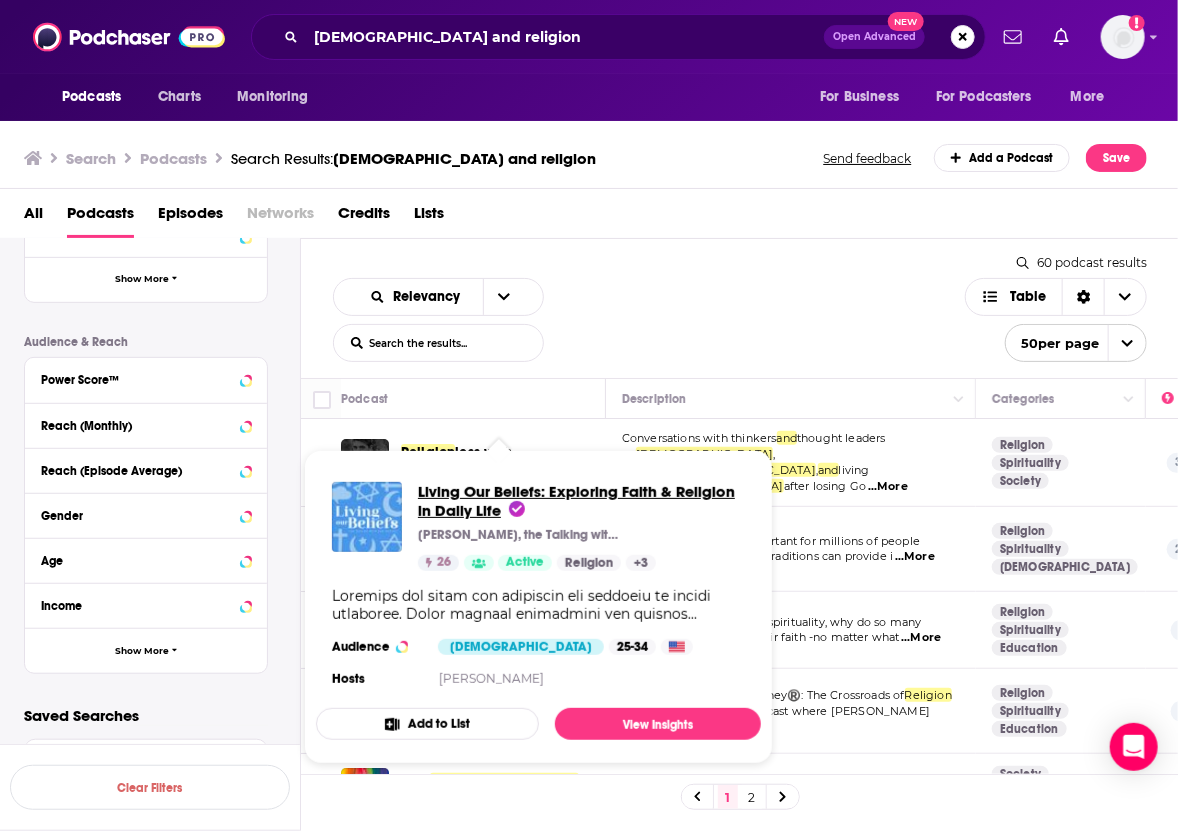 click on "Living Our Beliefs: Exploring Faith & Religion in Daily Life" at bounding box center (576, 501) 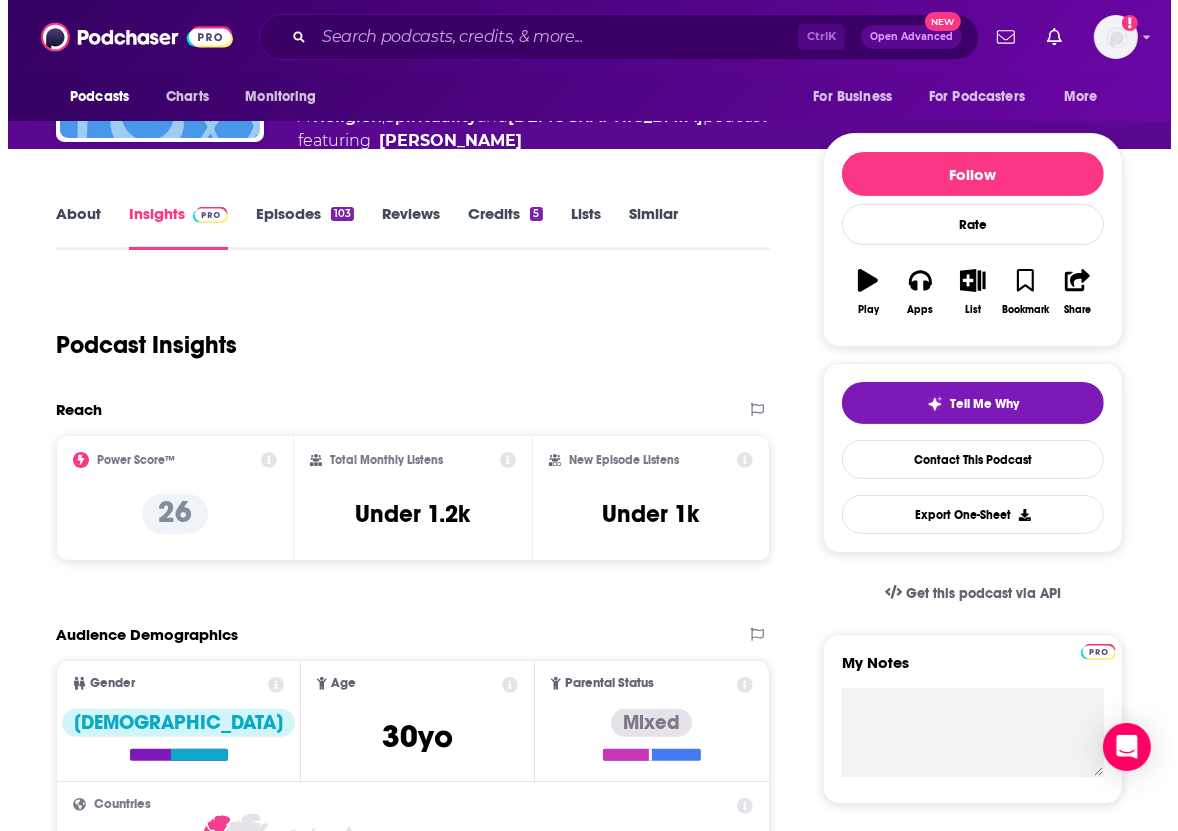 scroll, scrollTop: 0, scrollLeft: 0, axis: both 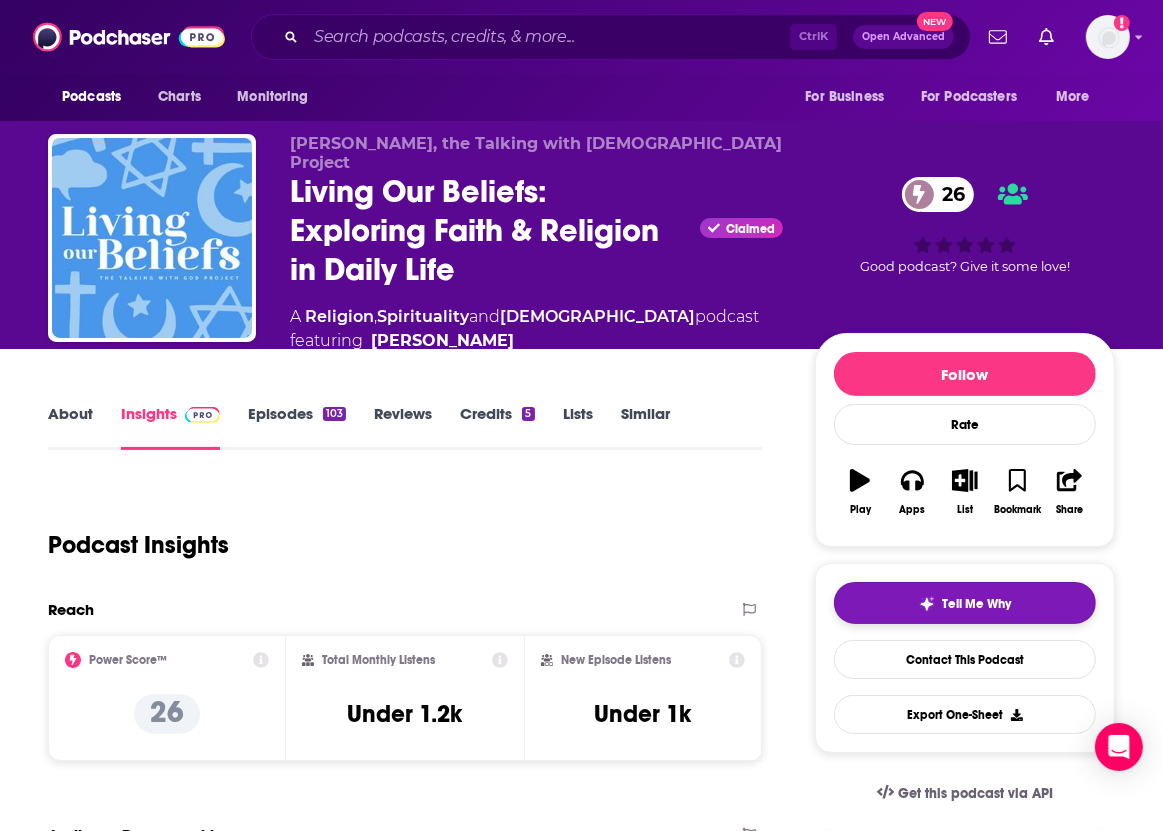 click at bounding box center (927, 604) 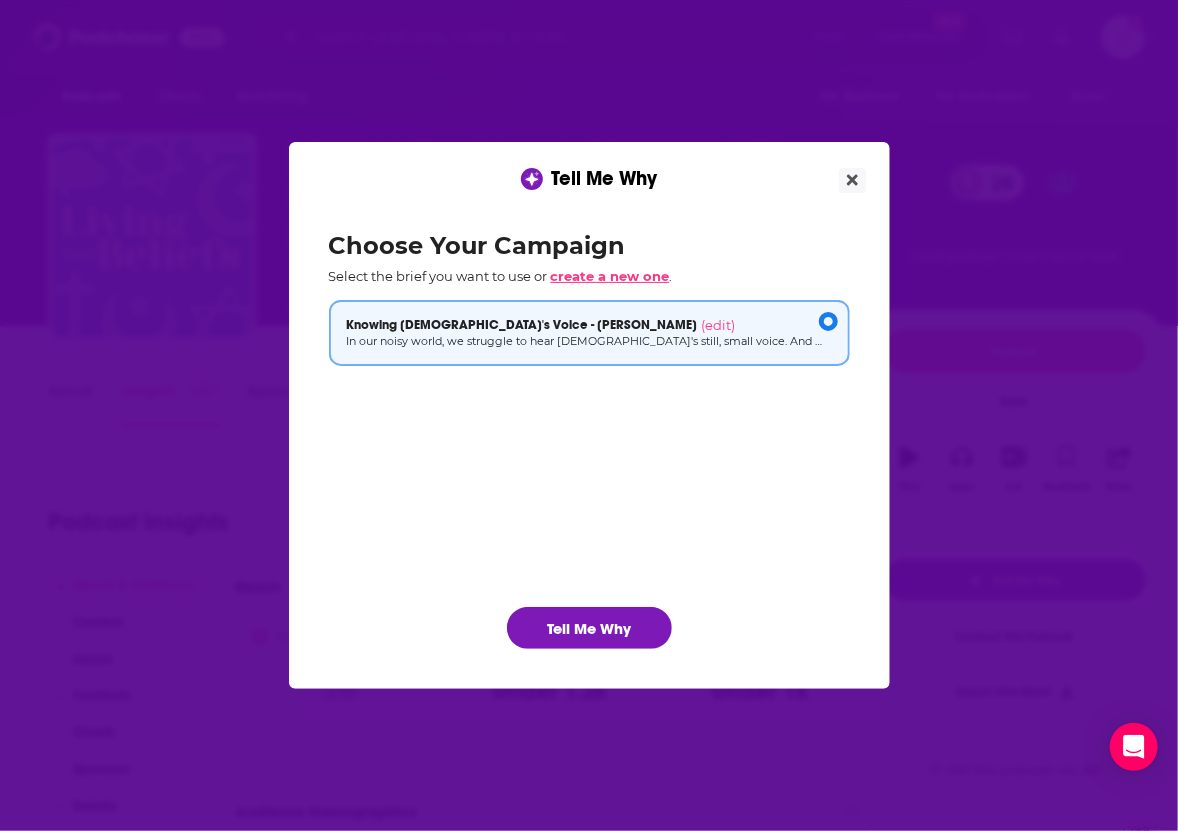 click on "create a new one" at bounding box center (610, 276) 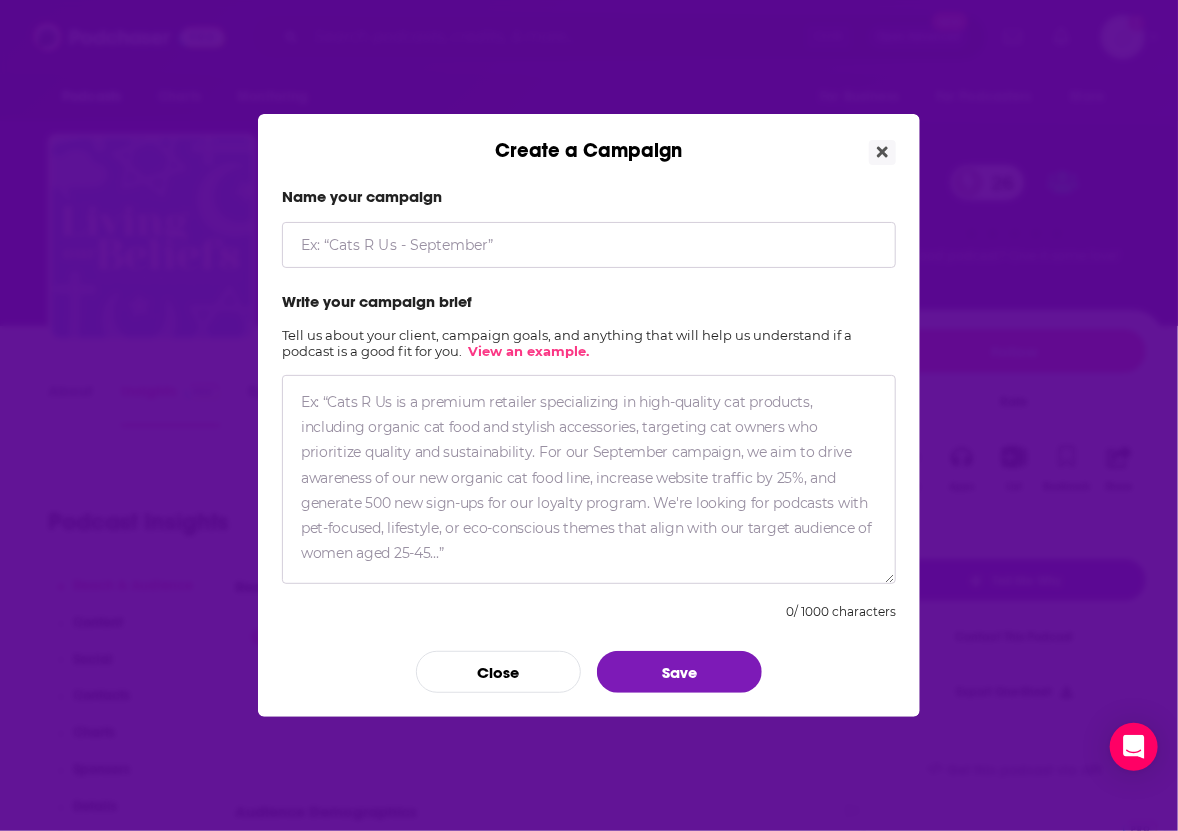click at bounding box center [589, 245] 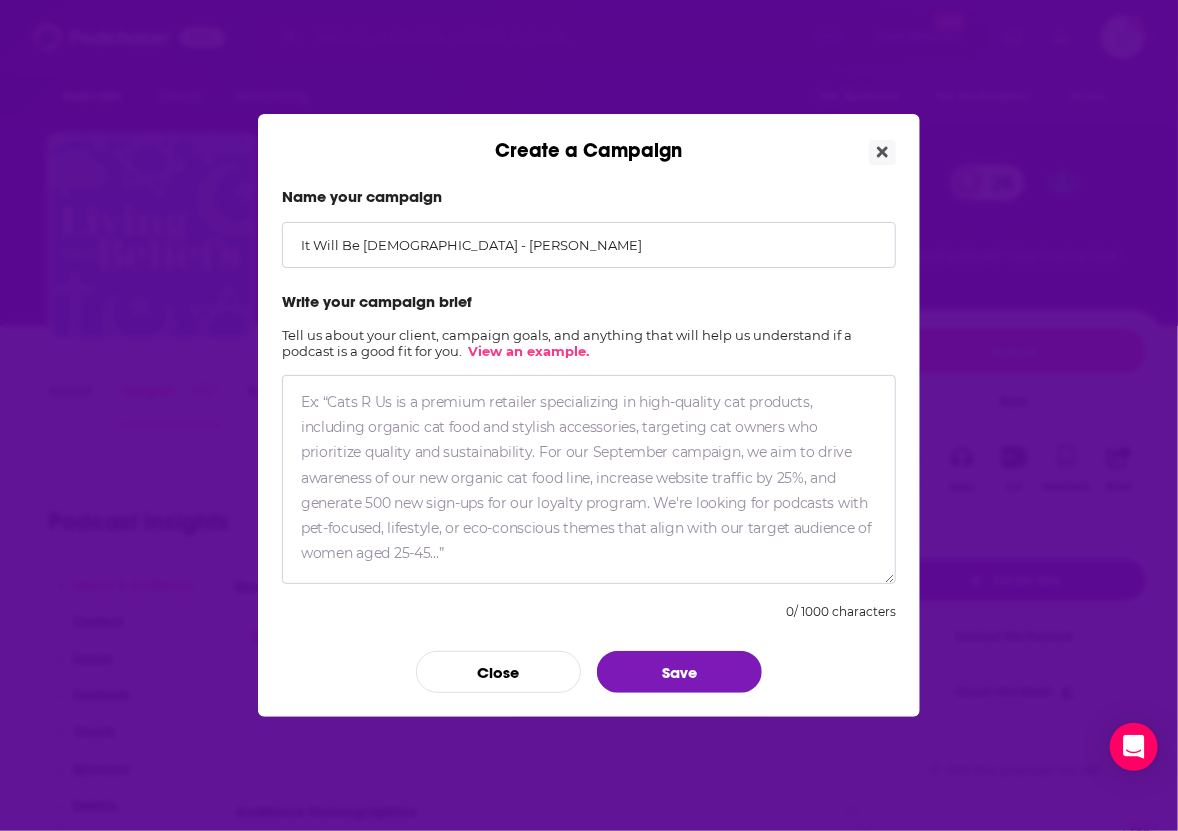 type on "It Will Be [DEMOGRAPHIC_DATA] - [PERSON_NAME]" 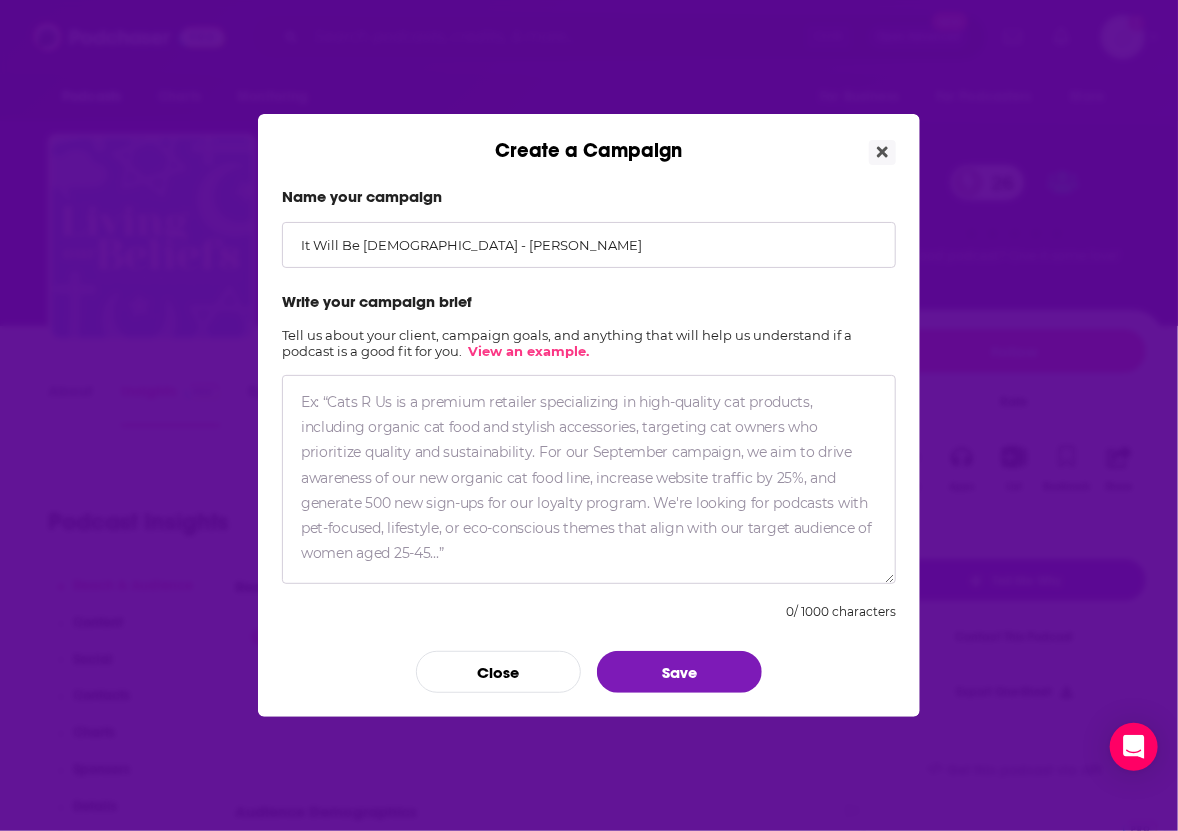 paste on "Before time began, [DEMOGRAPHIC_DATA] spoke a destiny of unimaginable goodness over you.
No matter how far off-track you are, no matter how alone, anxious, hopeless, or exhausted you feel, [DEMOGRAPHIC_DATA], through His Word, will bring about the future He proclaimed over you. Because His Word never fails.
Showing how nothing in life is a coincidence, prodigal-turned-prophet [PERSON_NAME] renews your expectancy in [DEMOGRAPHIC_DATA]'s miraculous goodness--and His unwavering commitment to bring you a hope-filled future. Full of Spirit-filled energy and [PERSON_NAME] uses [DEMOGRAPHIC_DATA] teaching, activations, and personal stories to help you
· discover the ancient word spoken over you
· endure your current season to be ushered into your next
· activate His presence and divine assistance
· experience His unimaginable goodness no matter what you face
[DEMOGRAPHIC_DATA] has a divine plan to put you back on track toward your preordained destiny. It will be [DEMOGRAPHIC_DATA] who blesses, or it will be [DEMOGRAPHIC_DATA] who redirects. Either way, you will arrive at His best for His glory." 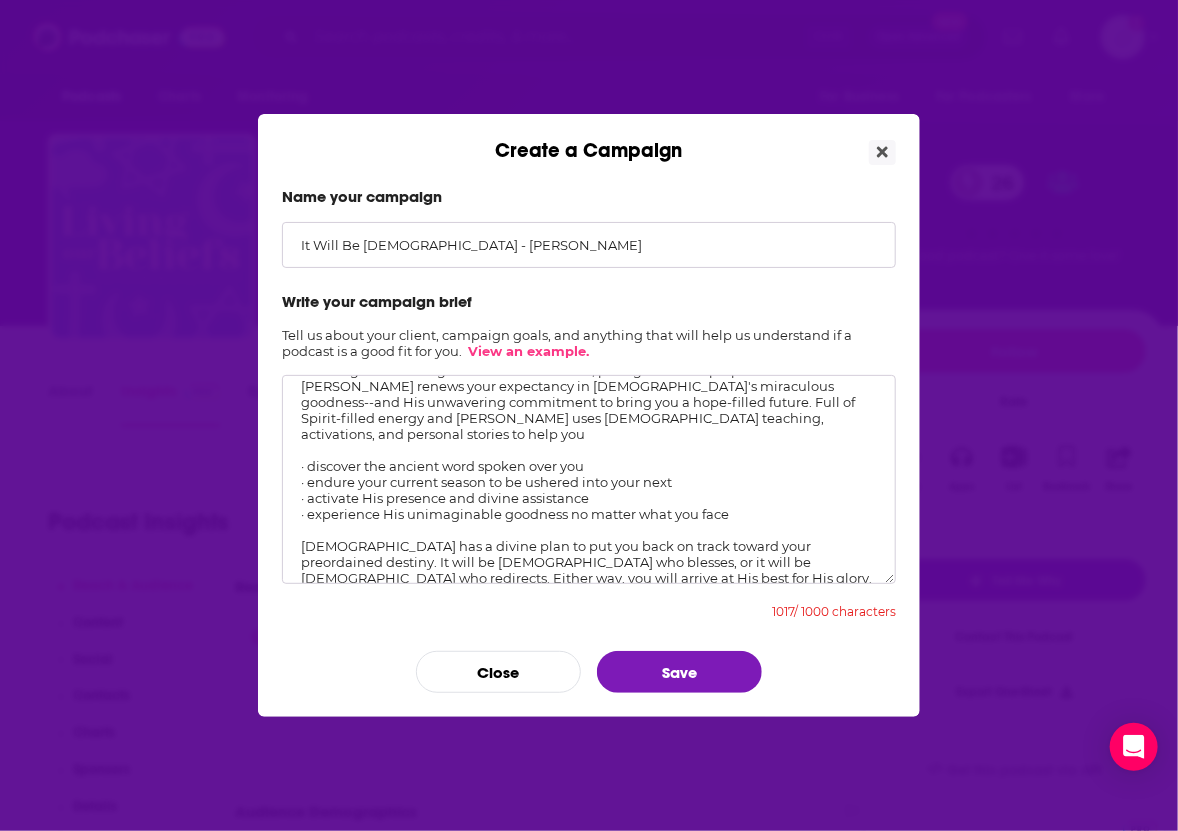 scroll, scrollTop: 0, scrollLeft: 0, axis: both 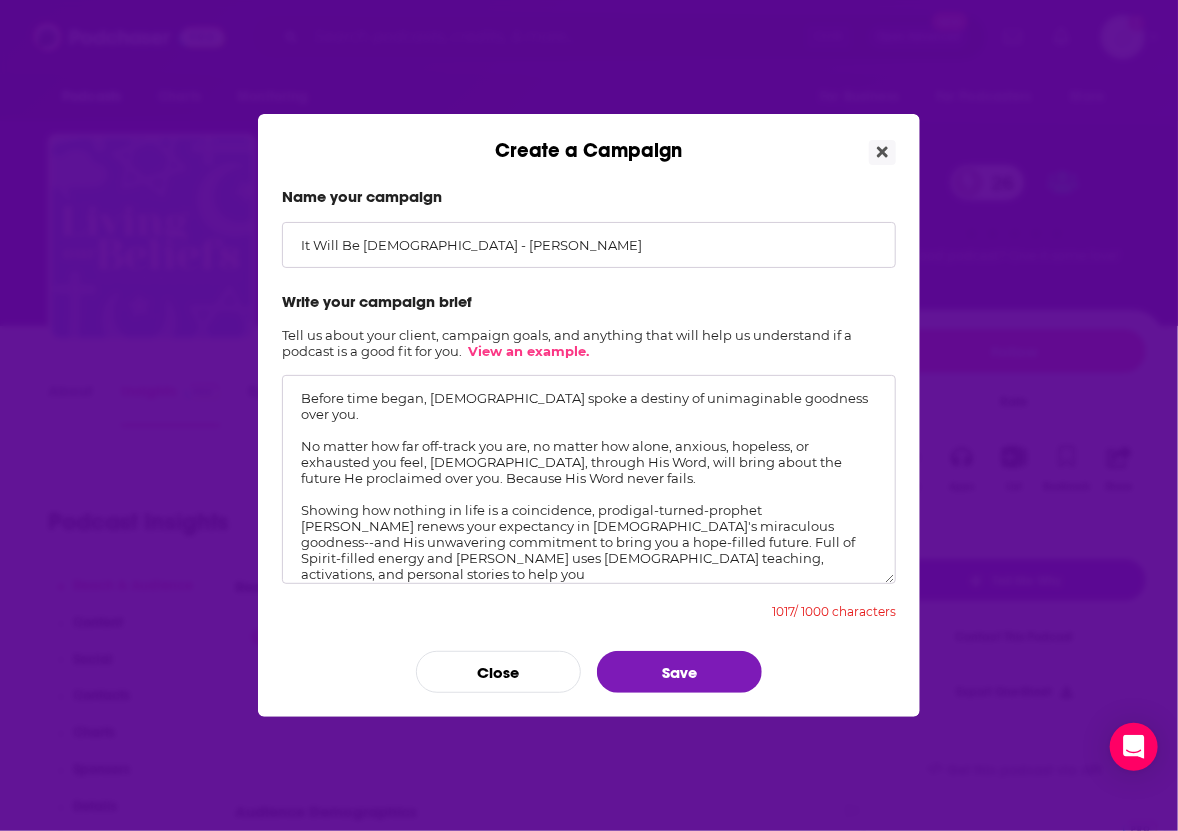 drag, startPoint x: 304, startPoint y: 431, endPoint x: 292, endPoint y: 391, distance: 41.761227 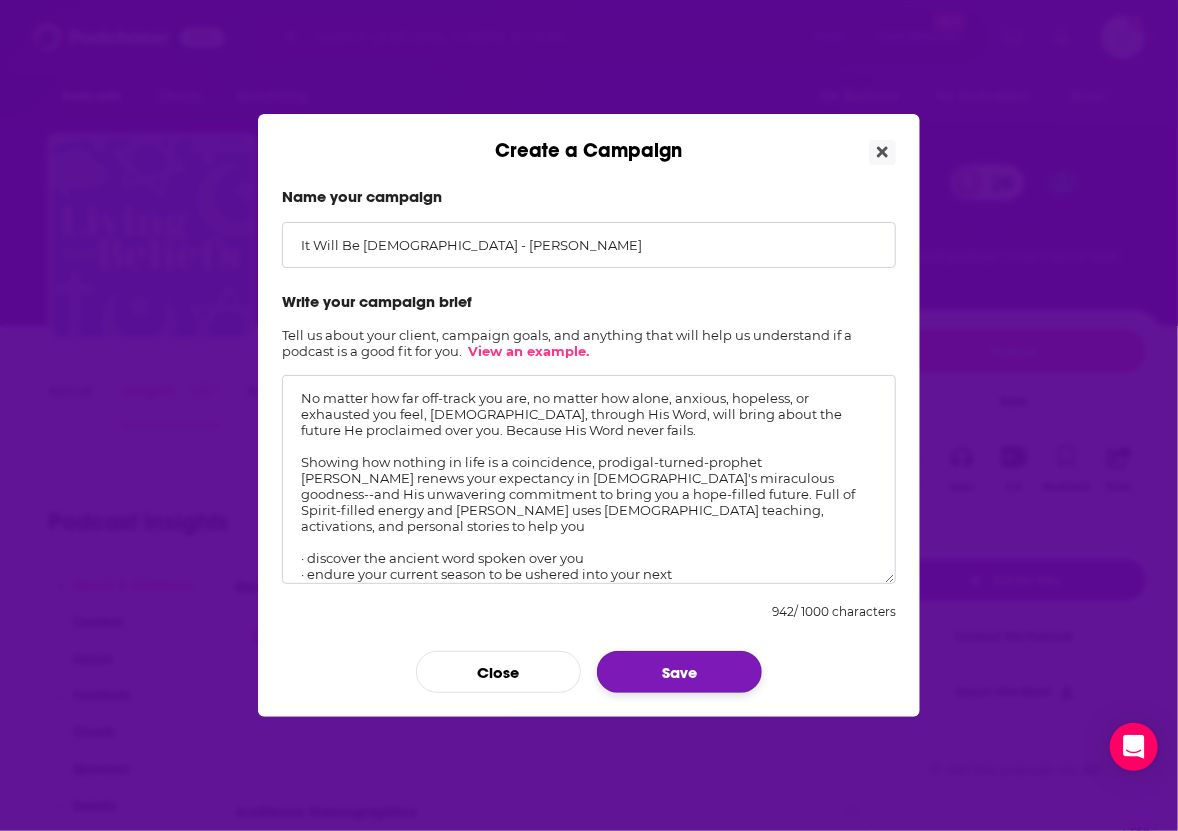 type on "No matter how far off-track you are, no matter how alone, anxious, hopeless, or exhausted you feel, [DEMOGRAPHIC_DATA], through His Word, will bring about the future He proclaimed over you. Because His Word never fails.
Showing how nothing in life is a coincidence, prodigal-turned-prophet [PERSON_NAME] renews your expectancy in [DEMOGRAPHIC_DATA]'s miraculous goodness--and His unwavering commitment to bring you a hope-filled future. Full of Spirit-filled energy and [PERSON_NAME] uses [DEMOGRAPHIC_DATA] teaching, activations, and personal stories to help you
· discover the ancient word spoken over you
· endure your current season to be ushered into your next
· activate His presence and divine assistance
· experience His unimaginable goodness no matter what you face
[DEMOGRAPHIC_DATA] has a divine plan to put you back on track toward your preordained destiny. It will be [DEMOGRAPHIC_DATA] who blesses, or it will be [DEMOGRAPHIC_DATA] who redirects. Either way, you will arrive at His best for His glory." 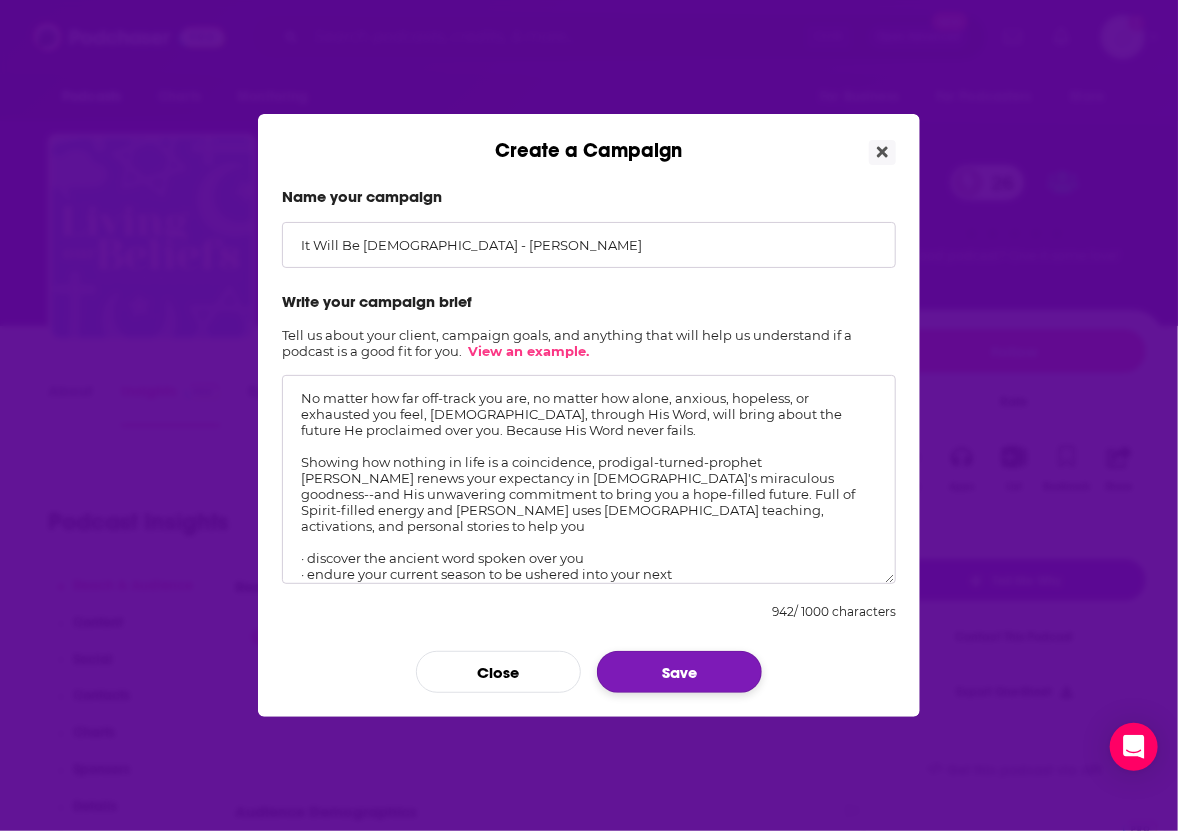 click on "Save" at bounding box center [679, 672] 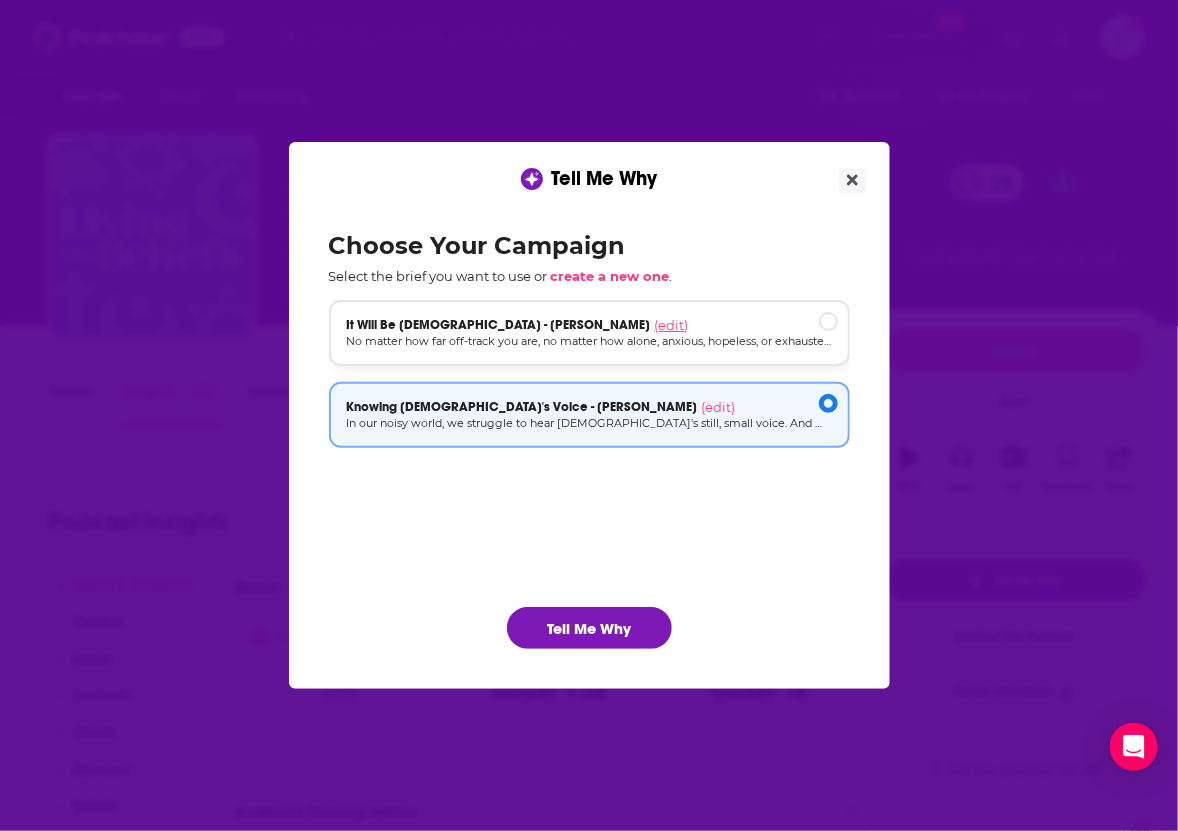 click on "(edit)" at bounding box center (672, 325) 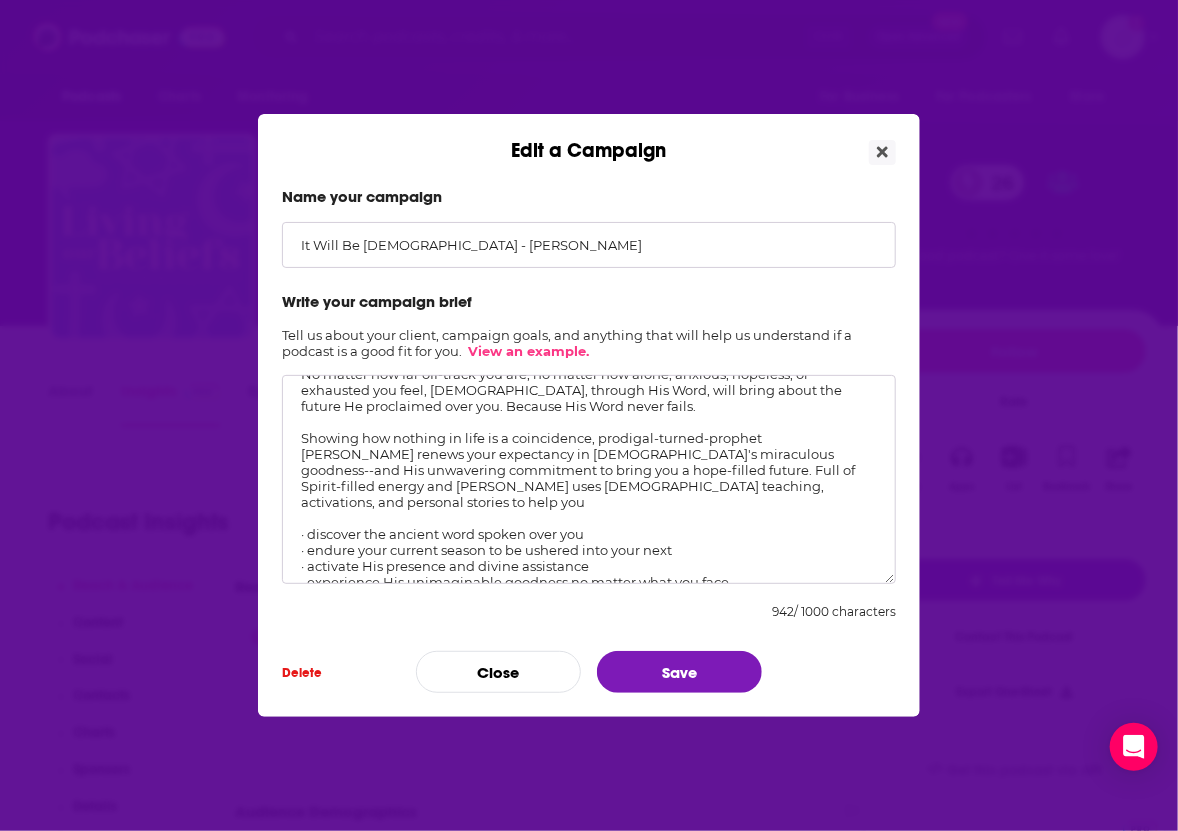 scroll, scrollTop: 0, scrollLeft: 0, axis: both 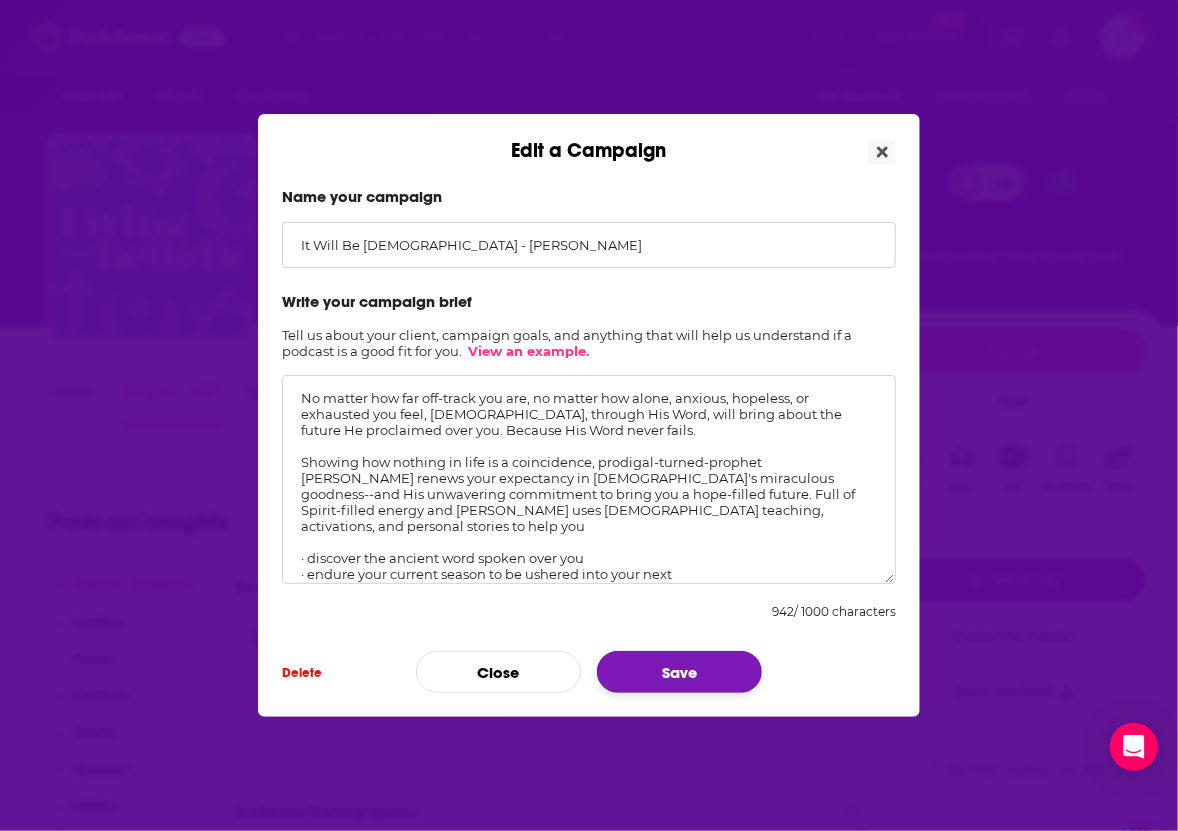 click on "Save" at bounding box center (679, 672) 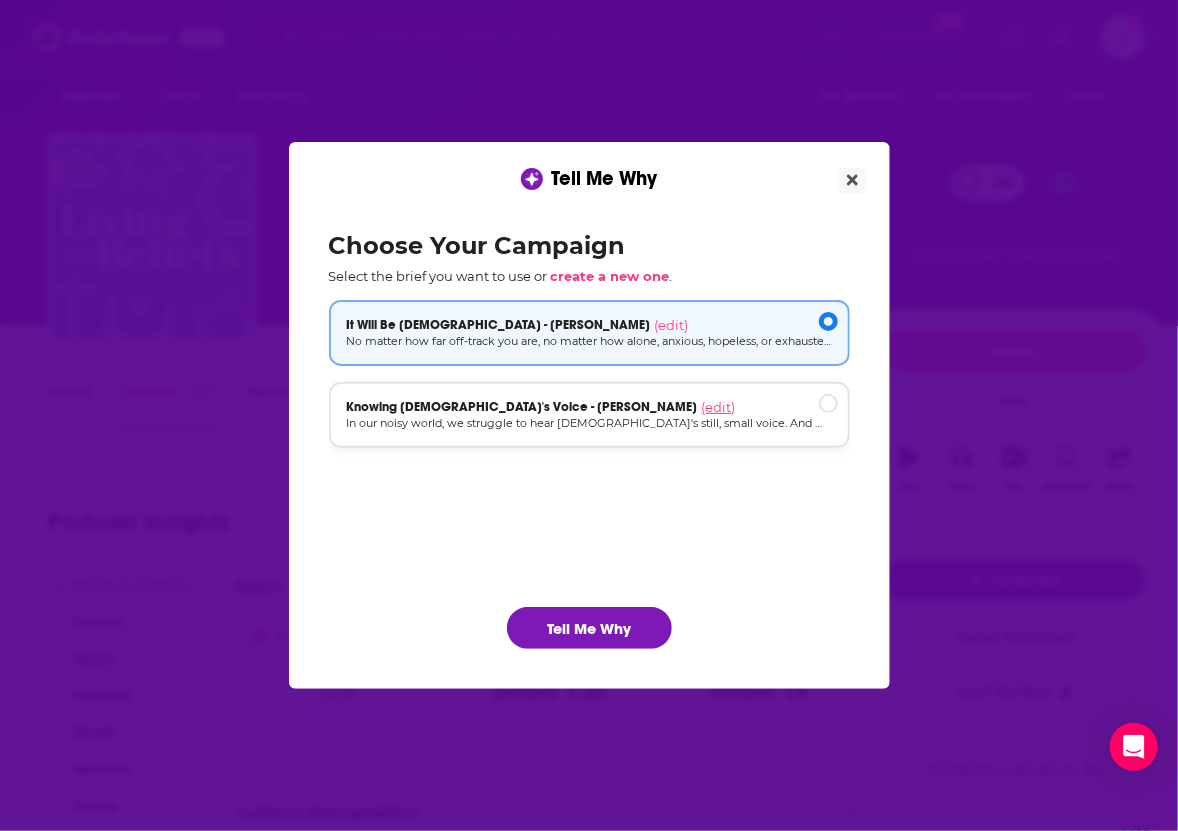 click on "(edit)" at bounding box center (719, 407) 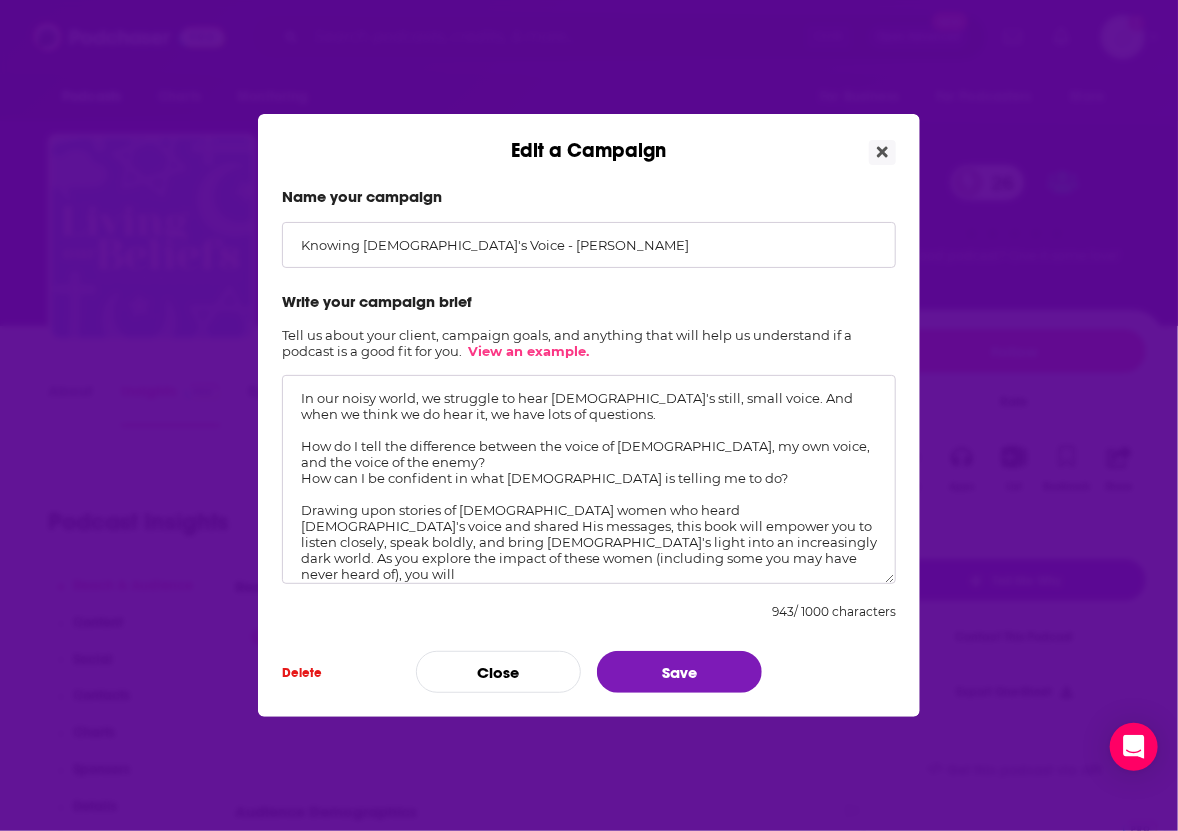 scroll, scrollTop: 0, scrollLeft: 0, axis: both 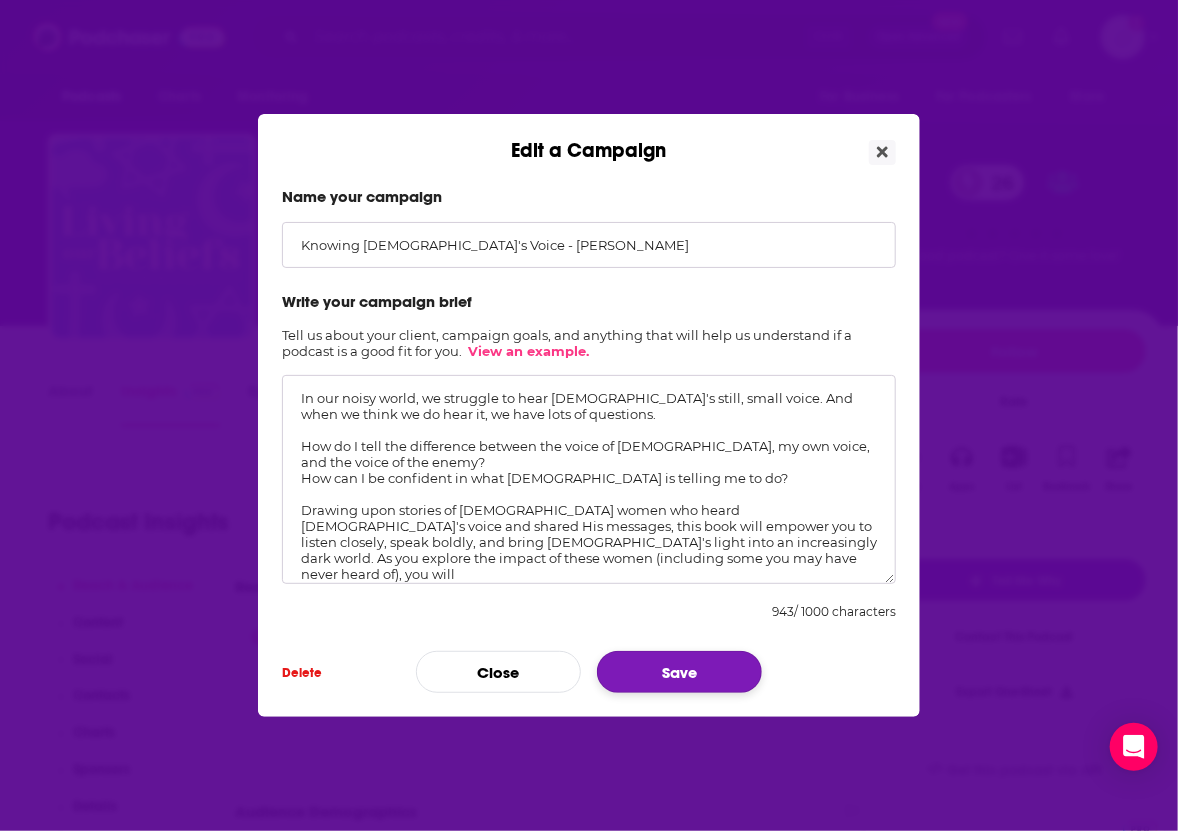 click on "Save" at bounding box center (679, 672) 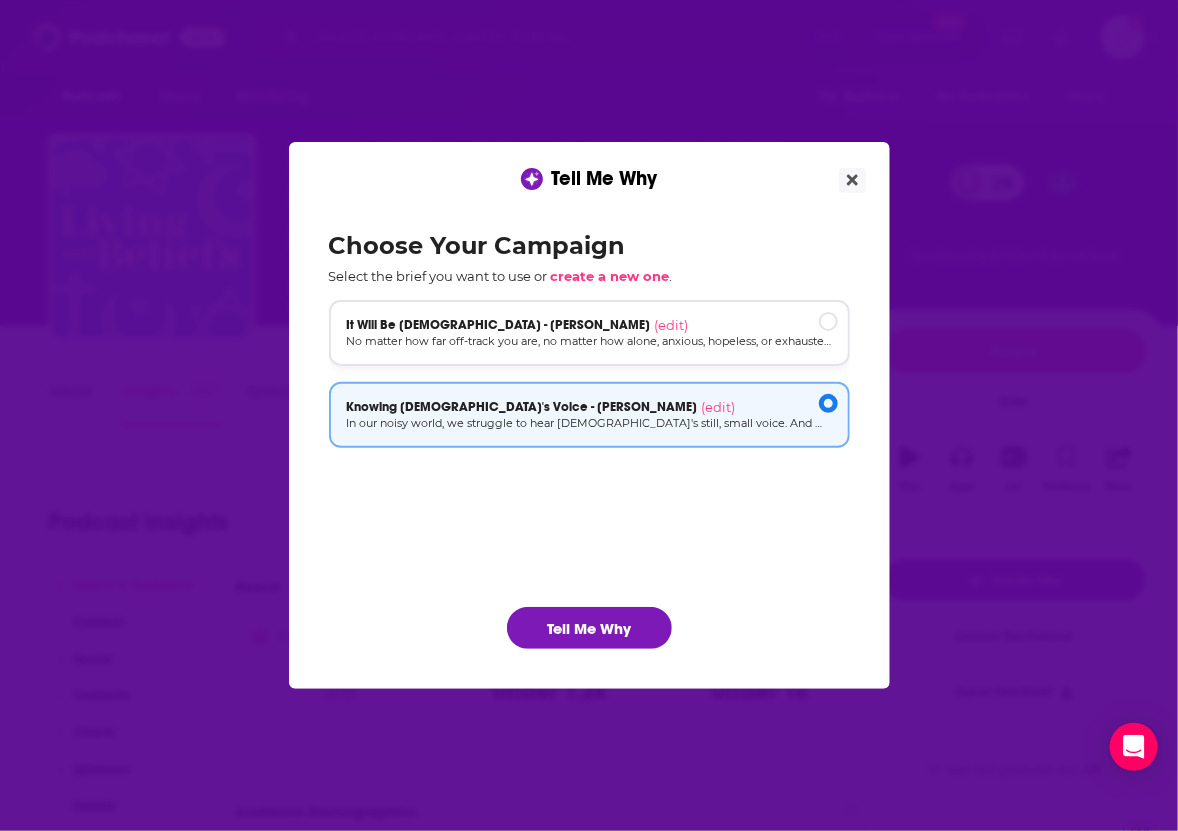 click on "It Will Be [DEMOGRAPHIC_DATA] - [PERSON_NAME] (edit)" at bounding box center [589, 325] 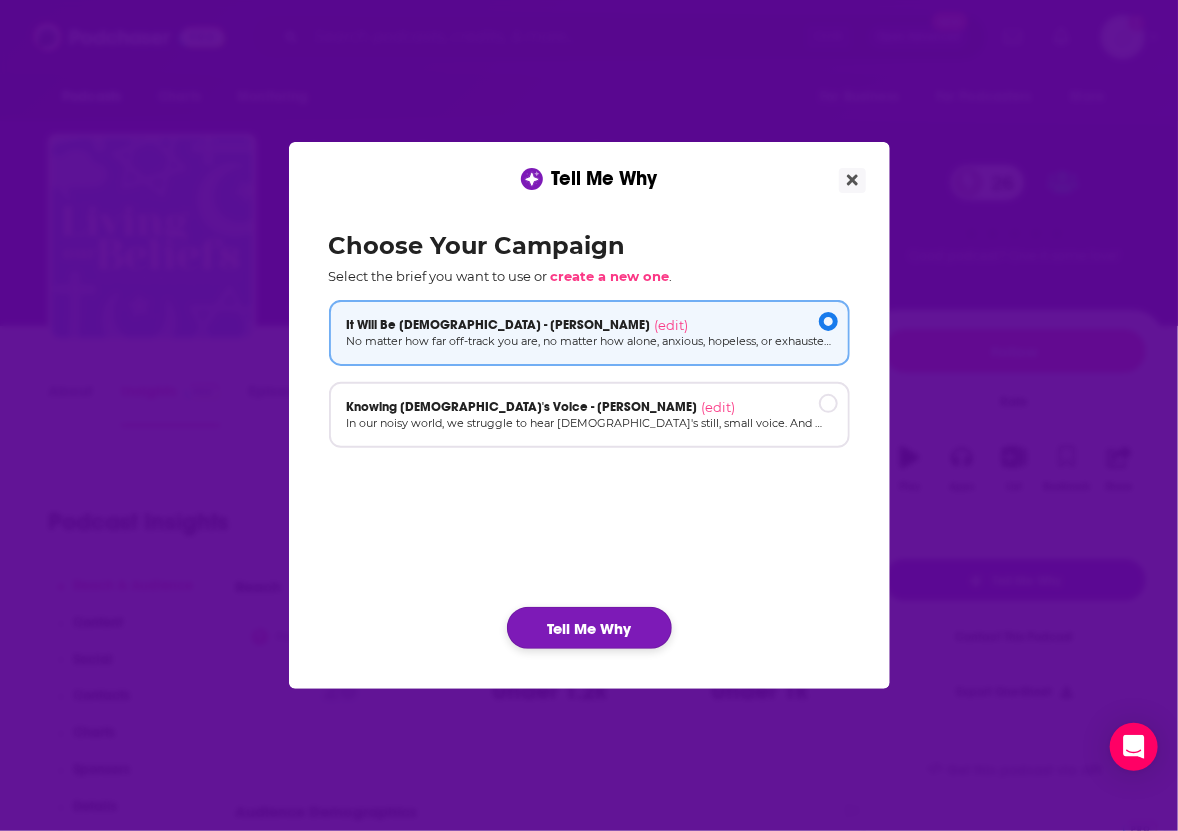 click on "Tell Me Why" 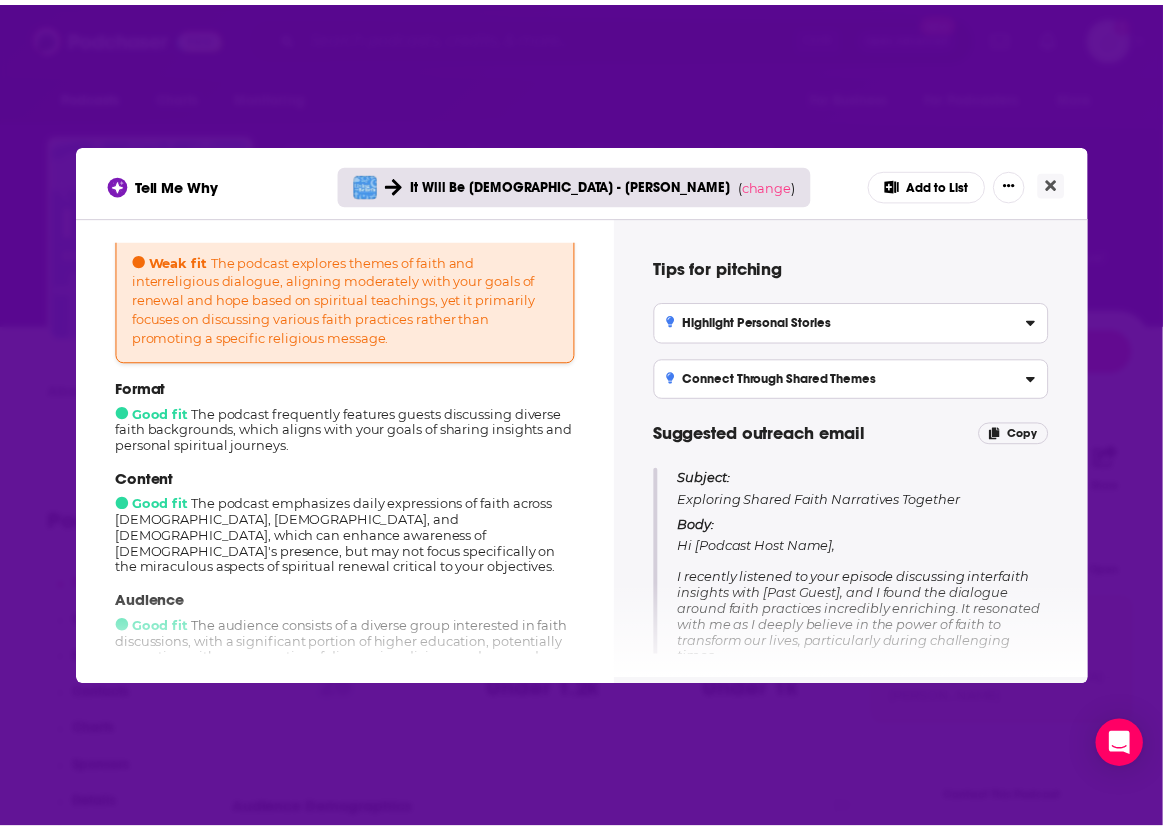 scroll, scrollTop: 0, scrollLeft: 0, axis: both 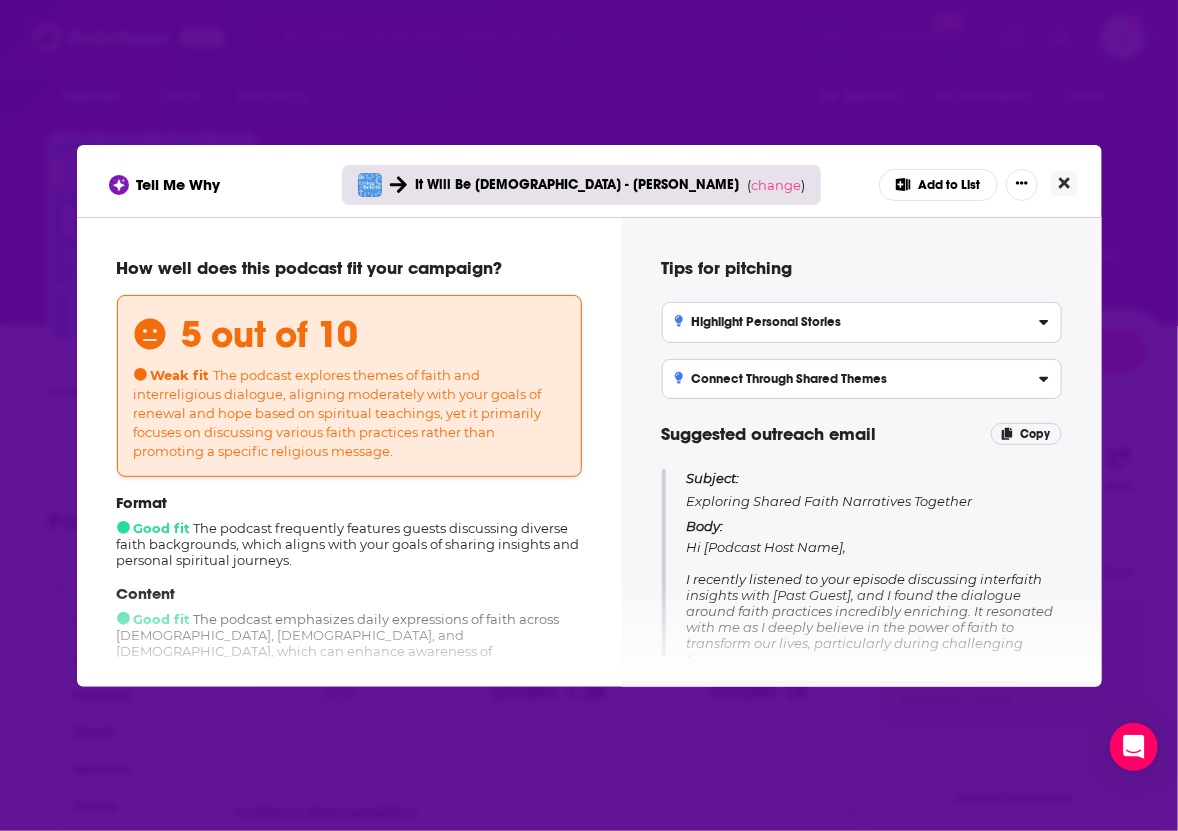 click 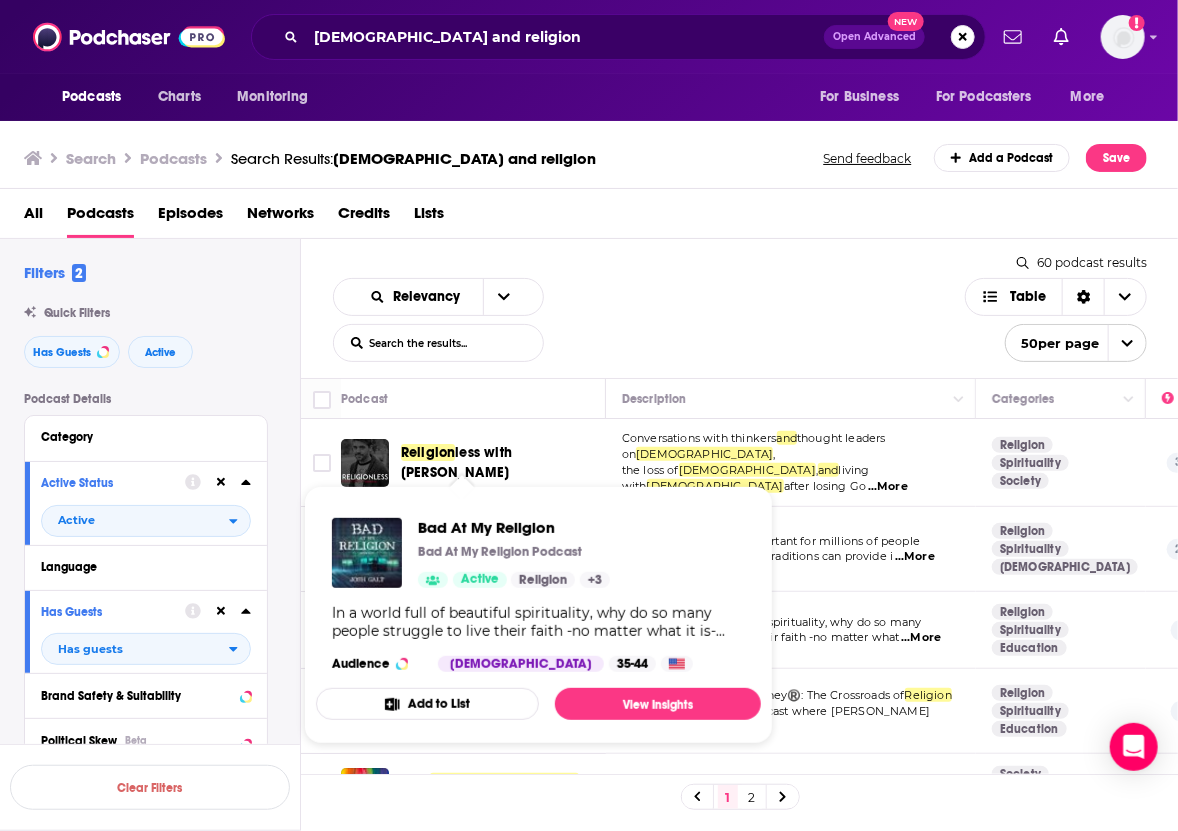 click on "In a world full of beautiful spirituality, why do so many people struggle to live their faith -no matter what it is- authentically?
Join host [PERSON_NAME] as he interviews religious and philosophical leaders from around the globe to explore the core principles of their beliefs and how individuals can reconnect with their faith in [DATE] society.
It’s important to note, the B.A.M.R. podcast is NOT an attack on religion—it’s a search for solutions, uncovering practical ways to live a more meaningful, spiritually grounded life.
---
[PERSON_NAME] is a former extreme athlete who has traveled to more than 70 countries, seeking to understand the people and belief systems in every region he has visited and lived in.
After being raised by [DEMOGRAPHIC_DATA] [DEMOGRAPHIC_DATA] and having incredibly profound experiences as a child in [GEOGRAPHIC_DATA], [GEOGRAPHIC_DATA], and [GEOGRAPHIC_DATA] along with Native American reservations, he left the faith as an adult and spent decades seeking to understand [DEMOGRAPHIC_DATA] in every corner of the planet….and universe!" at bounding box center (538, 622) 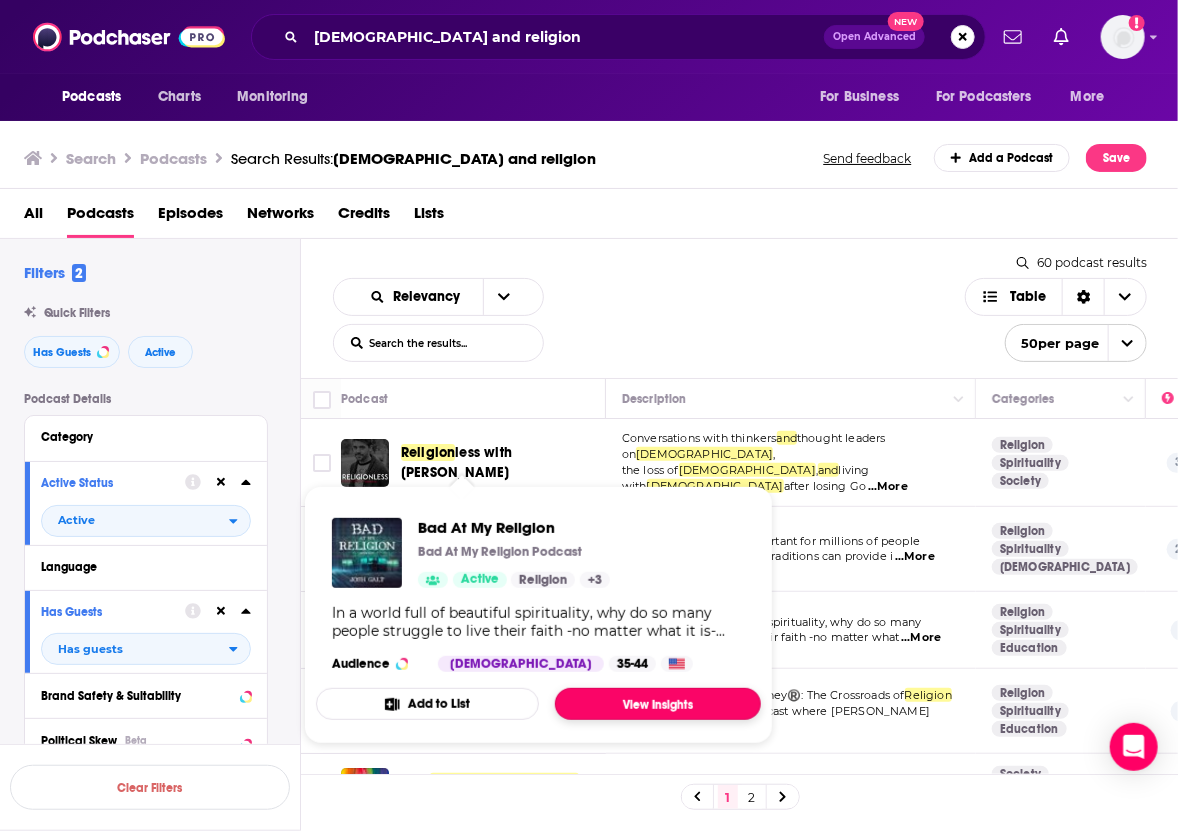 click on "View Insights" at bounding box center [658, 704] 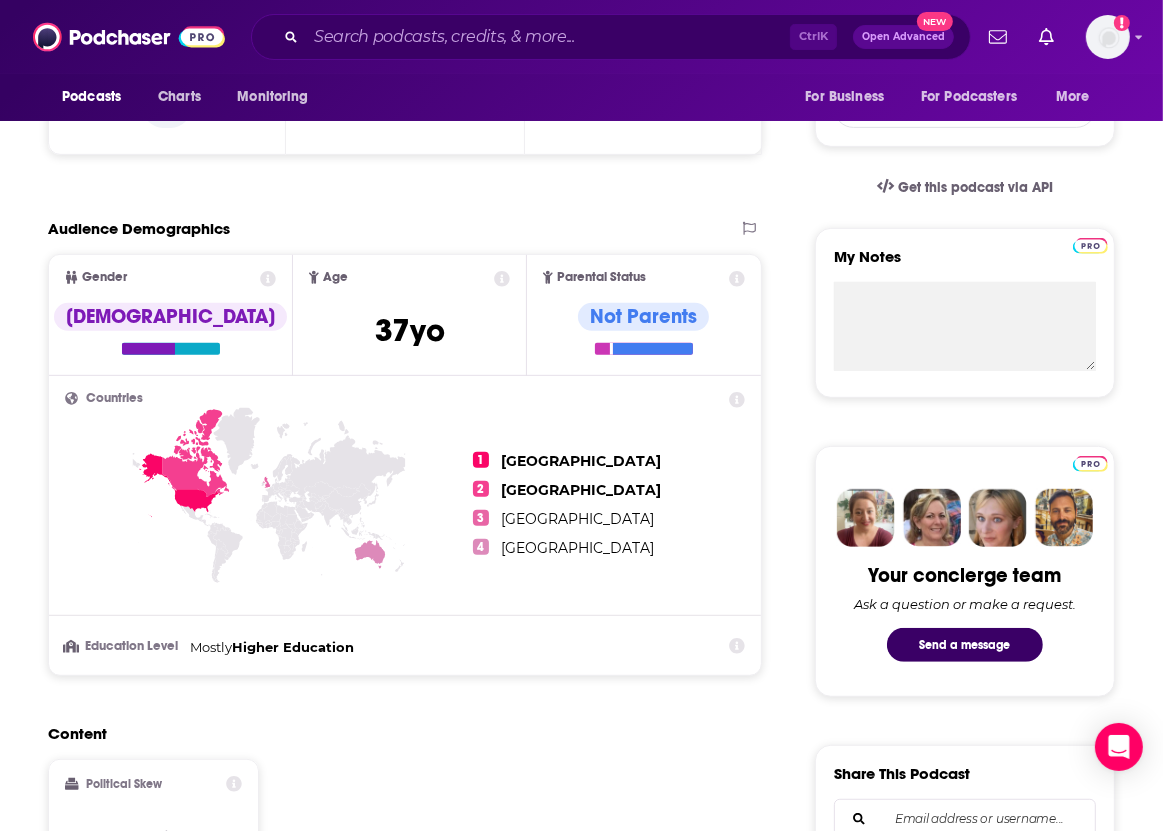 scroll, scrollTop: 352, scrollLeft: 0, axis: vertical 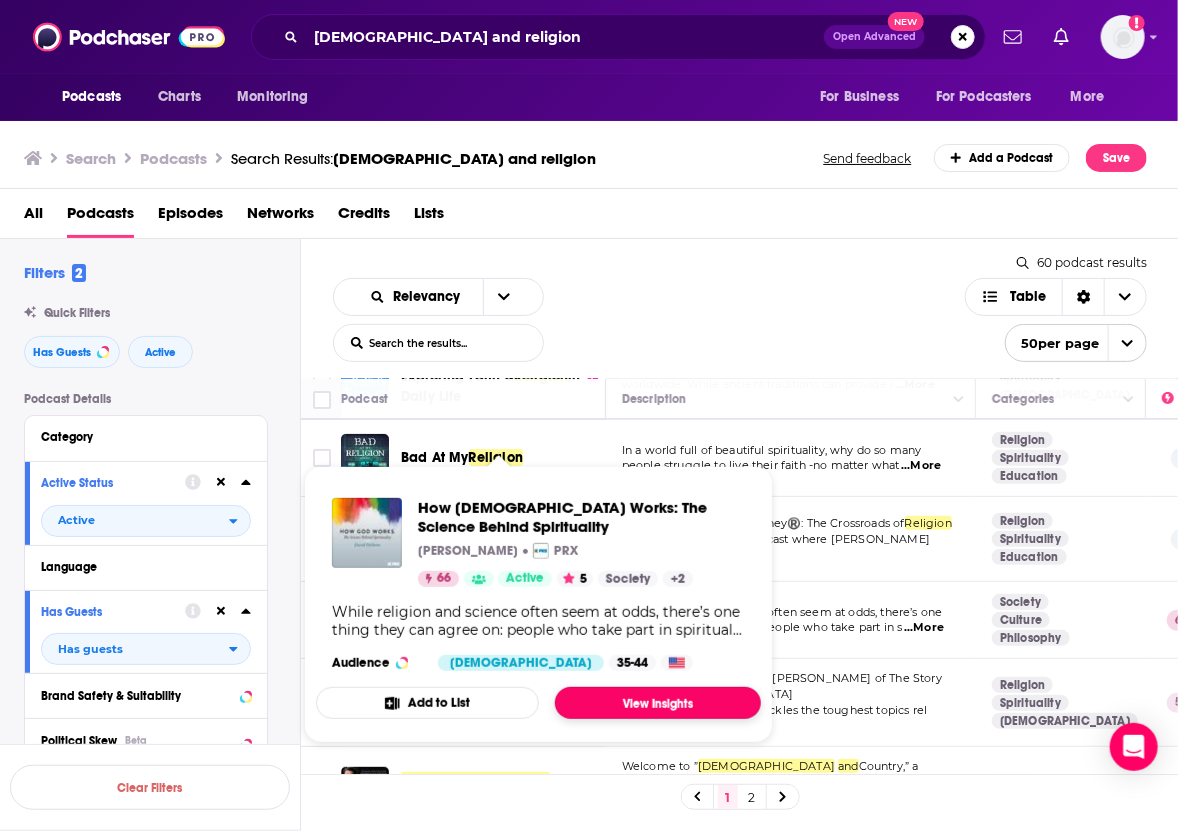 click on "View Insights" at bounding box center (658, 703) 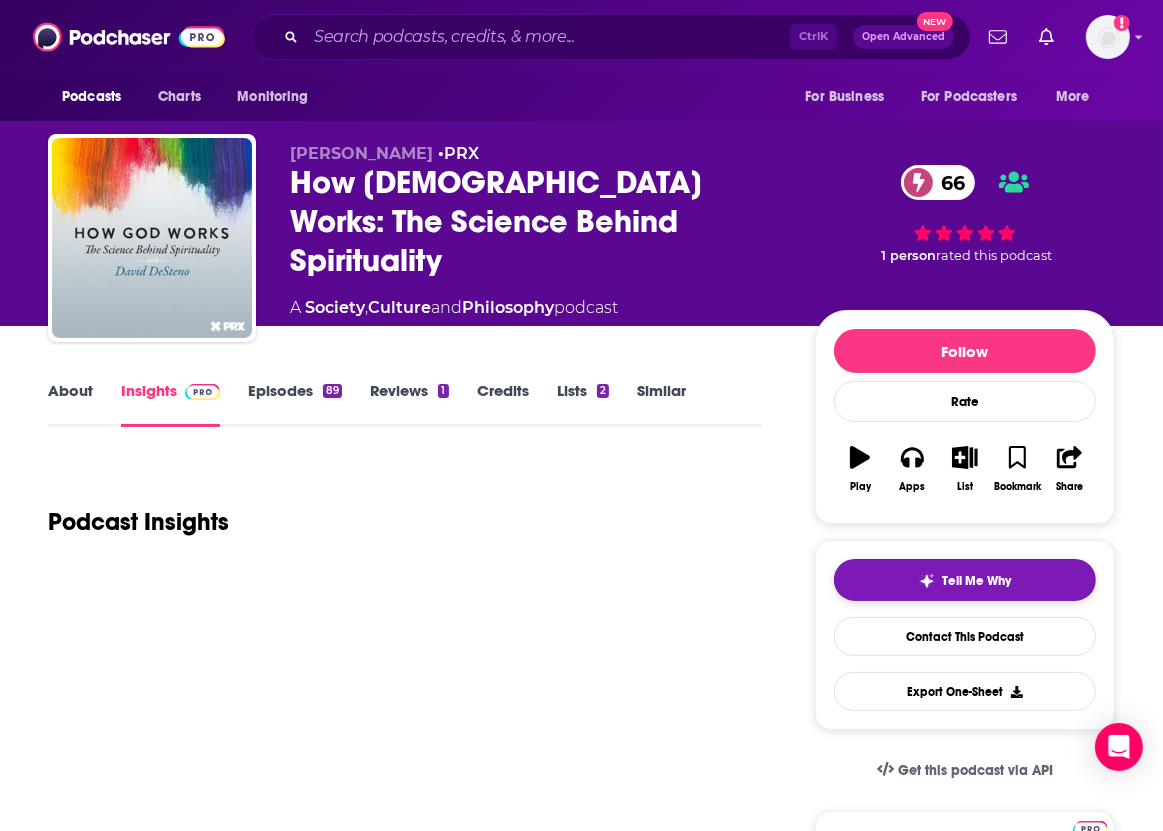click on "Tell Me Why" at bounding box center (965, 580) 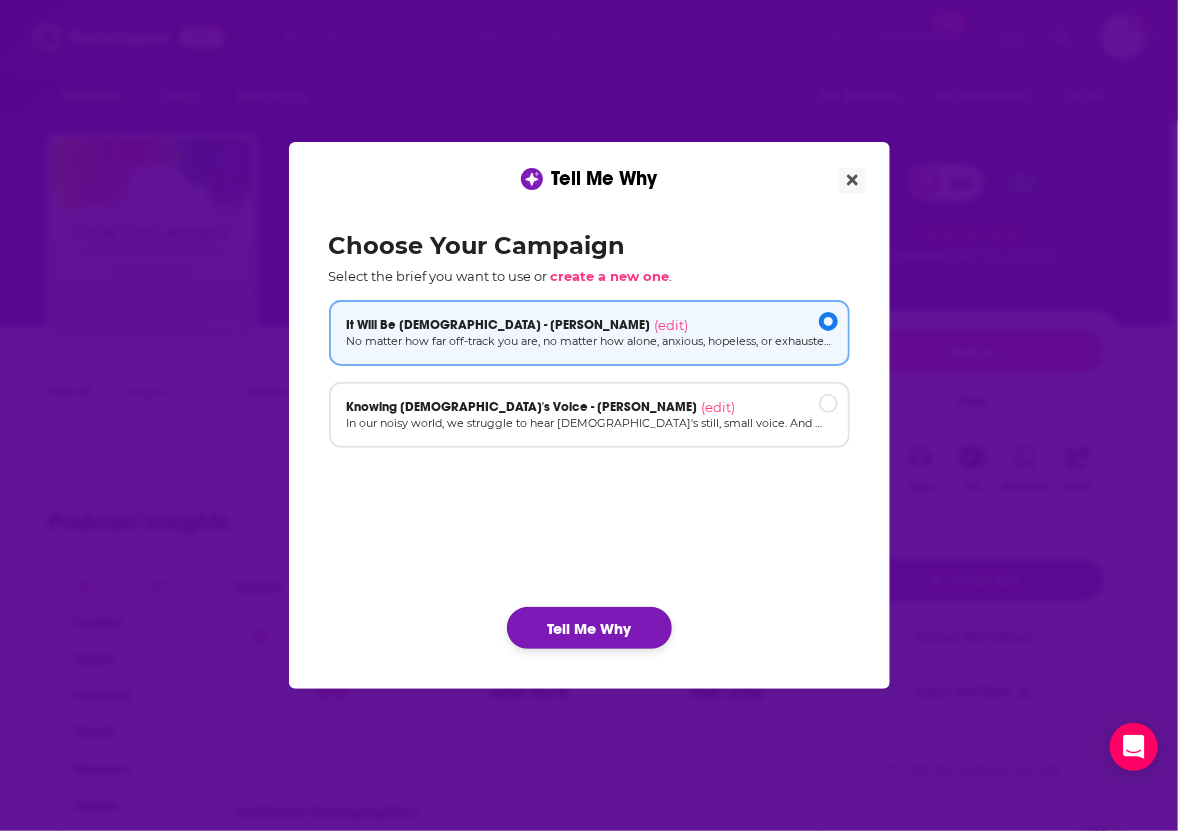 click on "Tell Me Why" 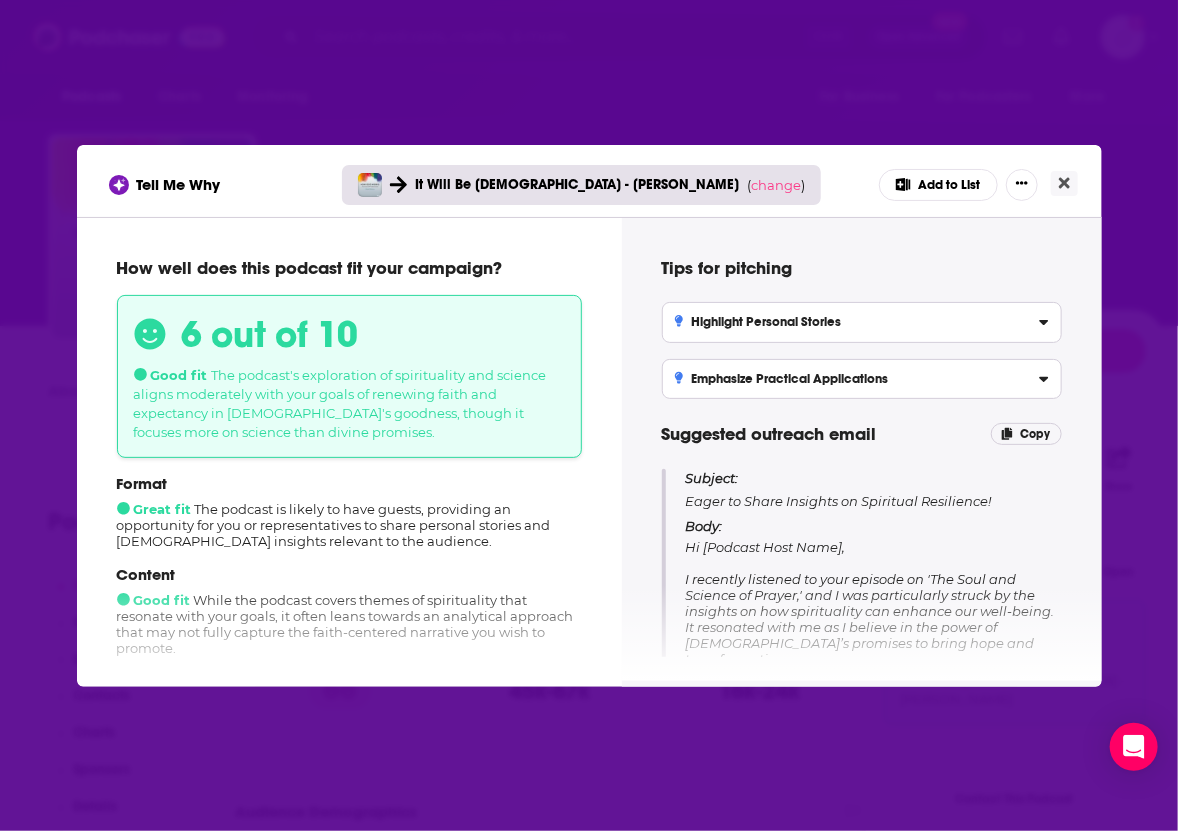 click on "Add to List" at bounding box center [938, 185] 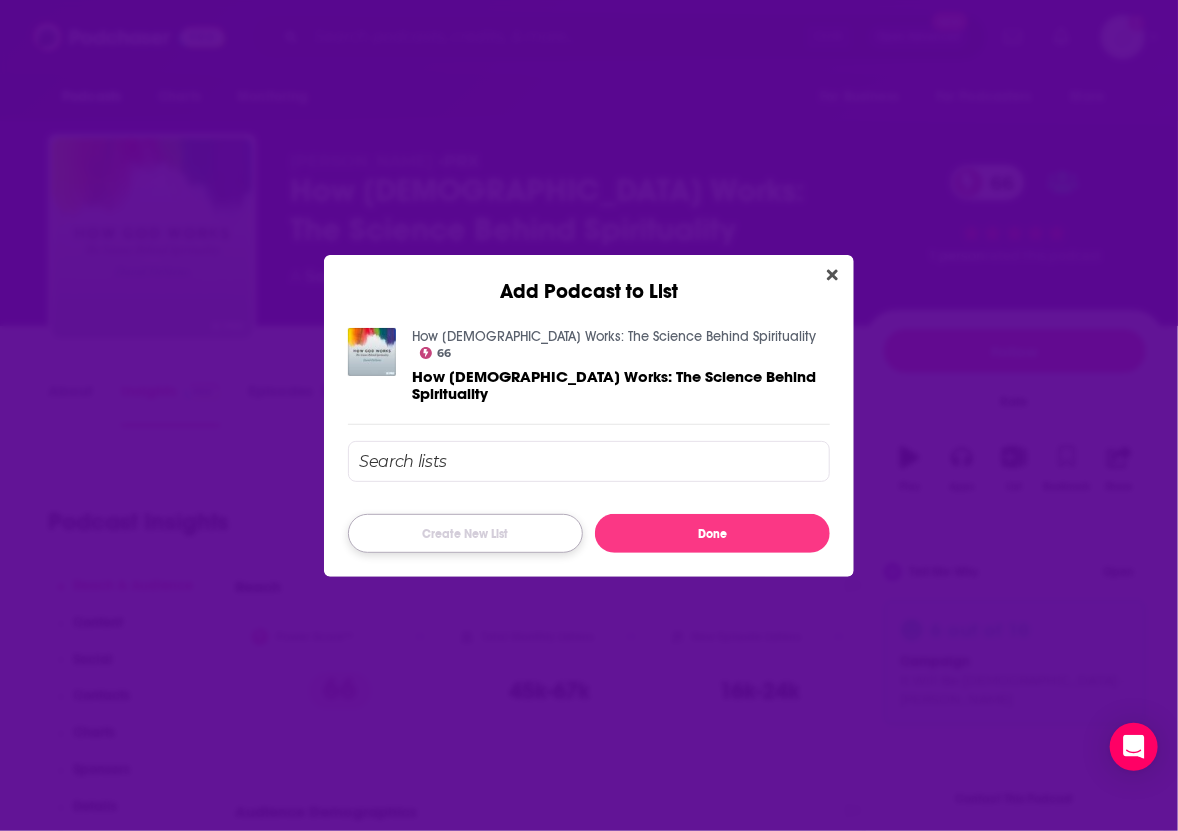 click on "Create New List" at bounding box center [465, 533] 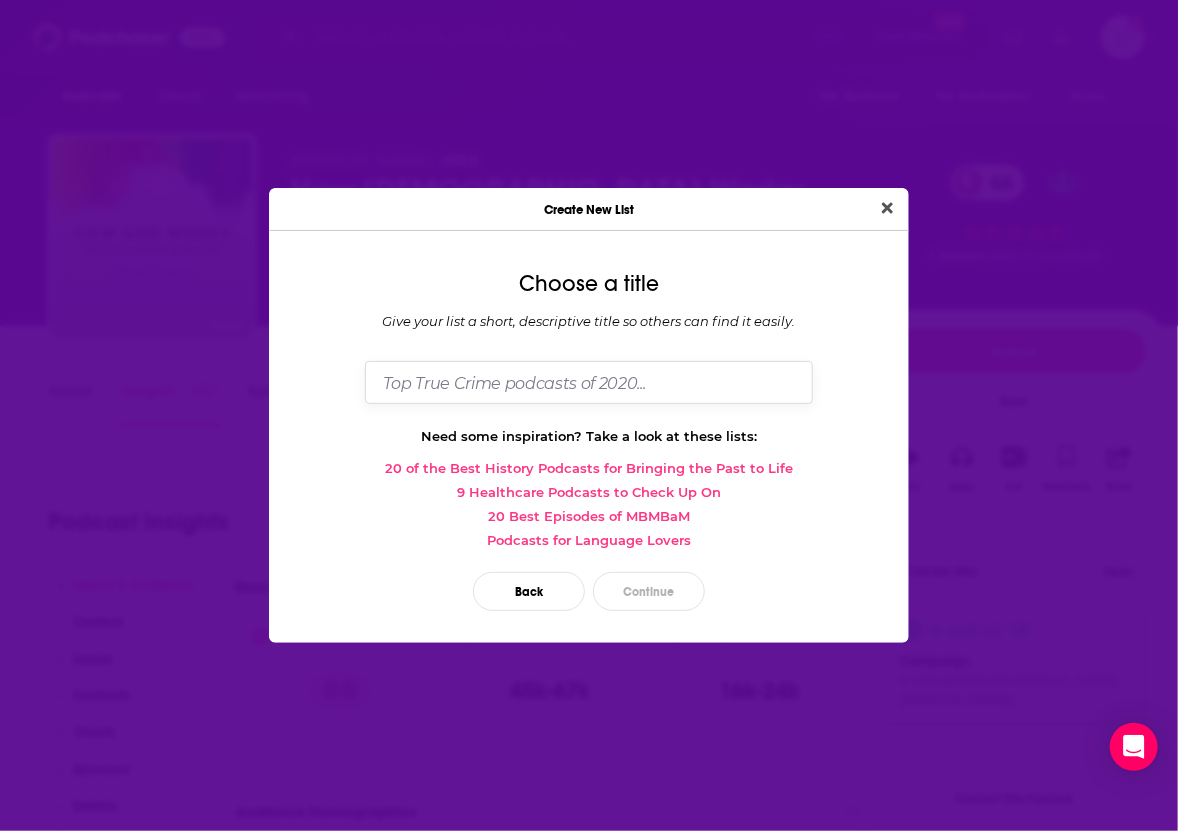 click at bounding box center (589, 382) 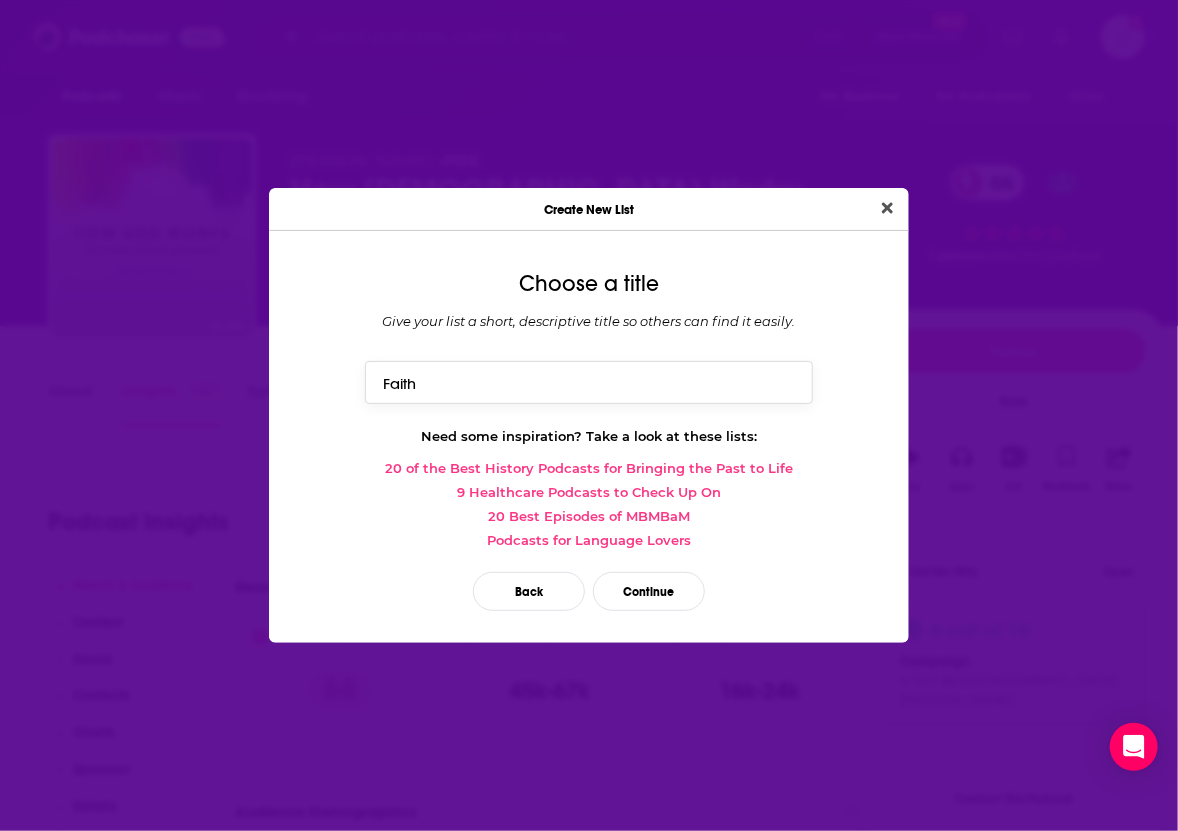 click on "Faith" at bounding box center (589, 382) 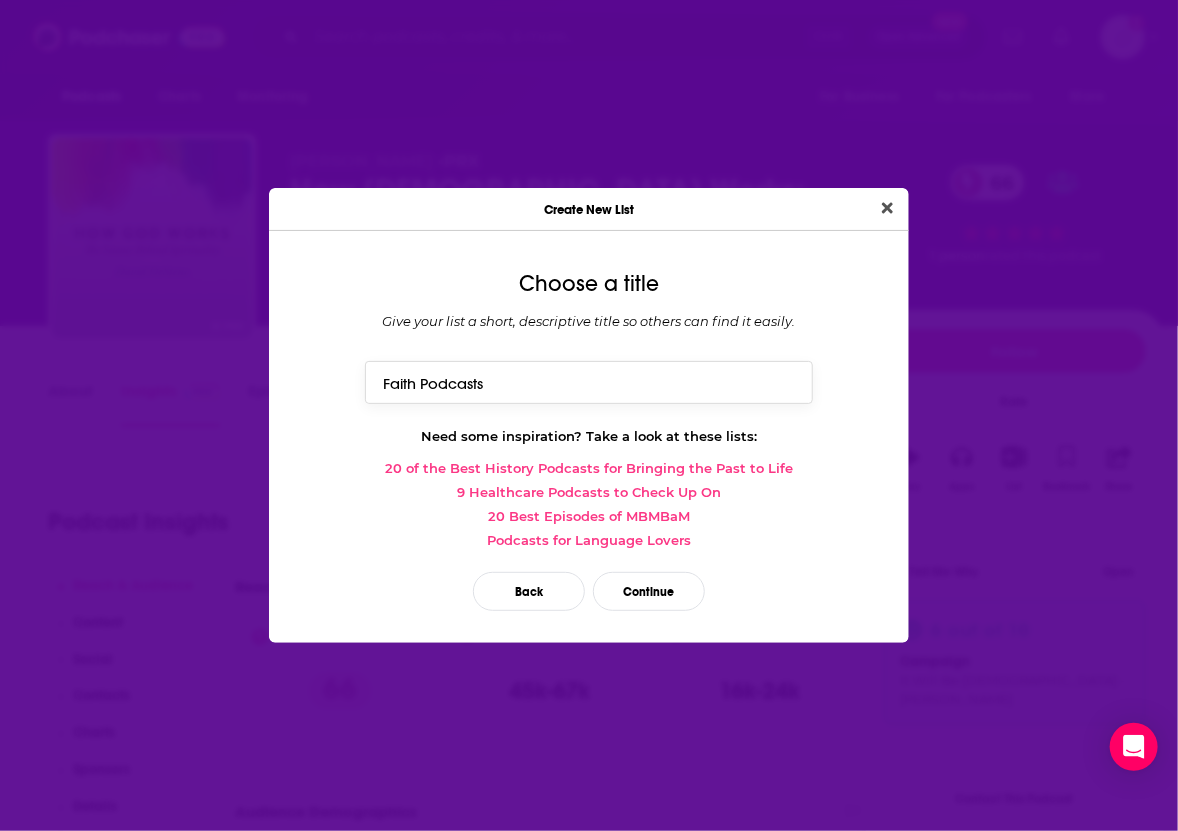 click on "Faith Podcasts" at bounding box center [589, 382] 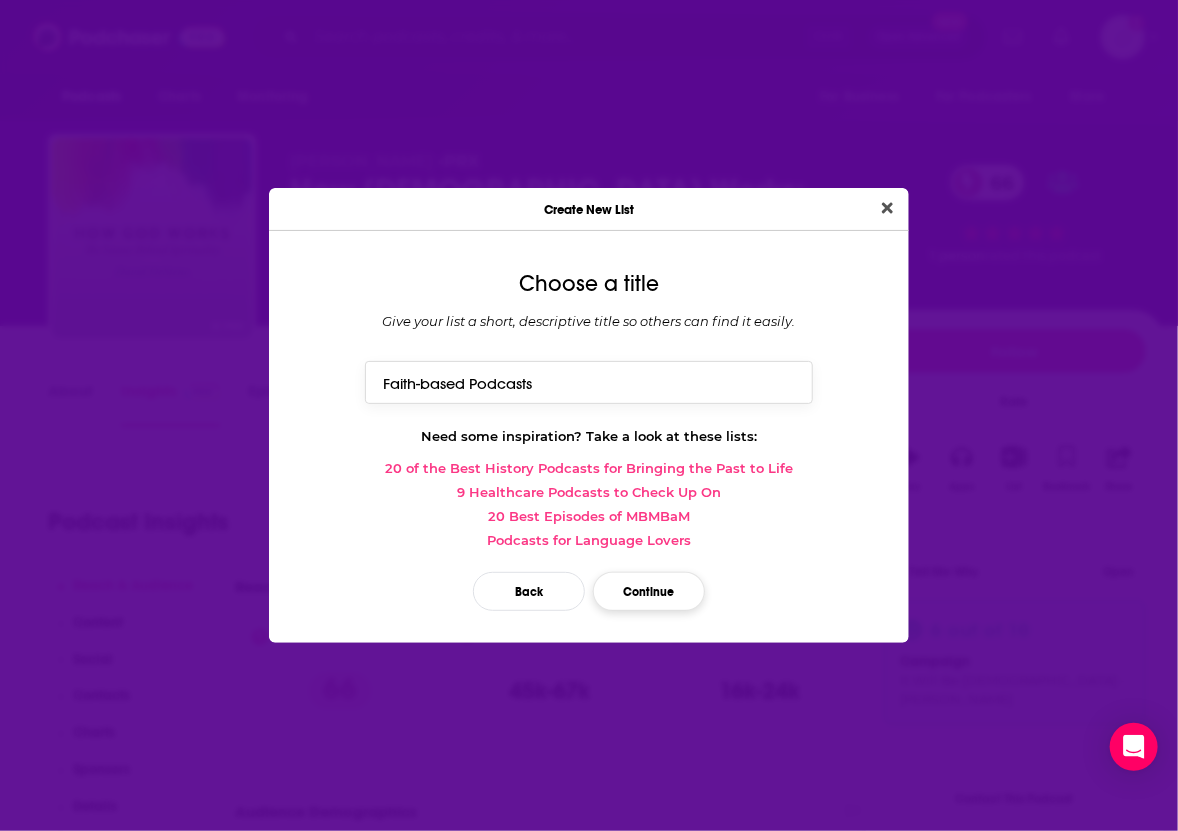 type on "Faith-based Podcasts" 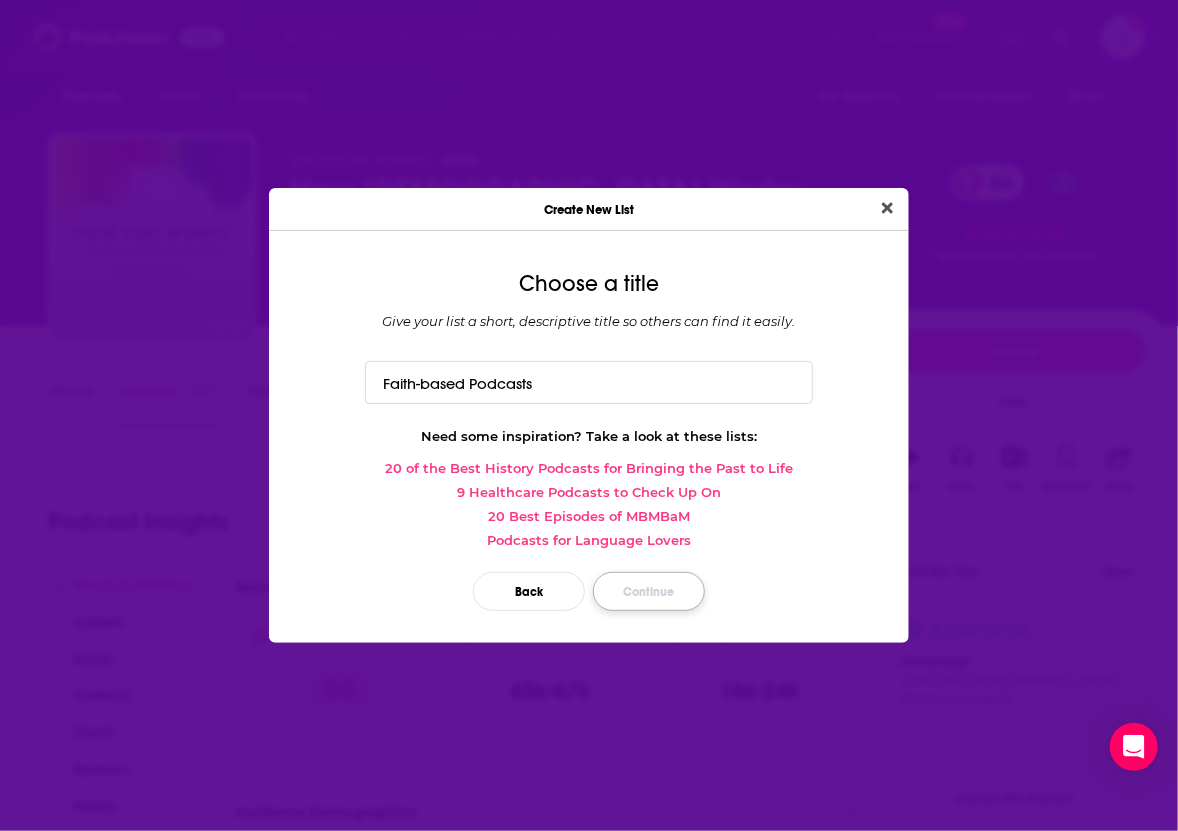 click on "Continue" at bounding box center (649, 591) 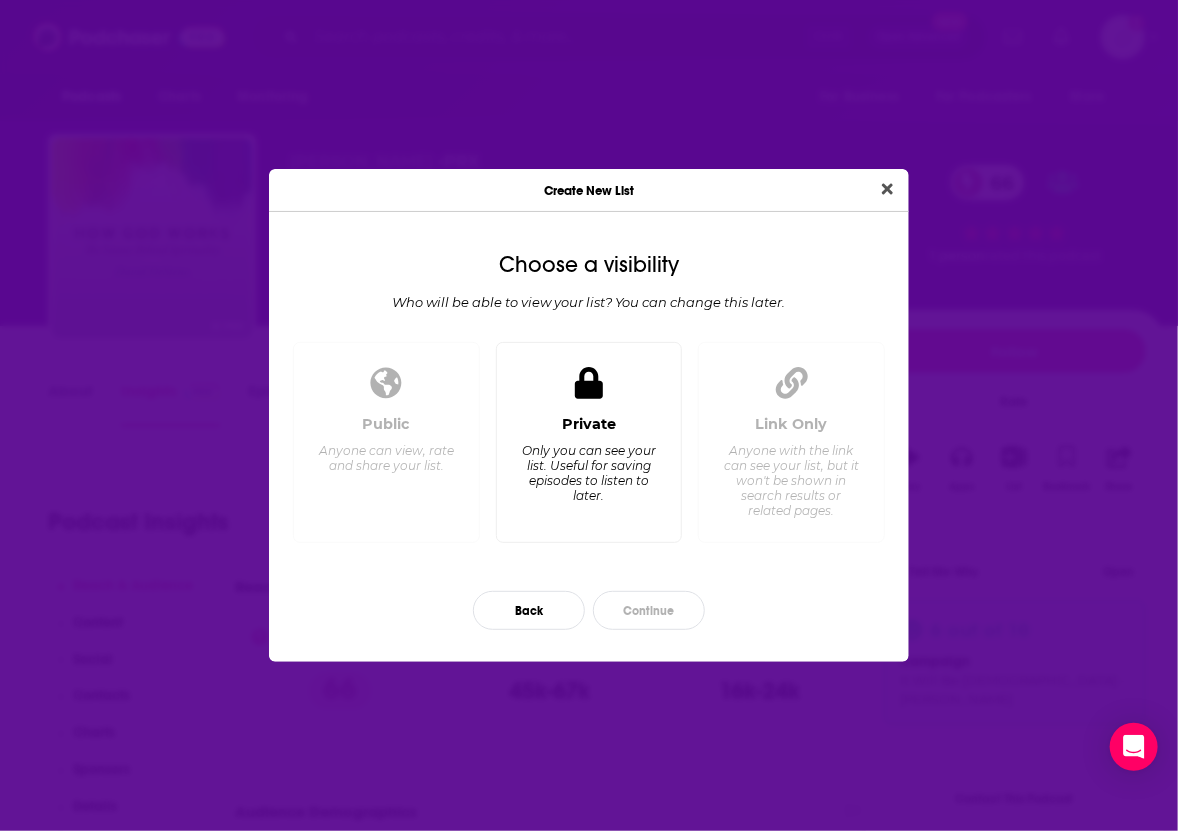 click on "Private Only you can see your list. Useful for saving episodes to listen to later." at bounding box center (589, 470) 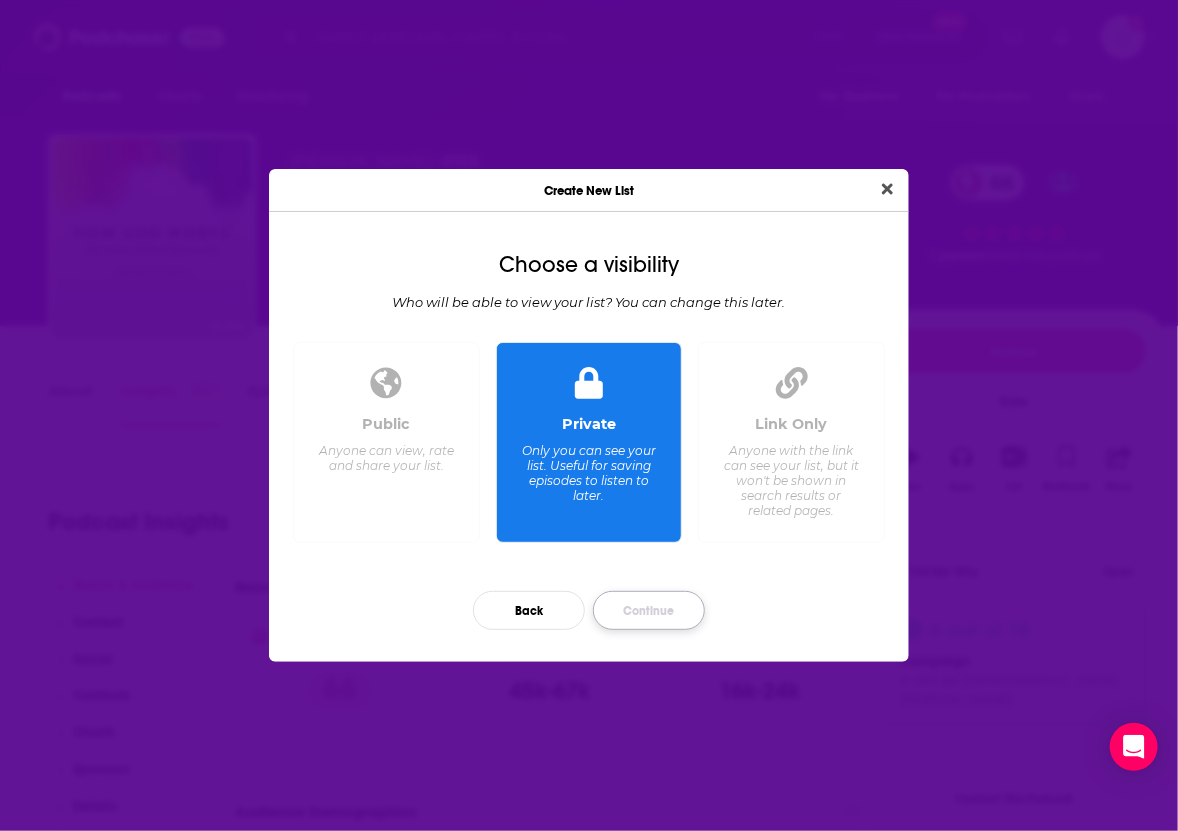 click on "Continue" at bounding box center [649, 610] 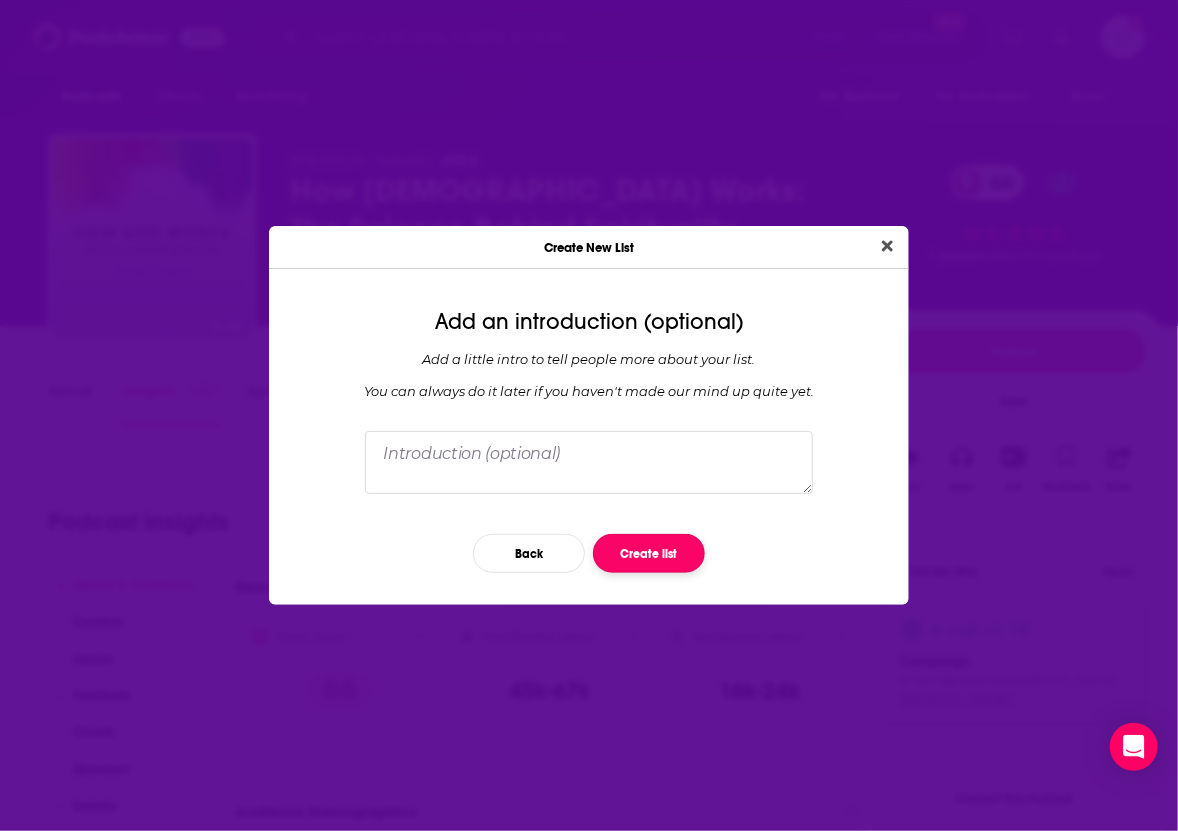 click on "Create list" at bounding box center [649, 553] 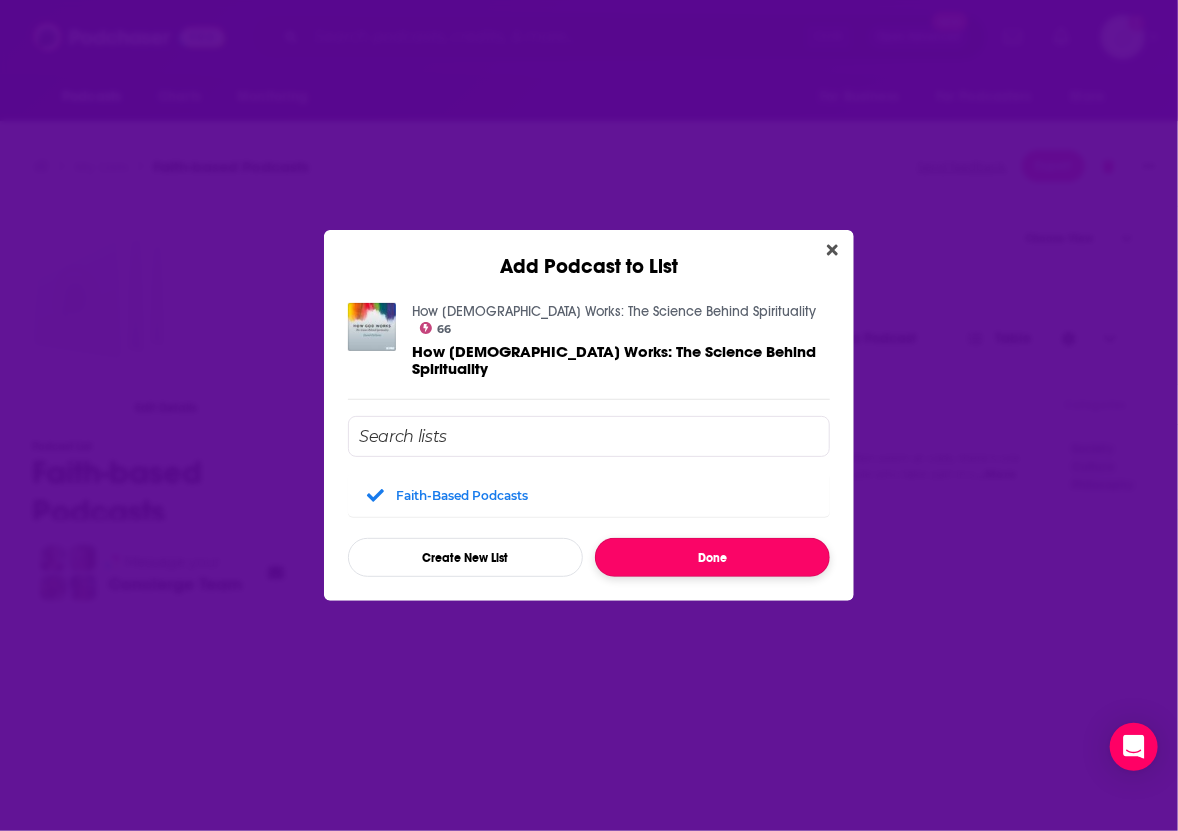 click on "Done" at bounding box center [712, 557] 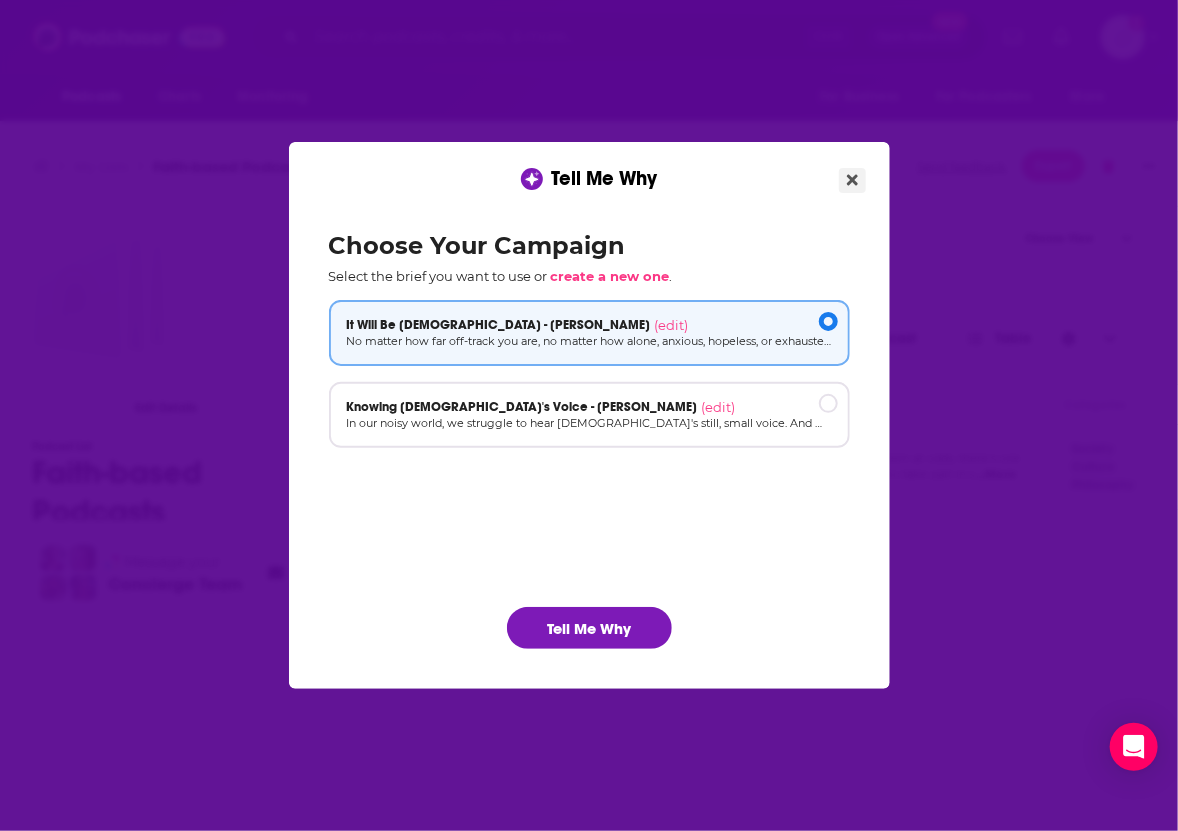 click at bounding box center (852, 180) 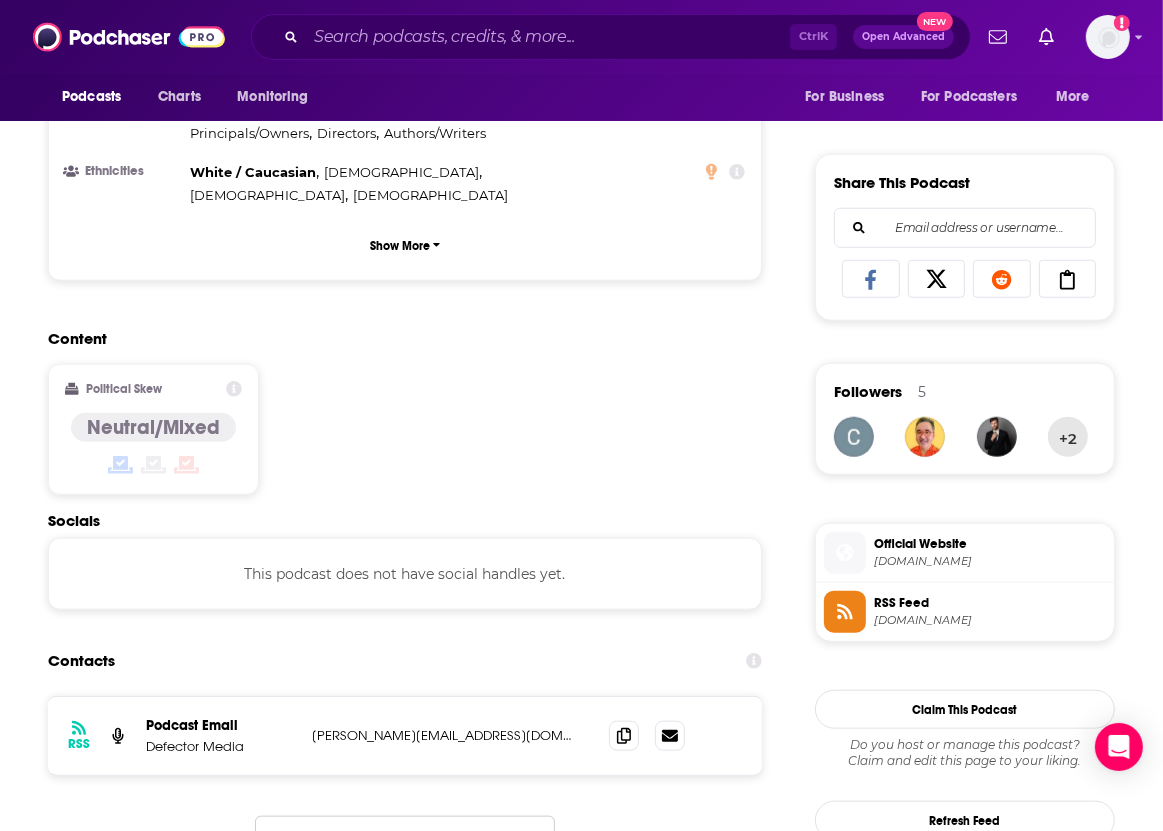 scroll, scrollTop: 1338, scrollLeft: 0, axis: vertical 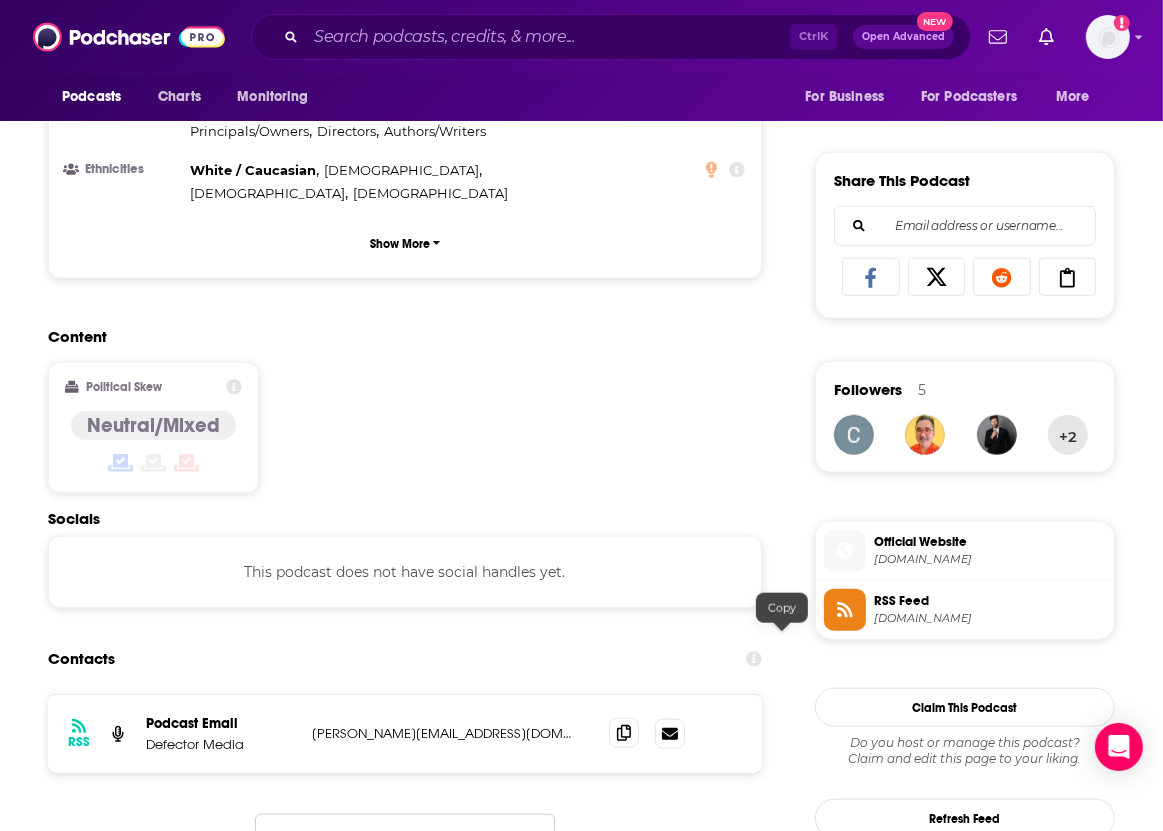 click 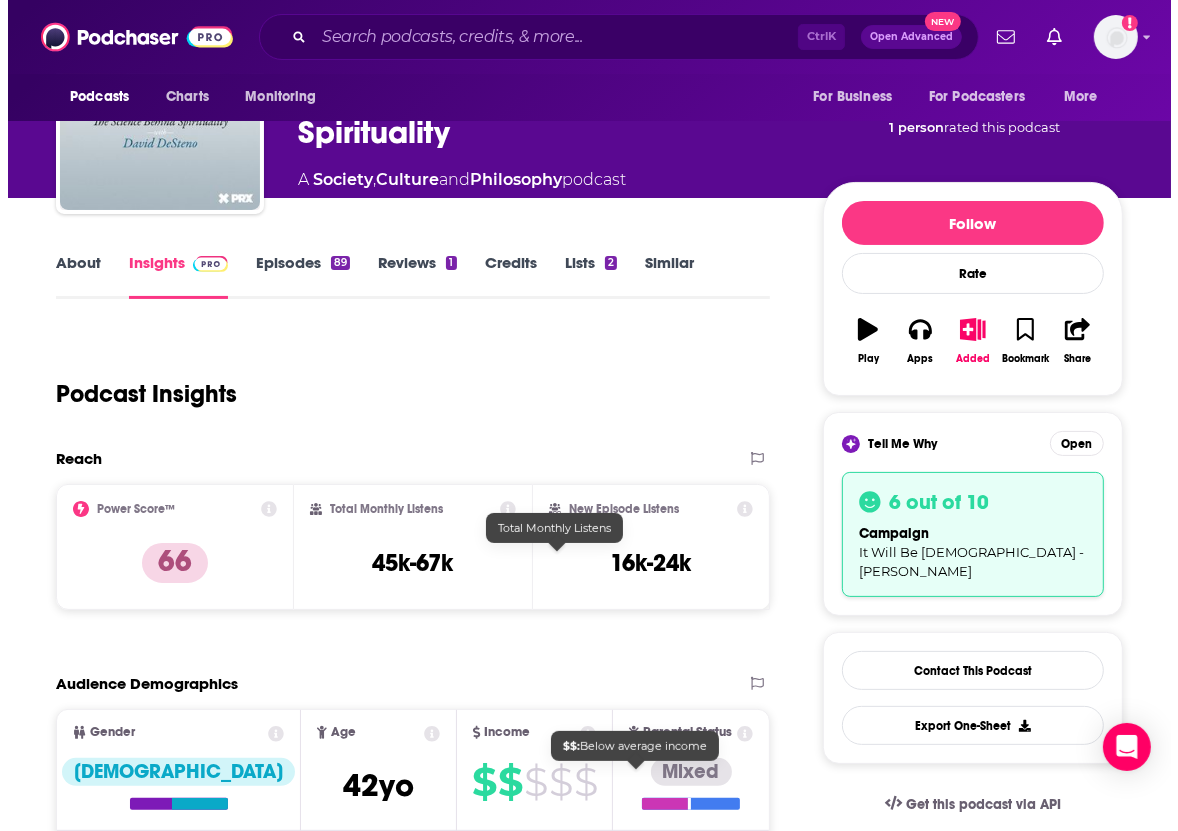 scroll, scrollTop: 0, scrollLeft: 0, axis: both 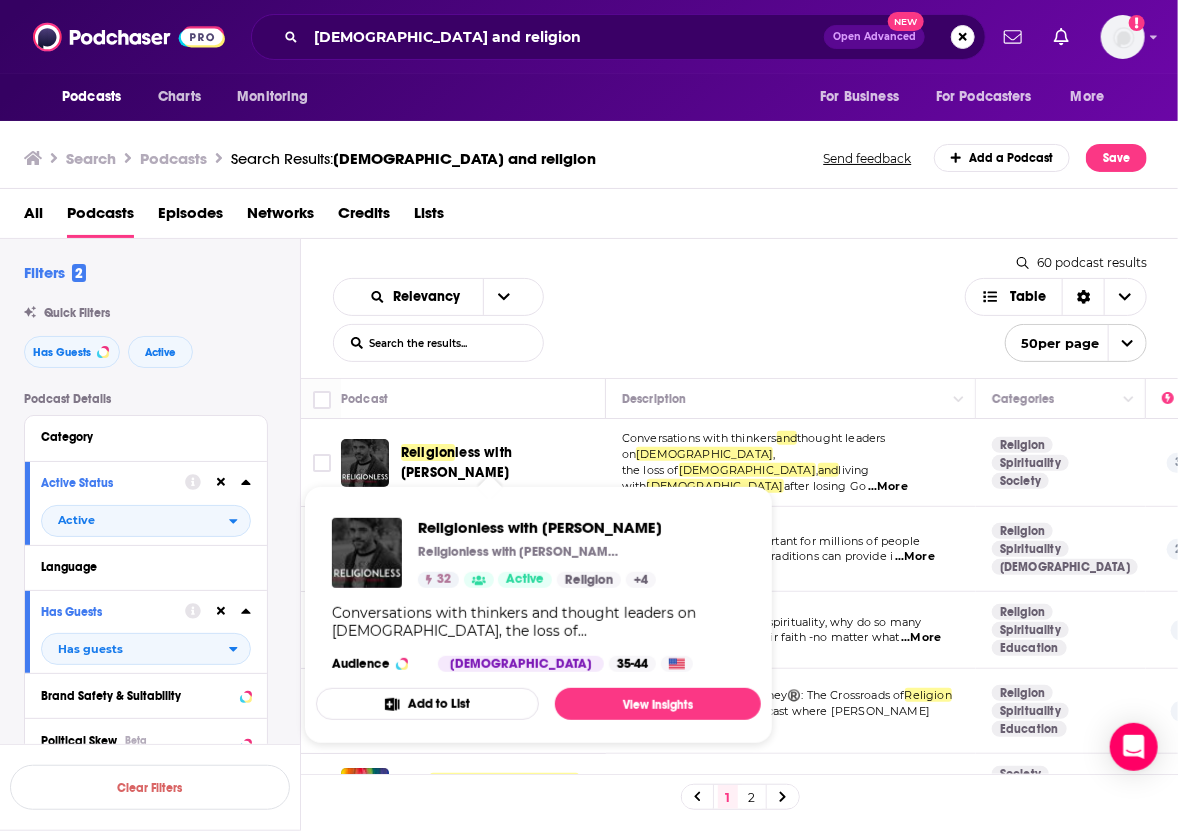 click on "less with [PERSON_NAME]" at bounding box center (456, 462) 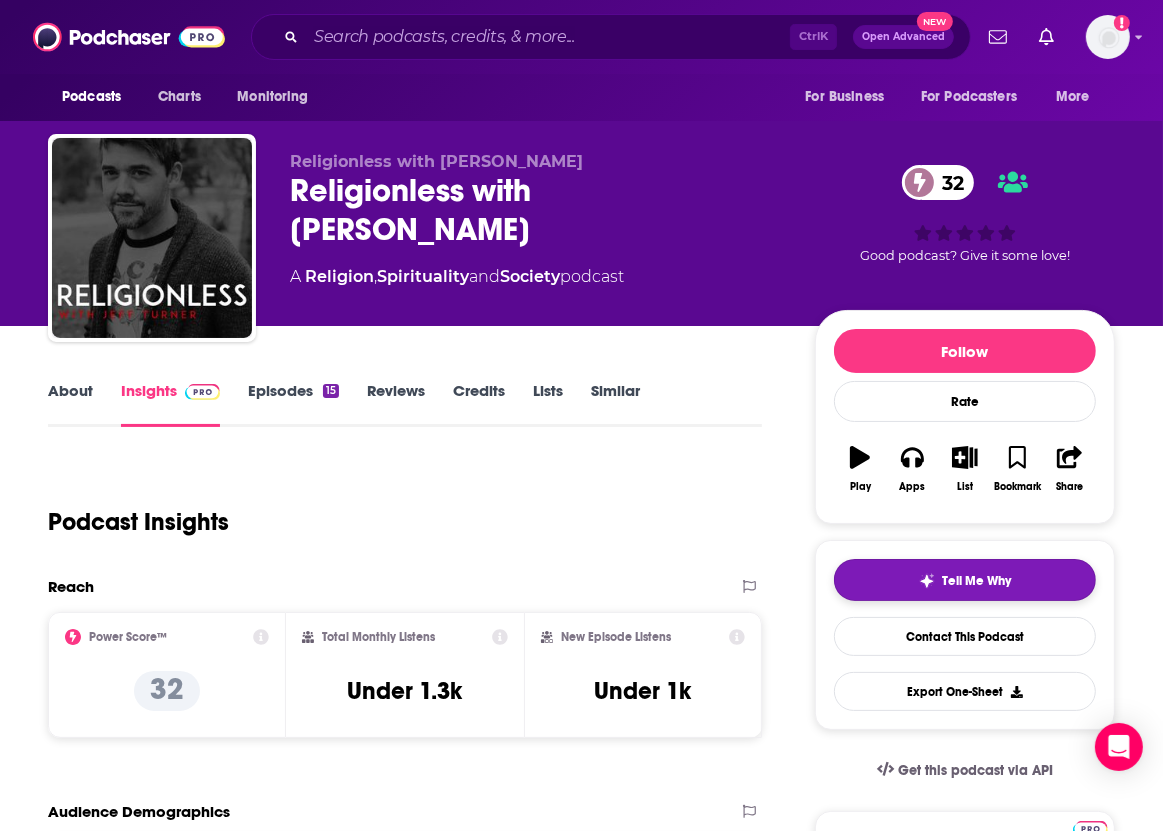 click on "Tell Me Why" at bounding box center (965, 580) 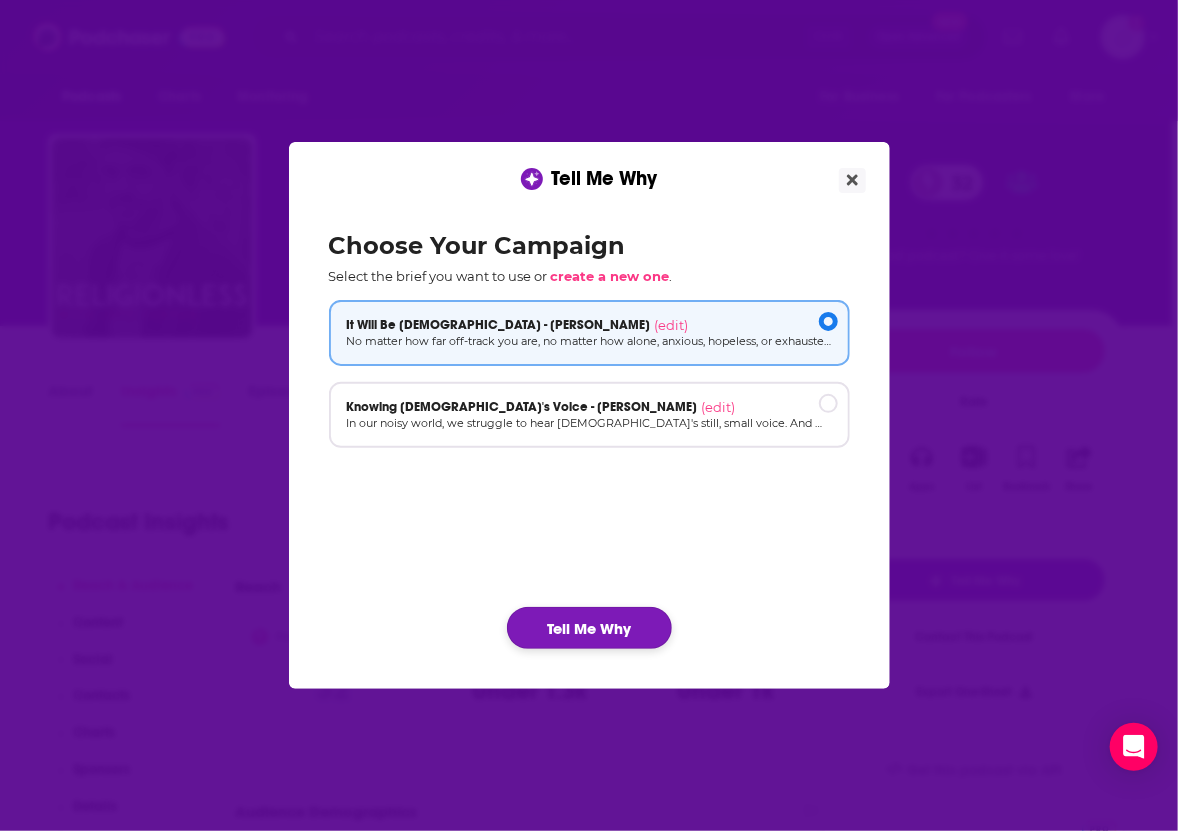 click on "Tell Me Why" 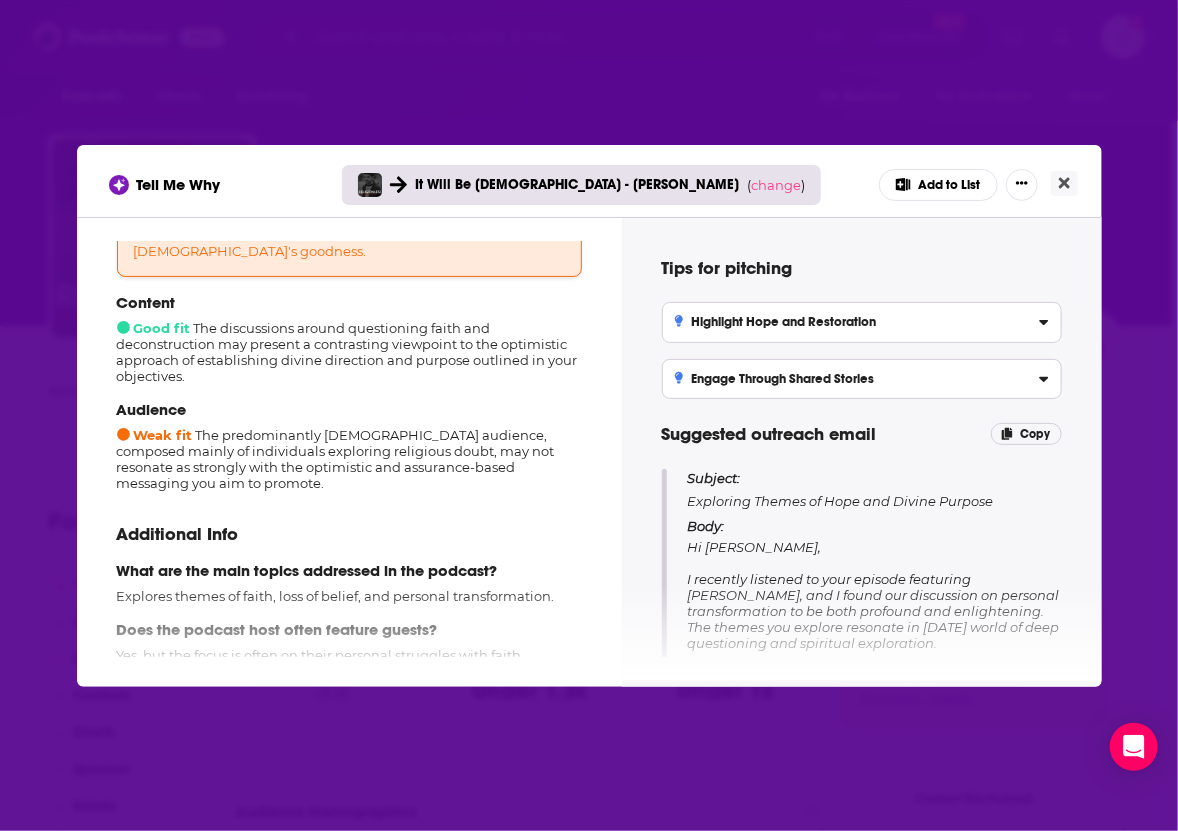 scroll, scrollTop: 210, scrollLeft: 0, axis: vertical 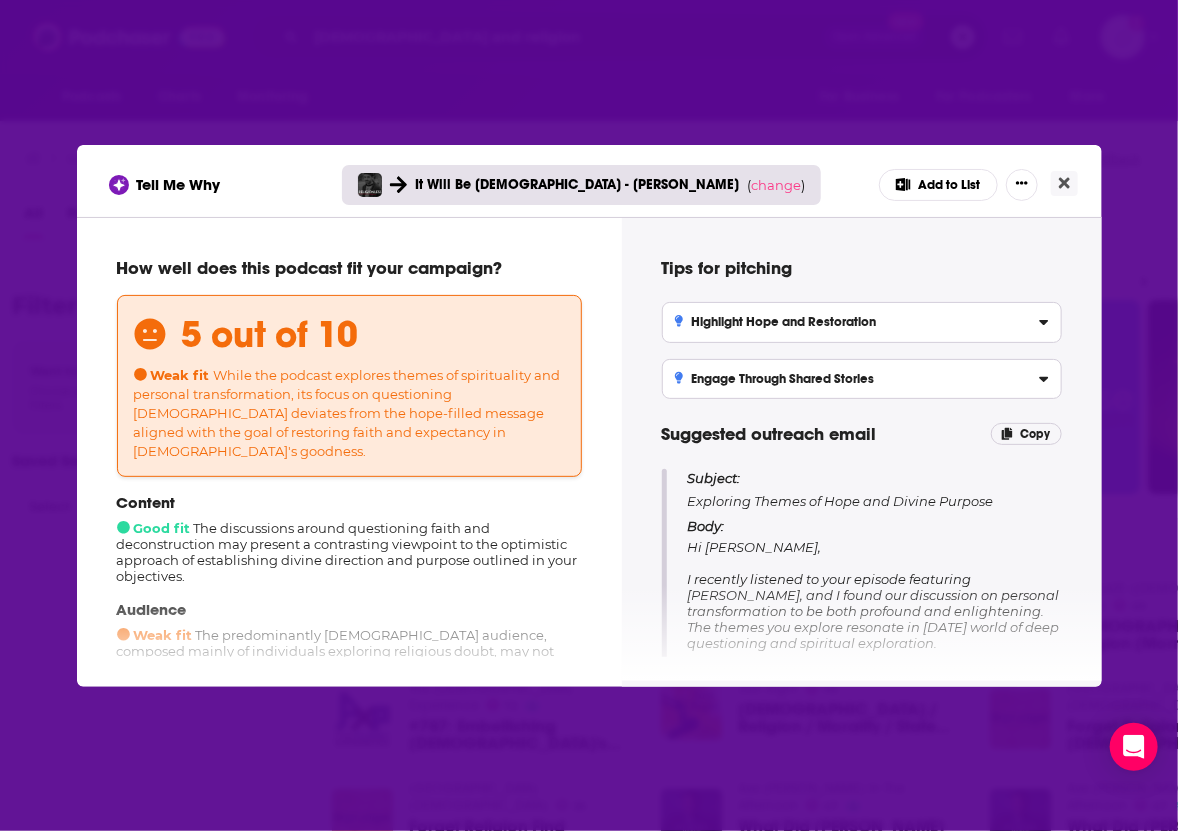type 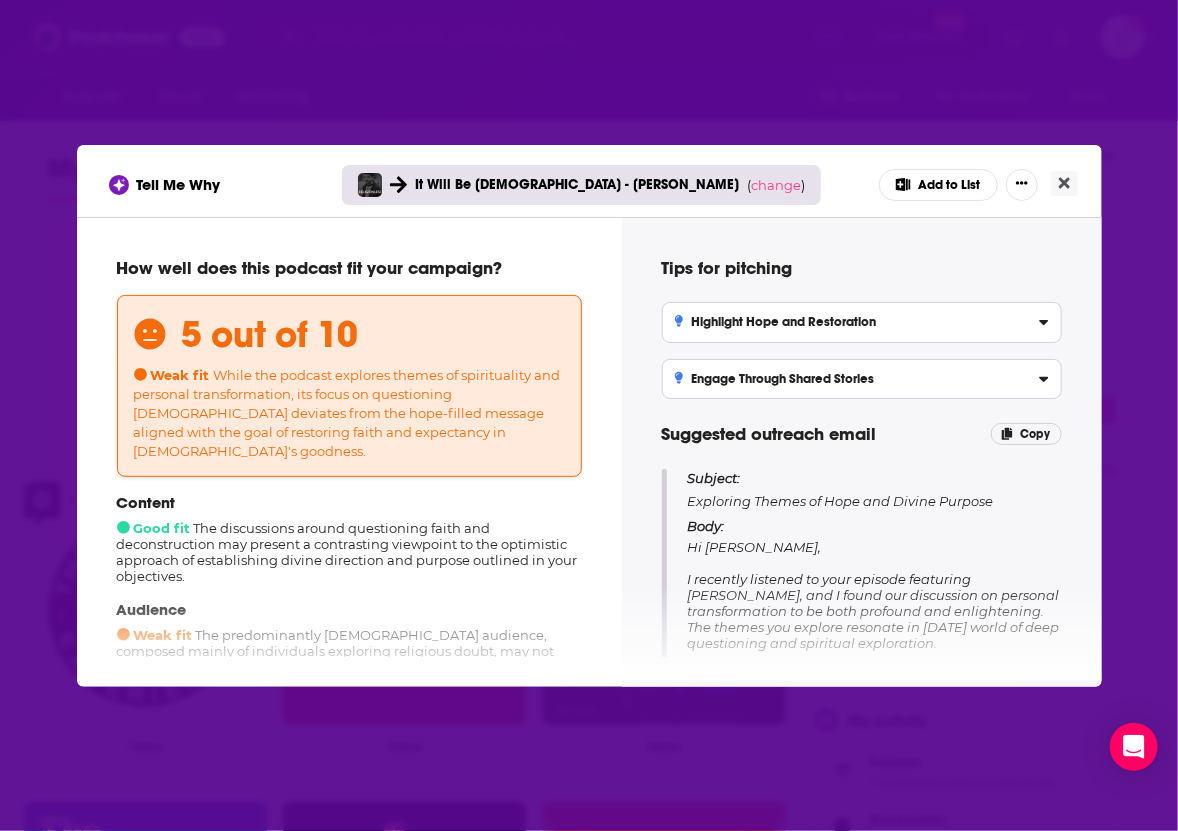 click on "Tell Me Why  It Will Be [DEMOGRAPHIC_DATA] - [PERSON_NAME]   ( change ) Add to List" at bounding box center (589, 185) 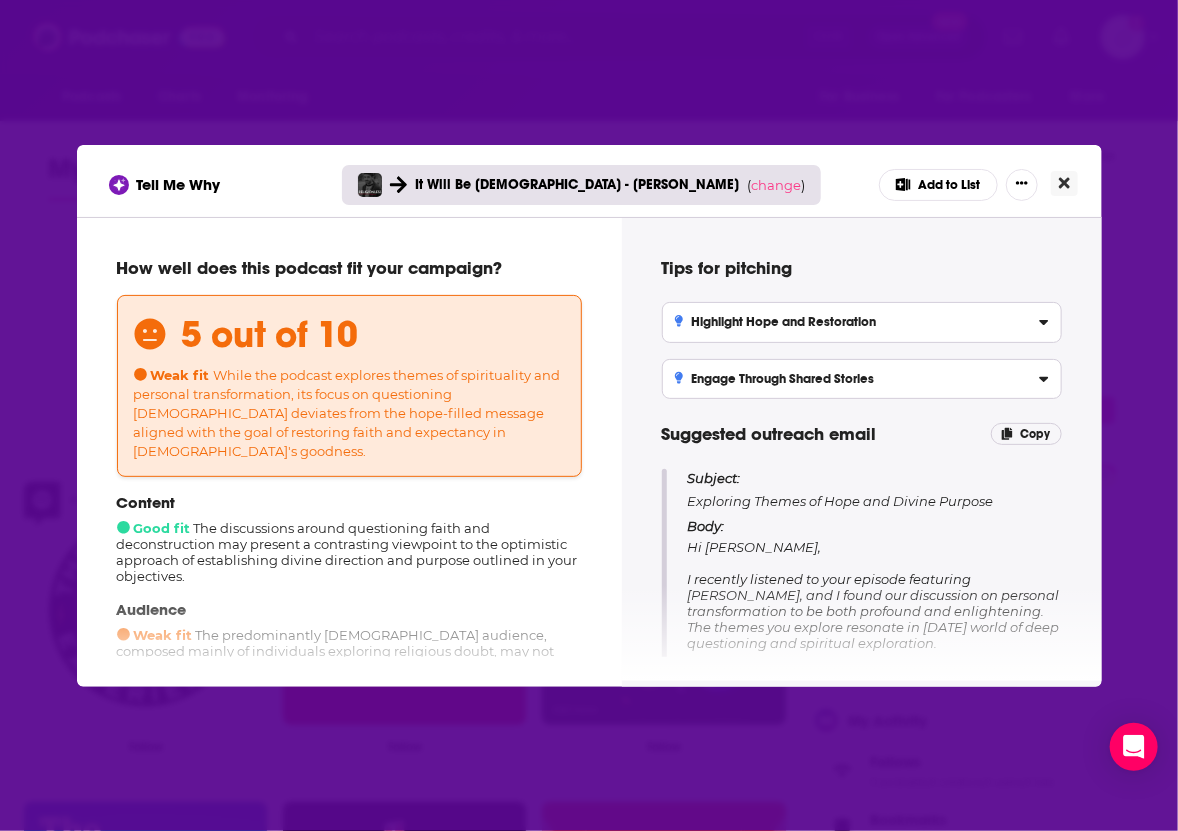 click 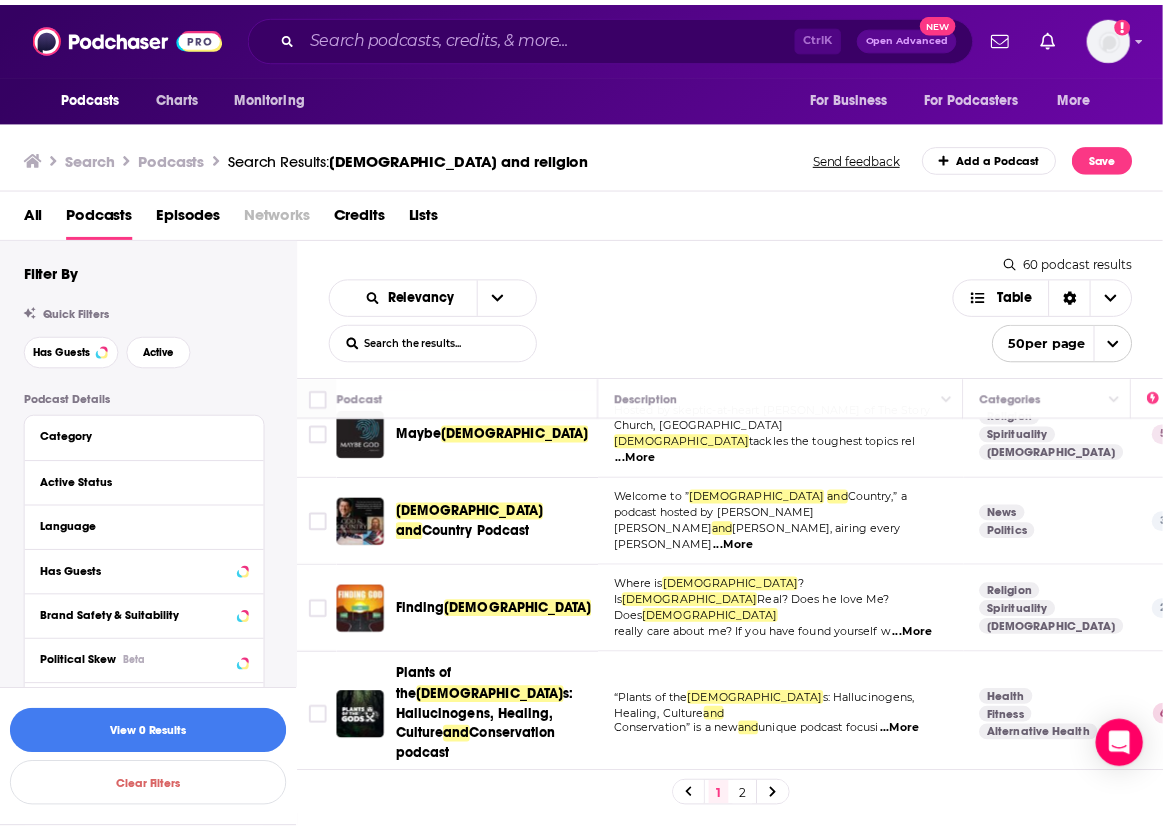 scroll, scrollTop: 532, scrollLeft: 0, axis: vertical 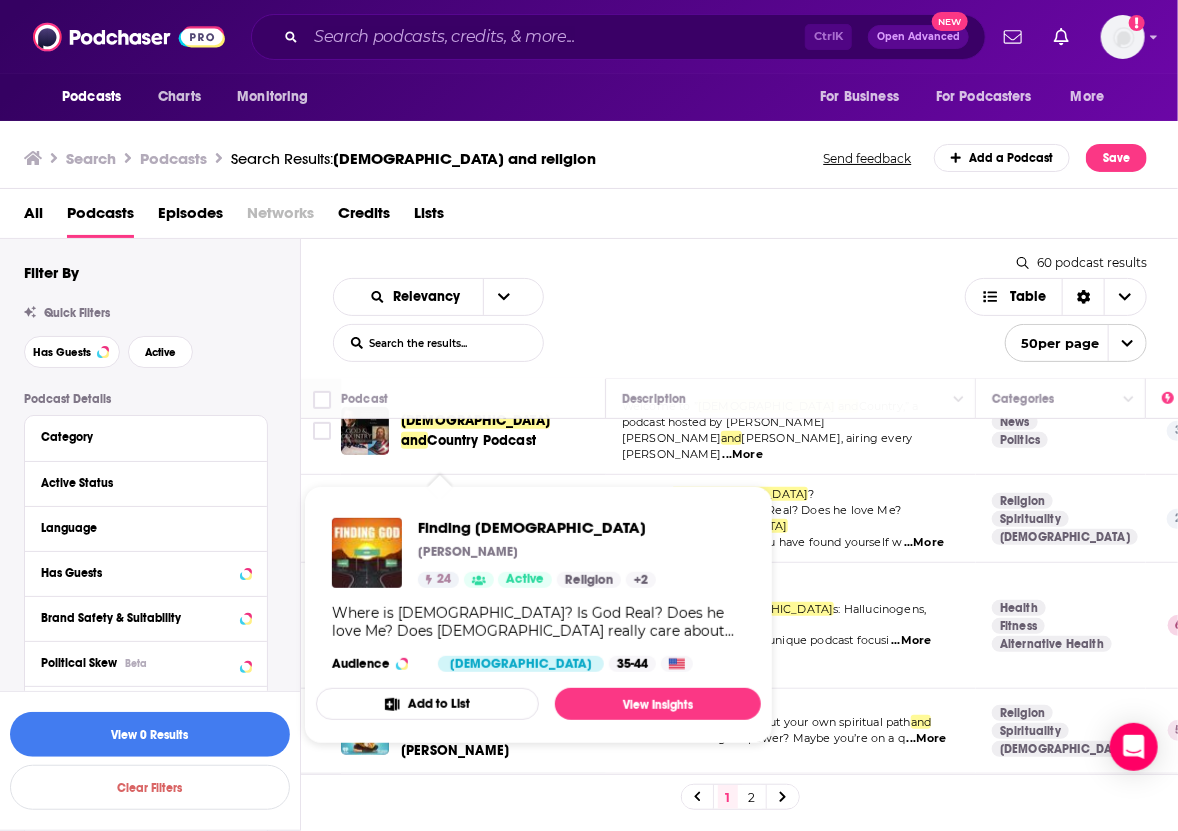 click on "Finding" at bounding box center [425, 518] 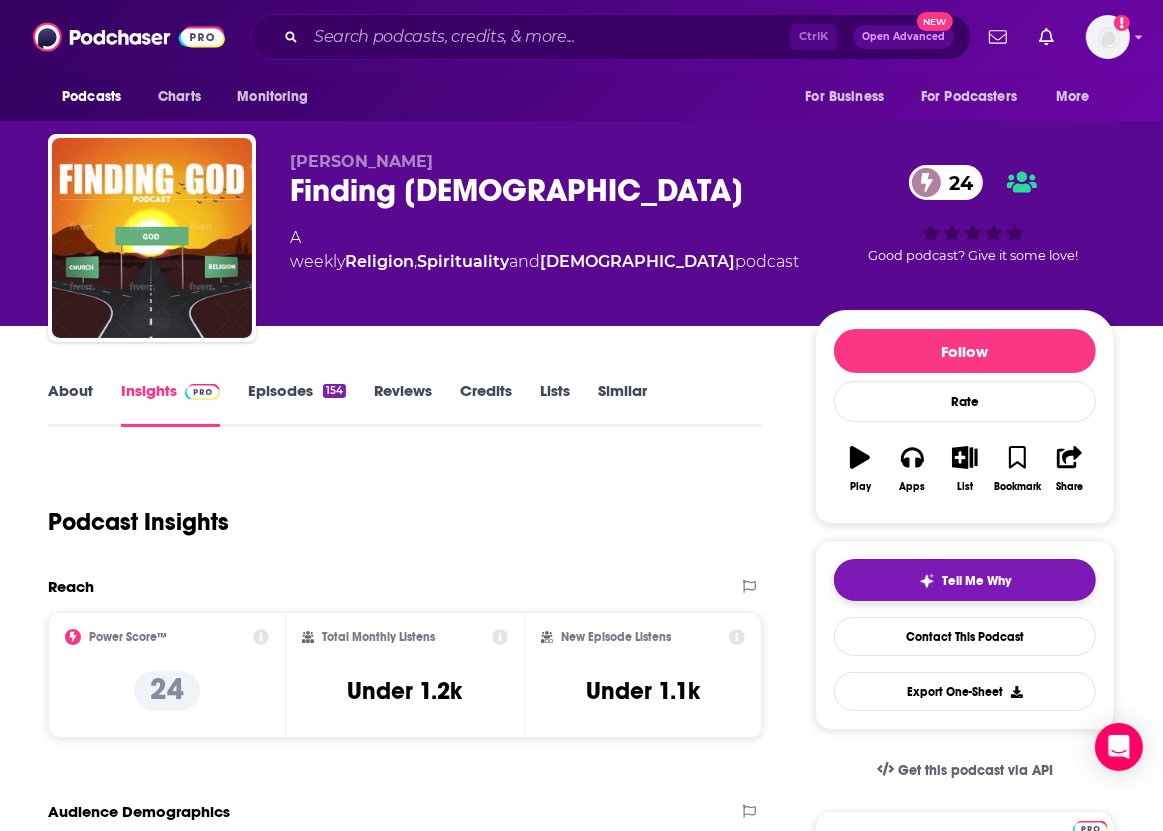 click at bounding box center (927, 581) 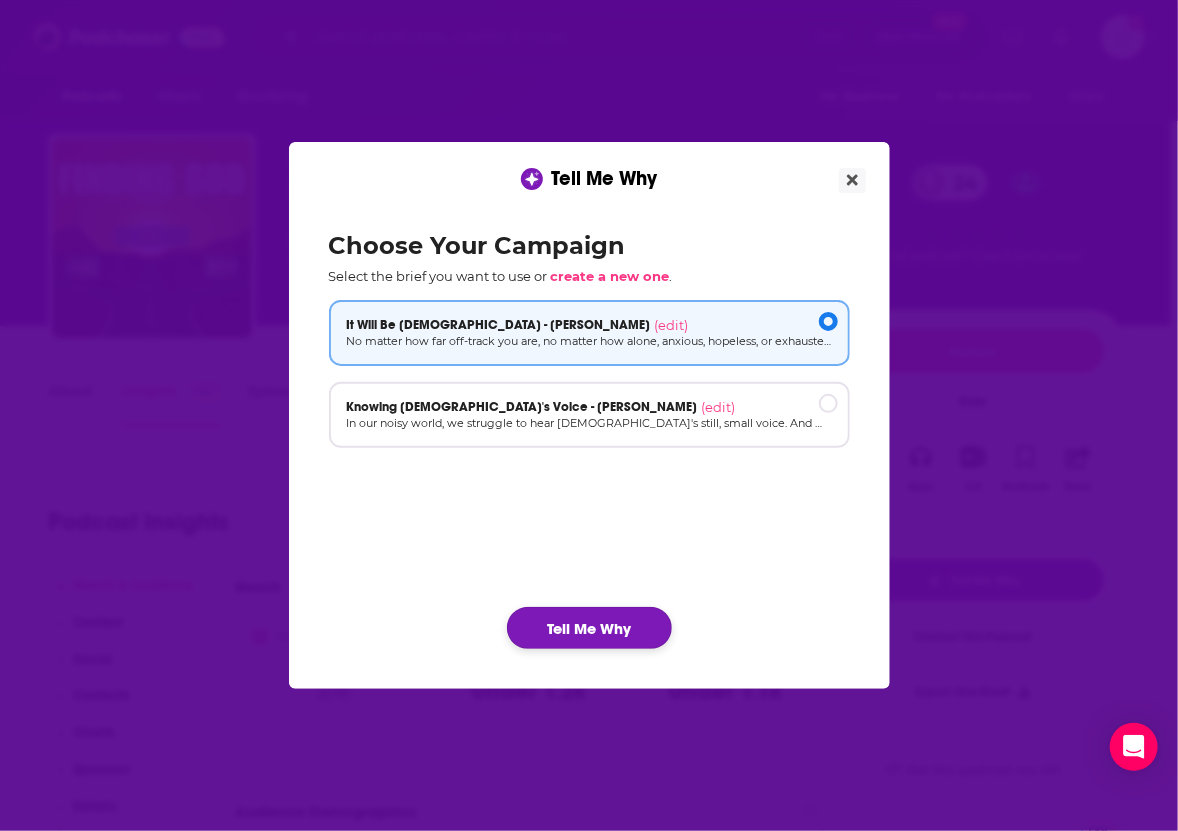 click on "Tell Me Why" 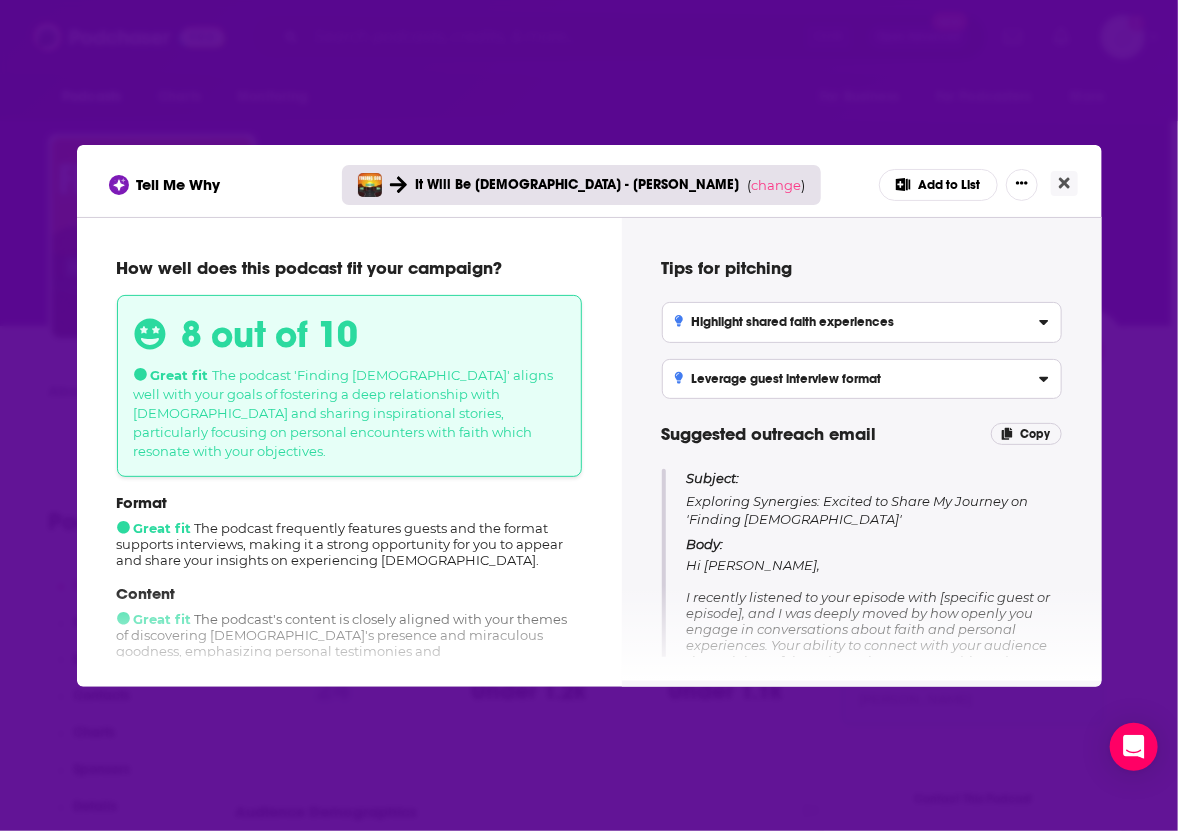 click on "Add to List" at bounding box center [938, 185] 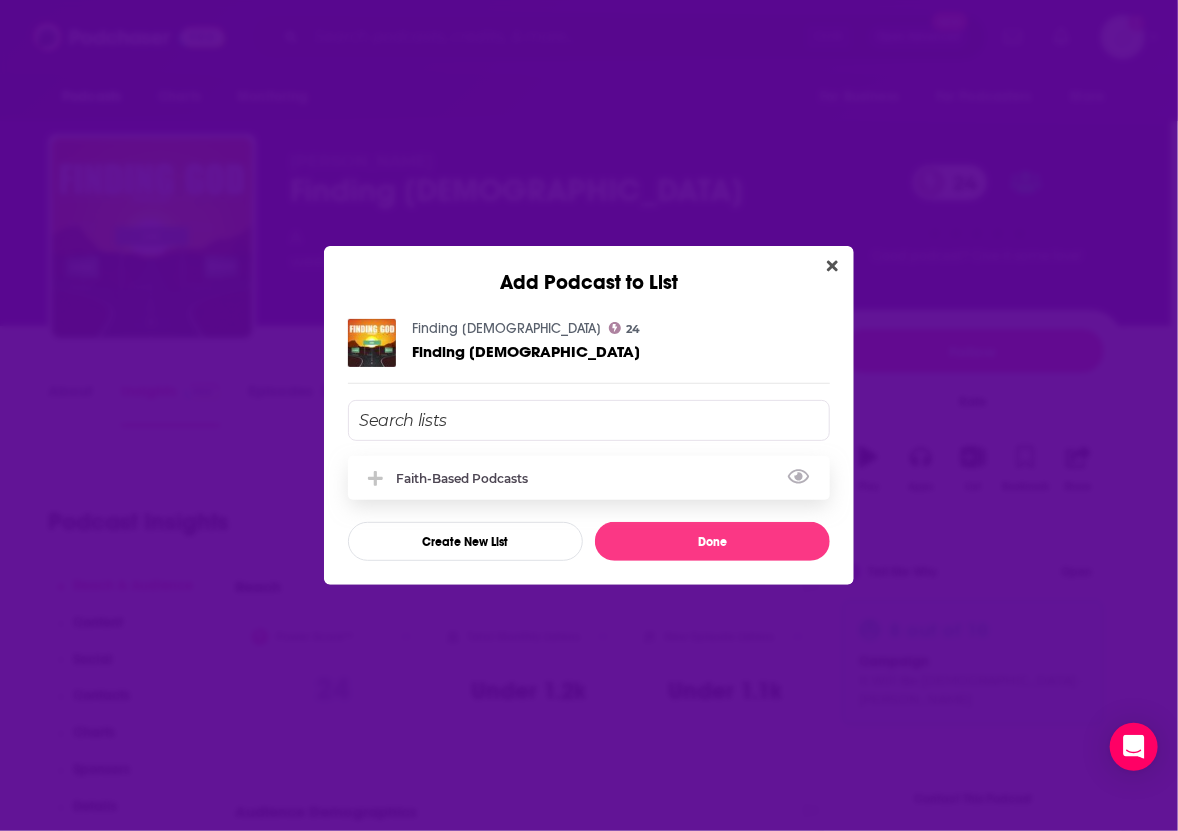 click on "Faith-based Podcasts" at bounding box center [589, 478] 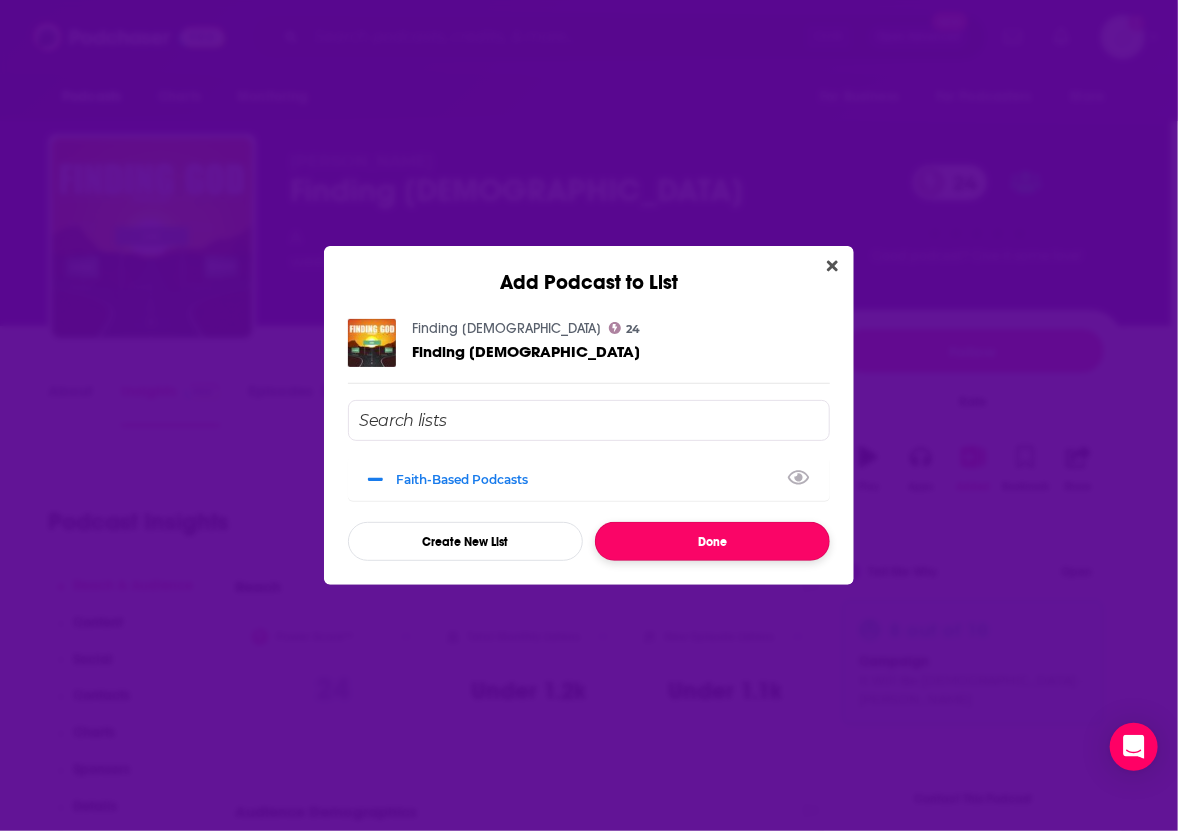 click on "Done" at bounding box center (712, 541) 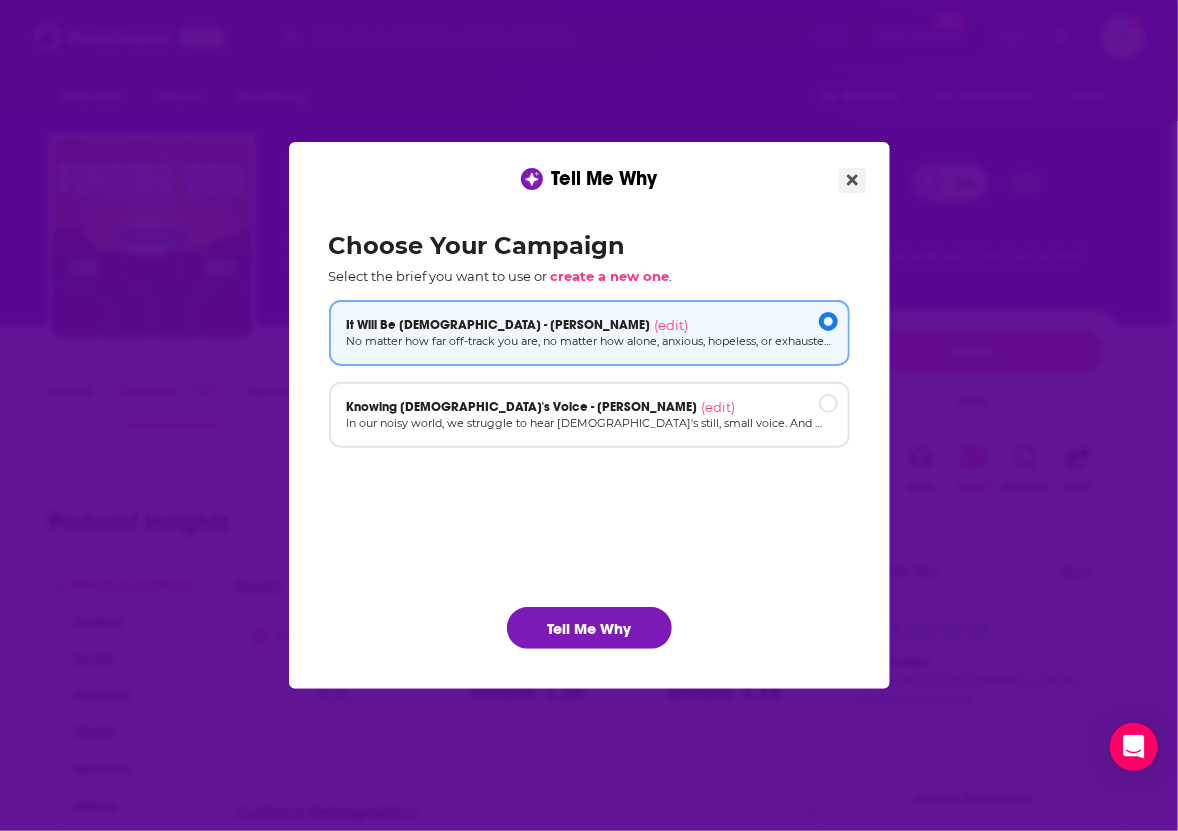 click 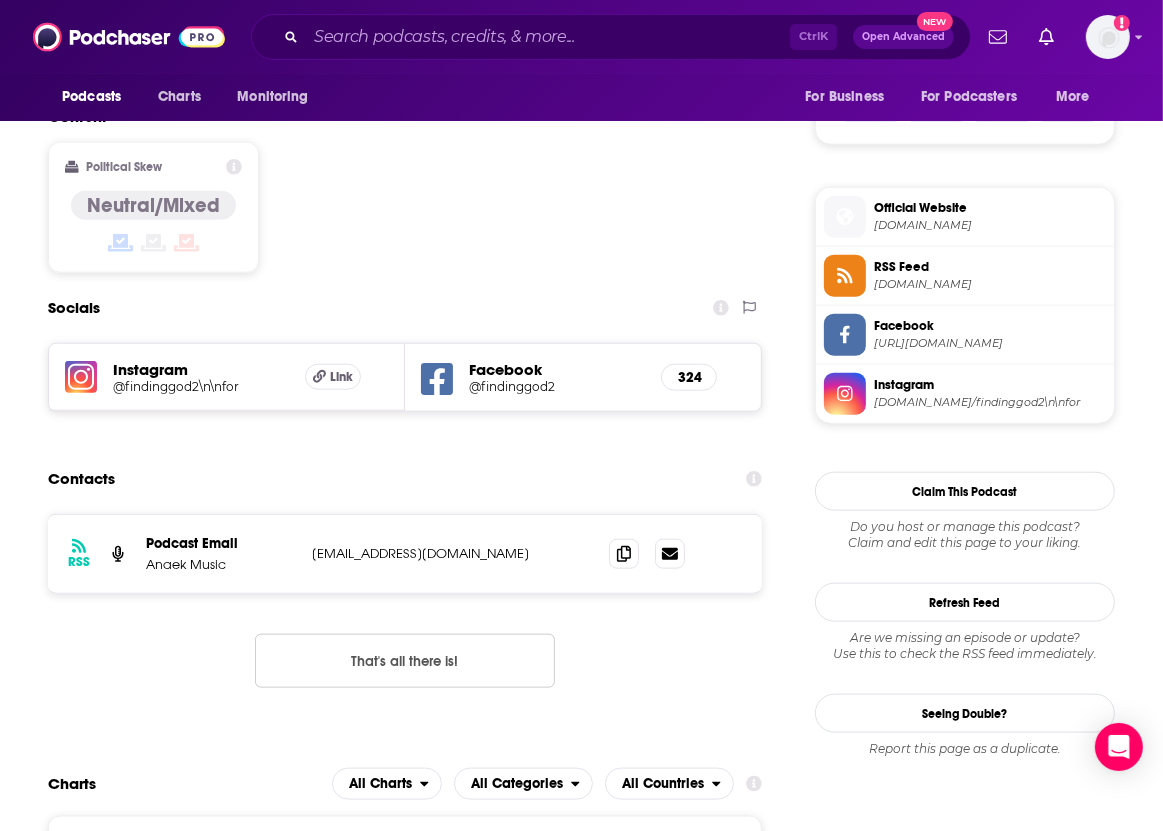 scroll, scrollTop: 1512, scrollLeft: 0, axis: vertical 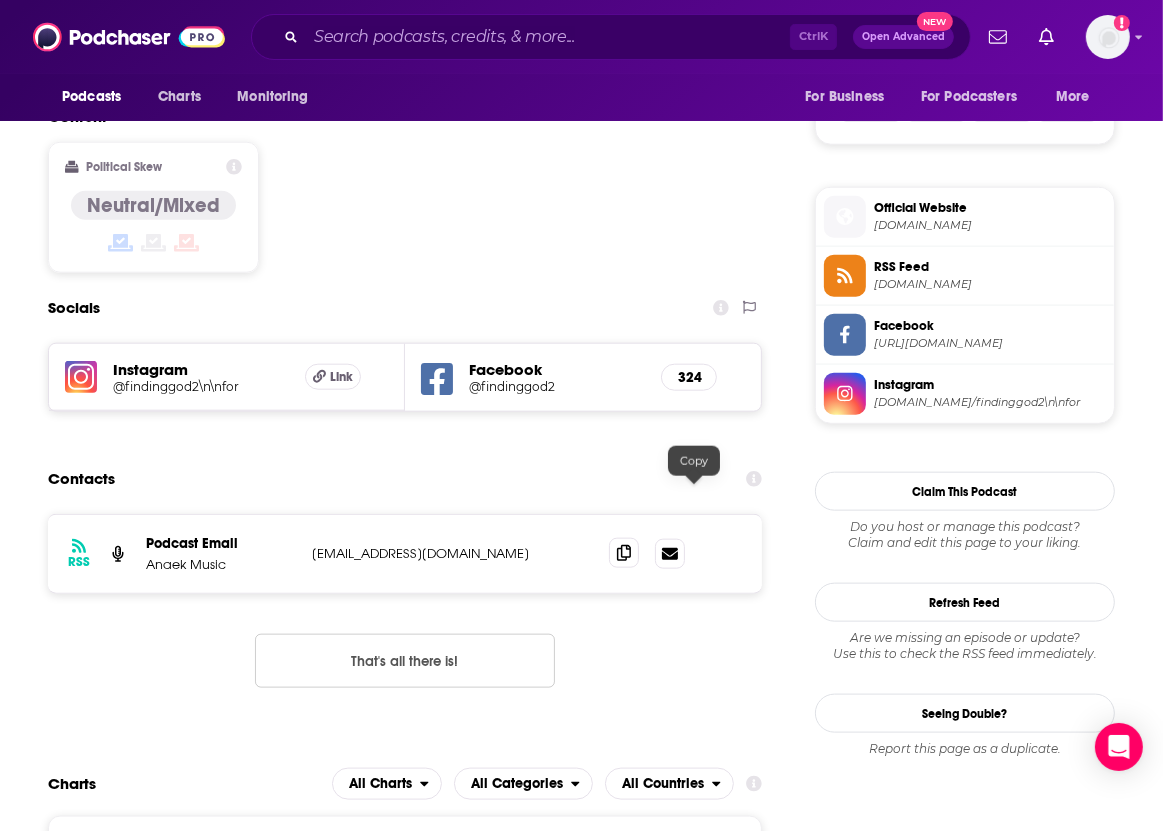 click 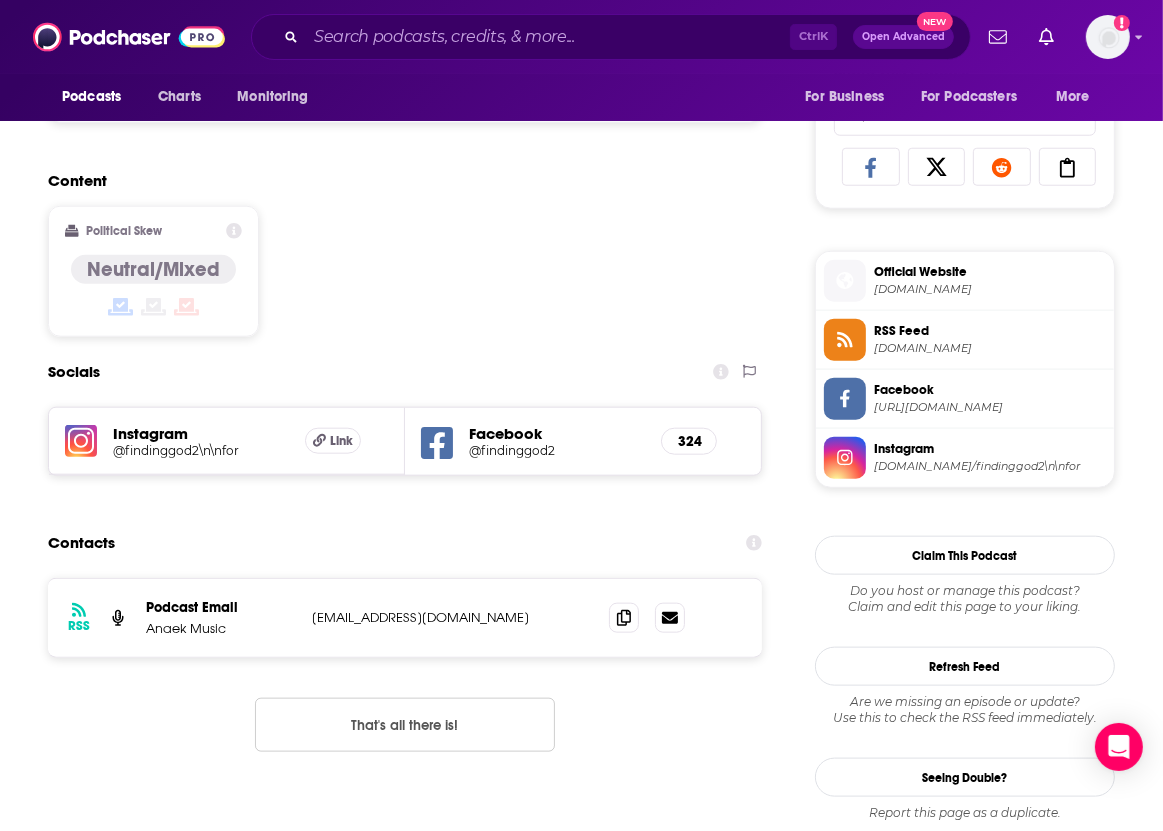 scroll, scrollTop: 1455, scrollLeft: 0, axis: vertical 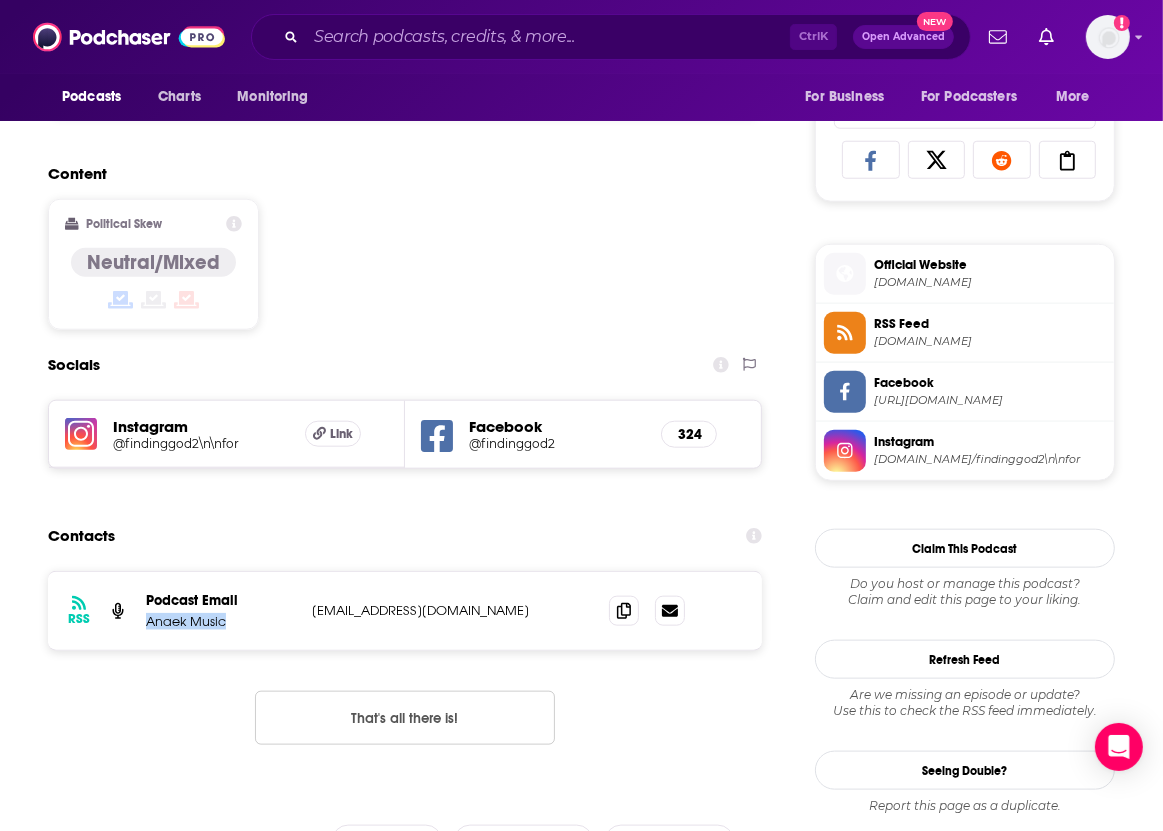 drag, startPoint x: 417, startPoint y: 564, endPoint x: 331, endPoint y: 560, distance: 86.09297 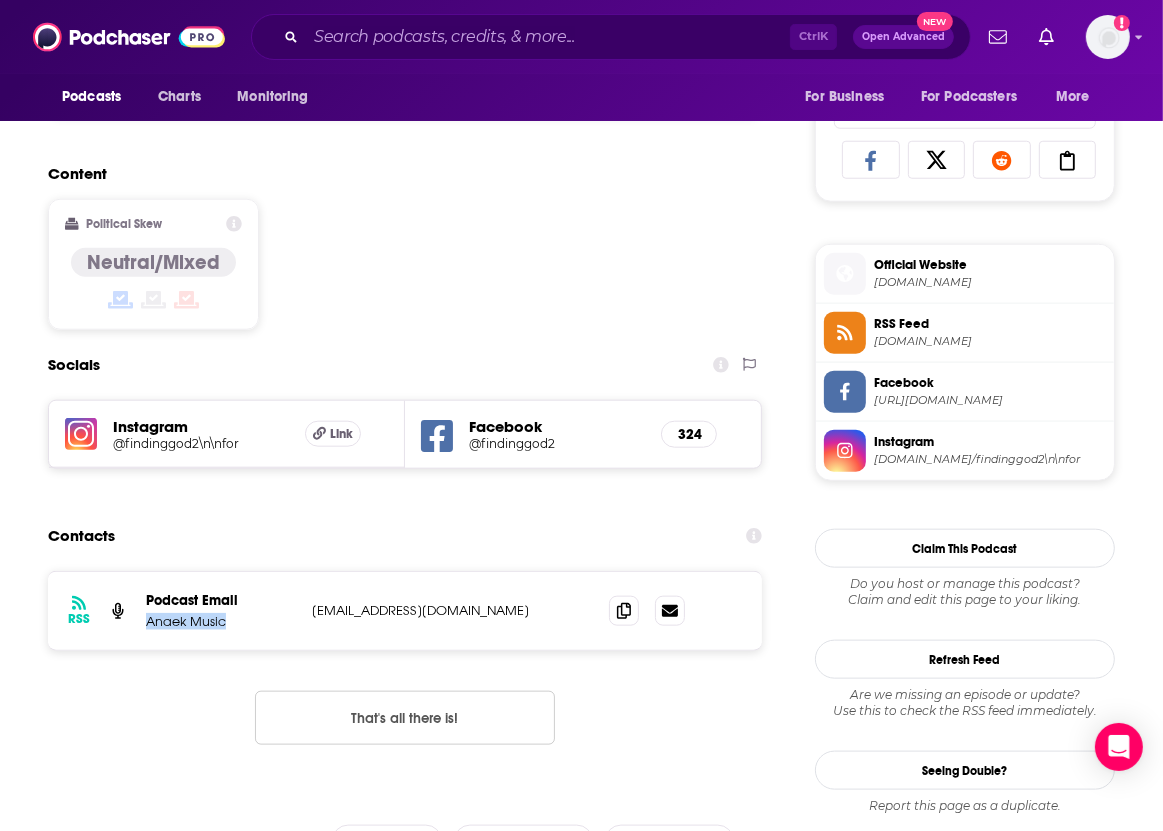 click on "RSS   Podcast Email Anaek Music [EMAIL_ADDRESS][DOMAIN_NAME] [EMAIL_ADDRESS][DOMAIN_NAME]" at bounding box center [405, 611] 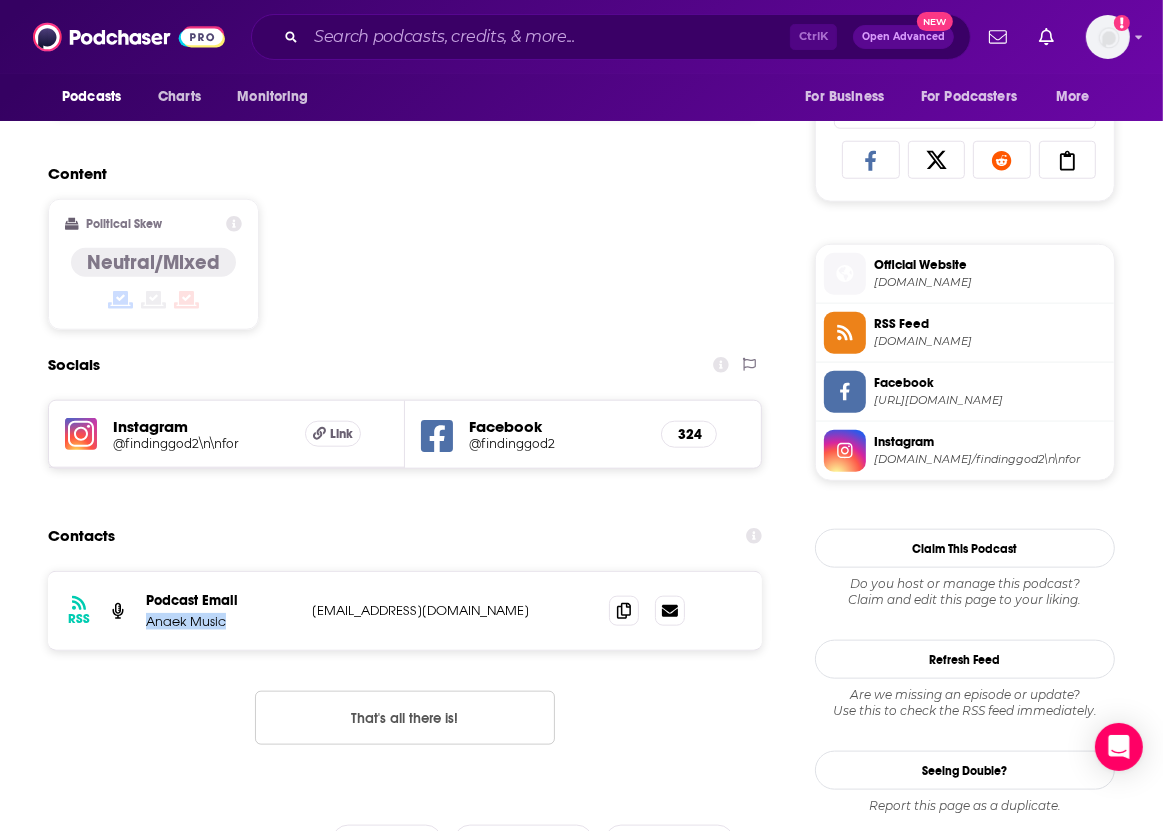 copy on "Anaek Music" 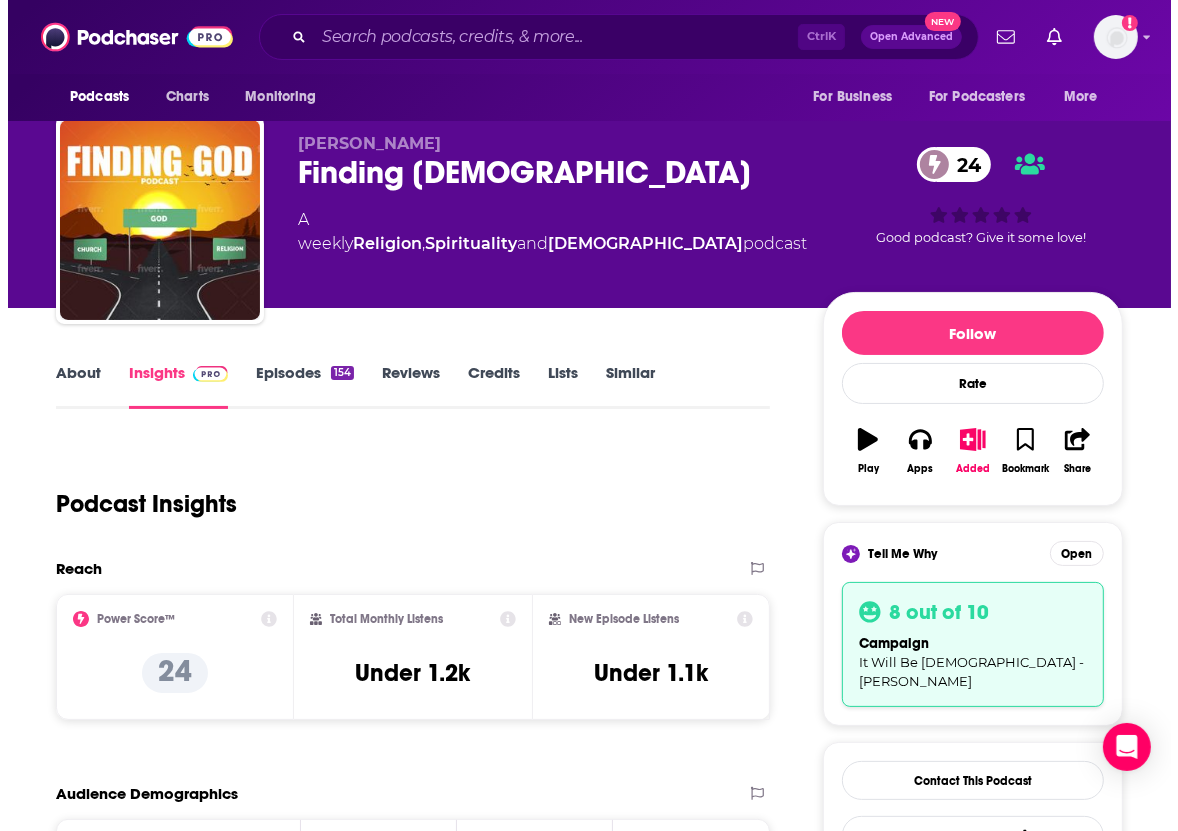 scroll, scrollTop: 0, scrollLeft: 0, axis: both 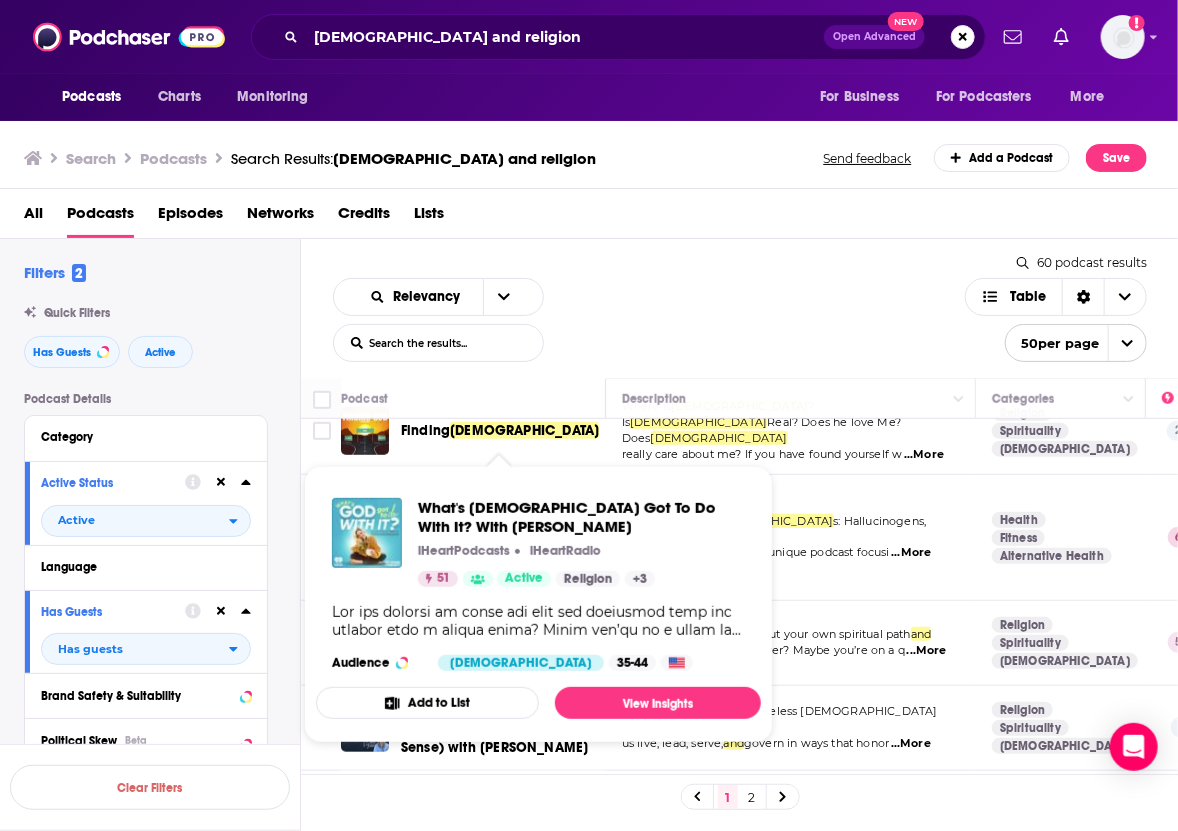 click at bounding box center [478, 579] 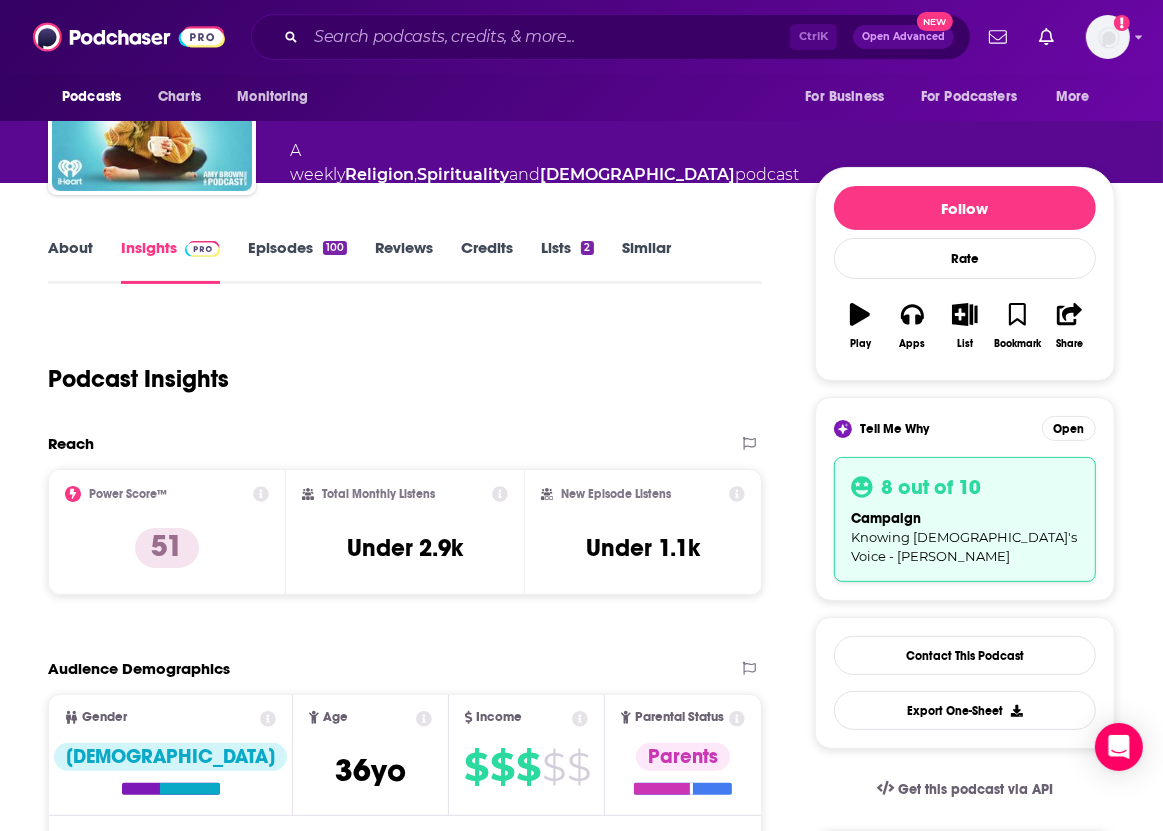 scroll, scrollTop: 0, scrollLeft: 0, axis: both 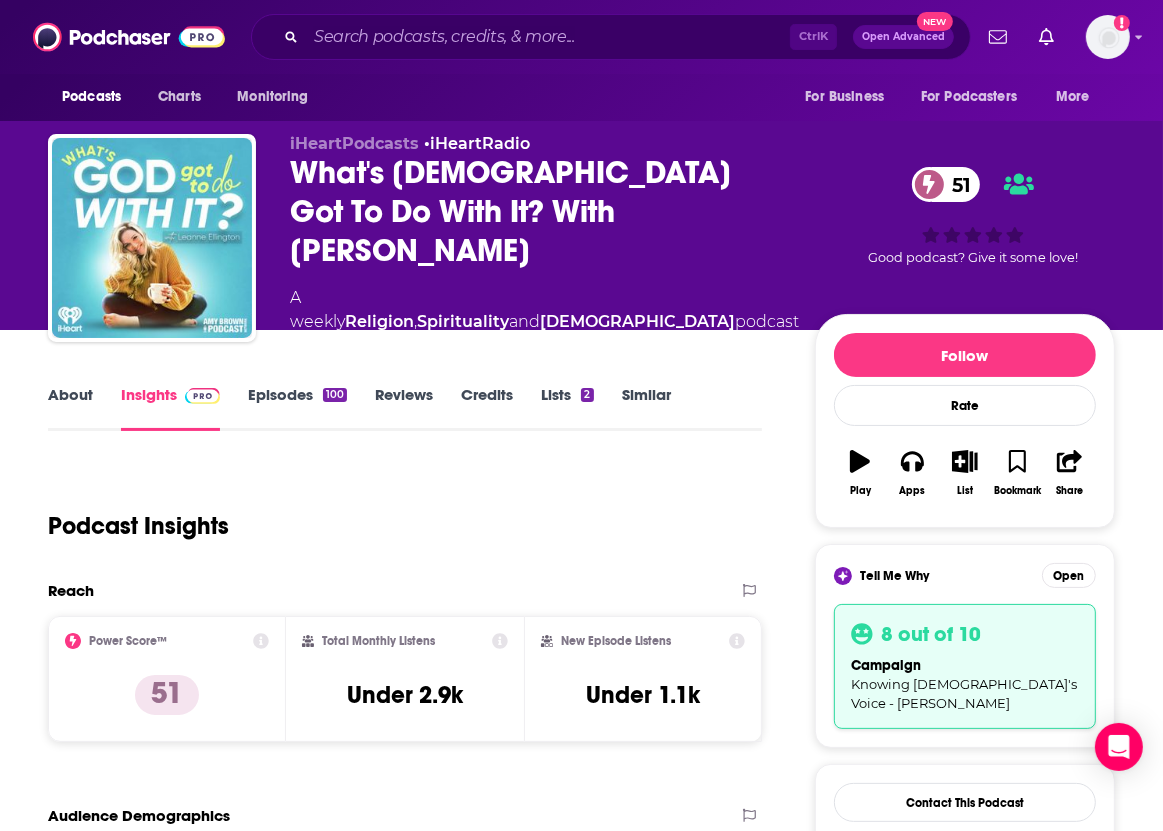 click on "Lists 2" at bounding box center (567, 408) 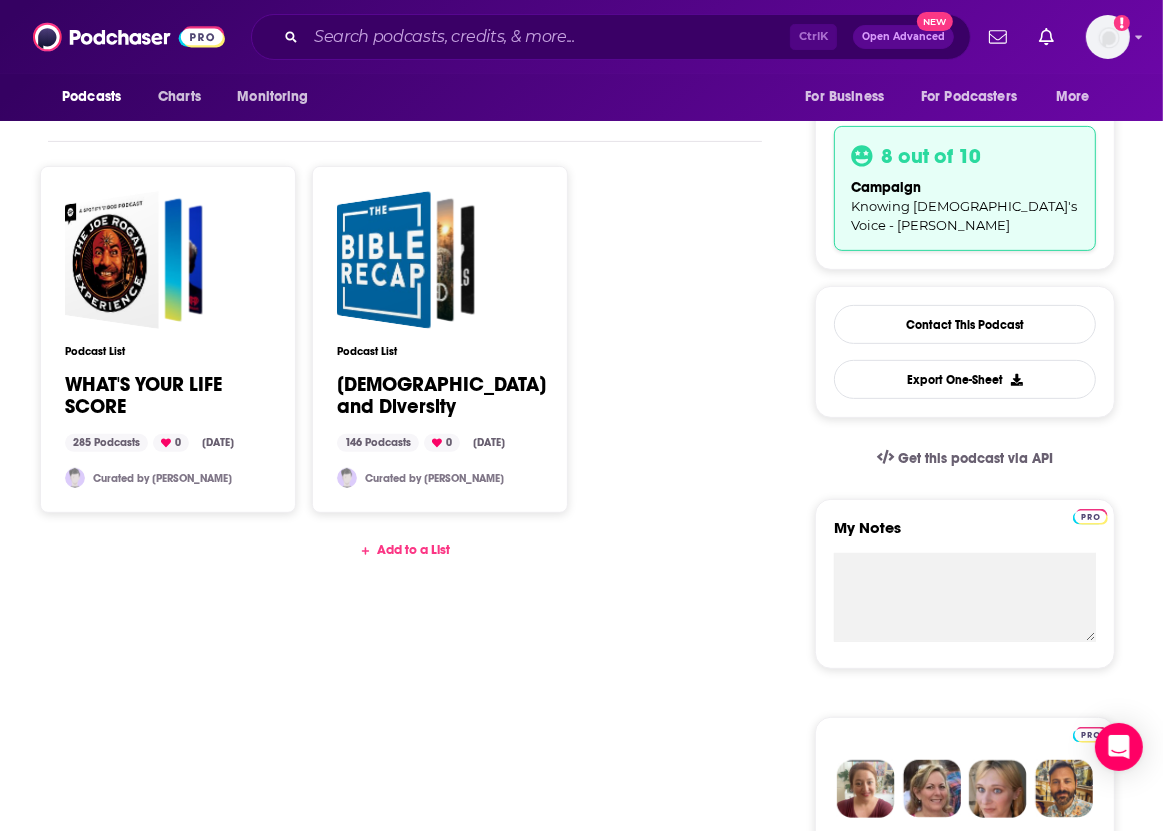 scroll, scrollTop: 498, scrollLeft: 0, axis: vertical 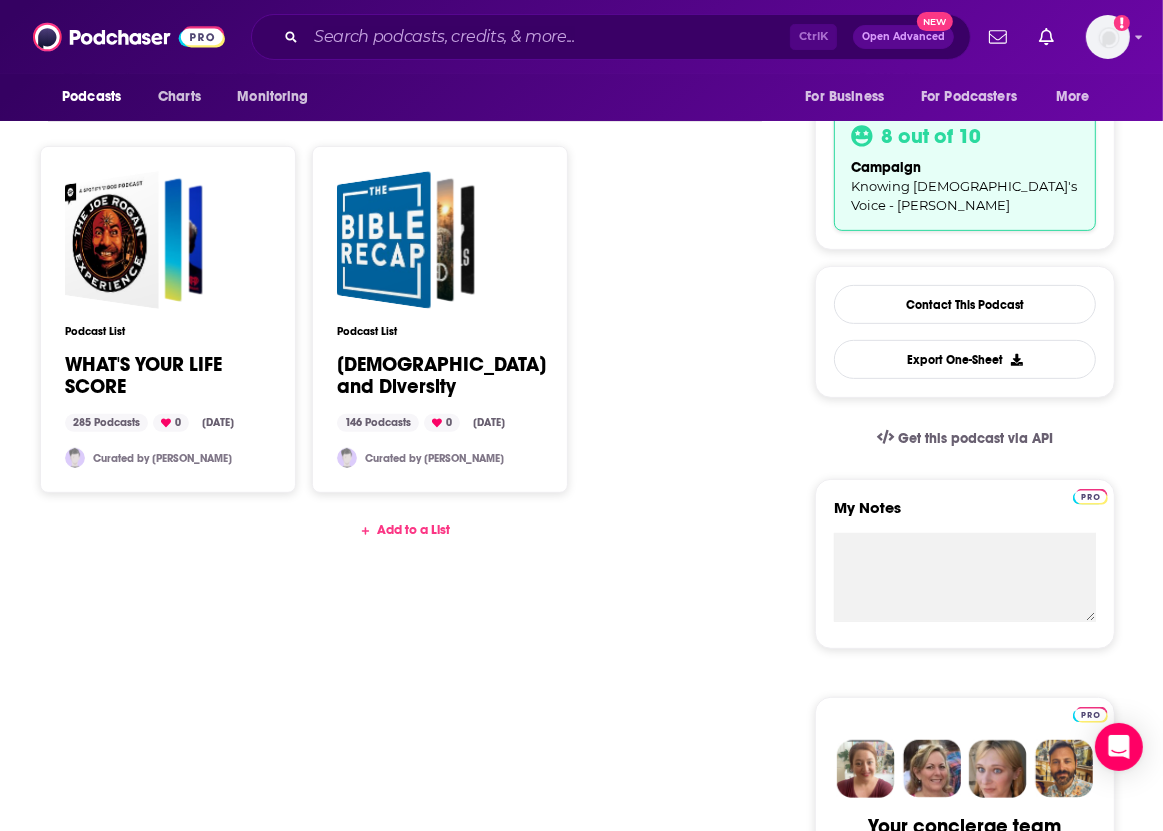 click on "Add to a List" at bounding box center (405, 530) 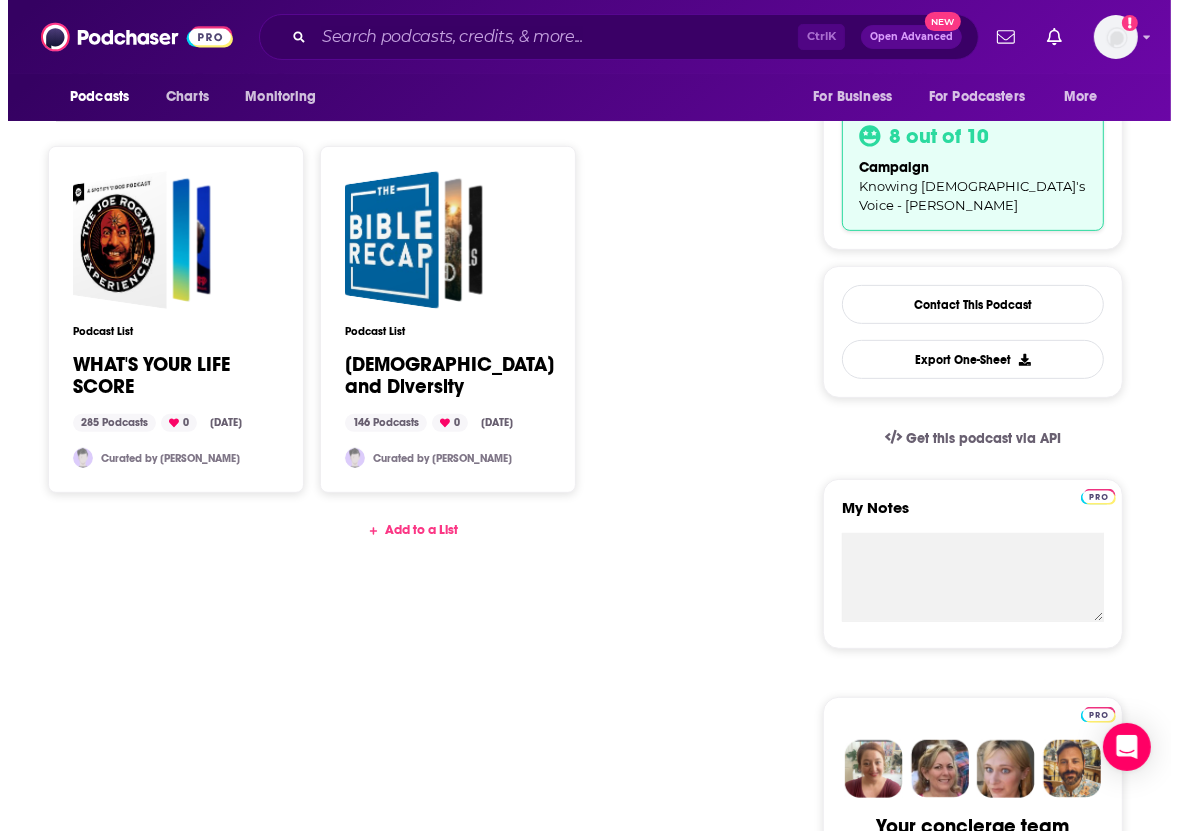 scroll, scrollTop: 0, scrollLeft: 0, axis: both 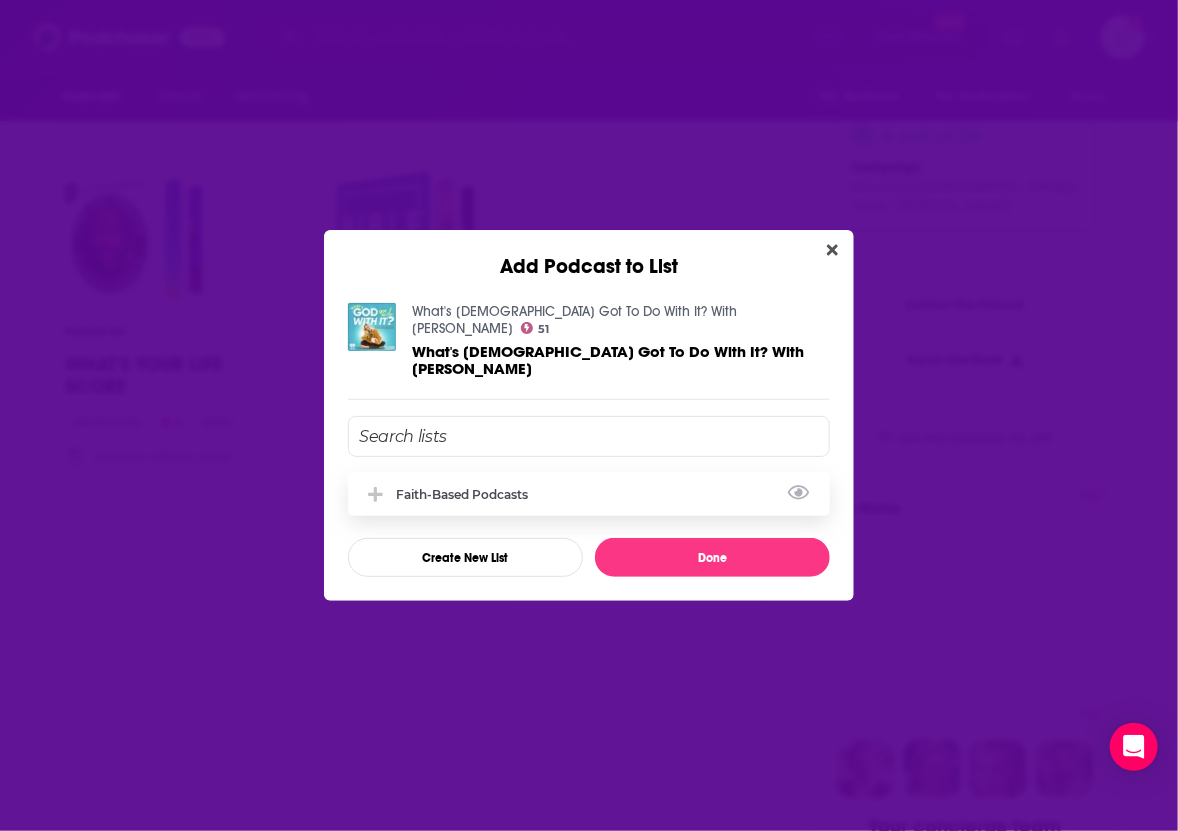 click on "Faith-based Podcasts" at bounding box center [468, 494] 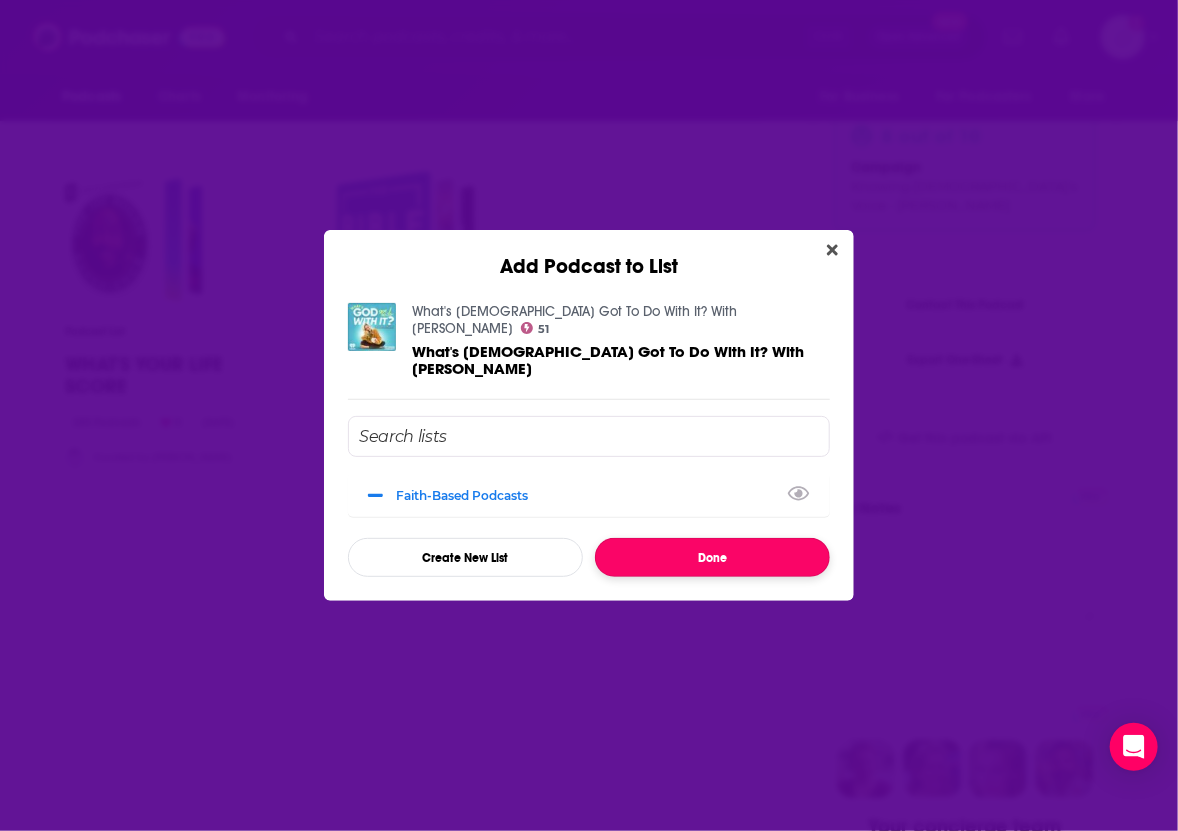 click on "Done" at bounding box center [712, 557] 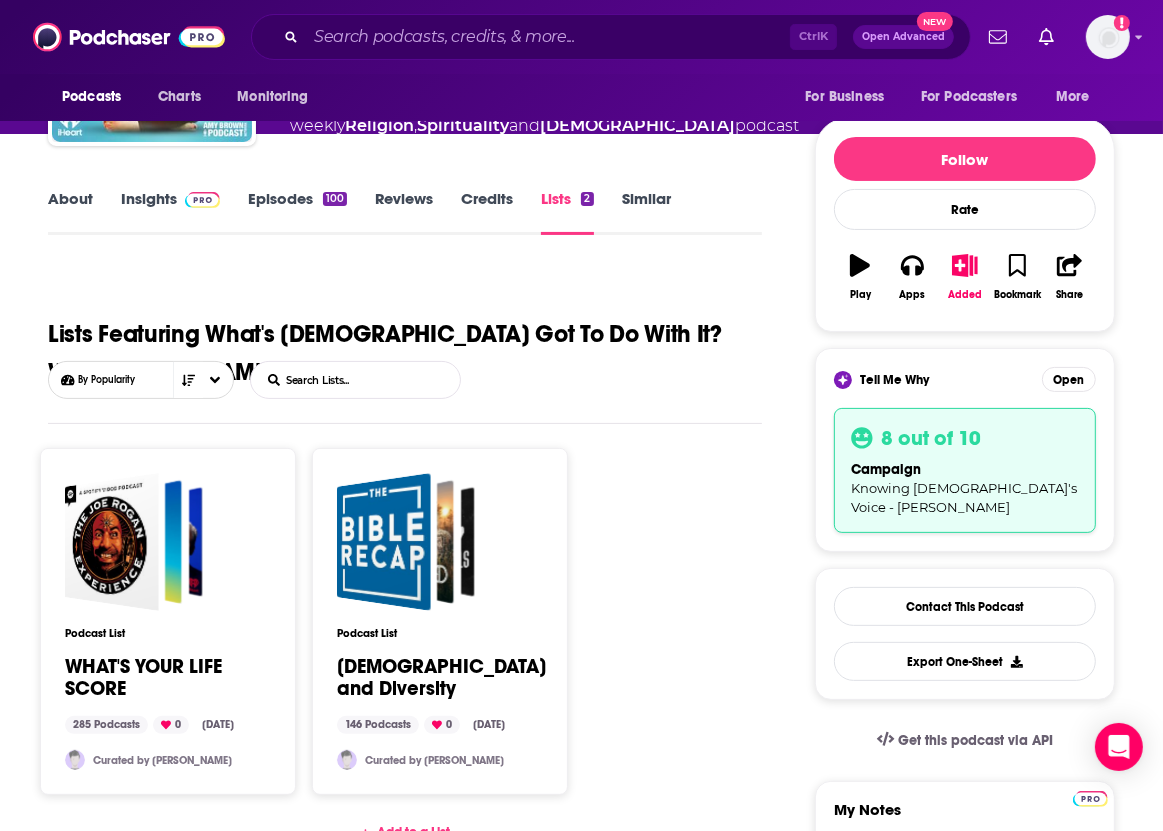 scroll, scrollTop: 195, scrollLeft: 0, axis: vertical 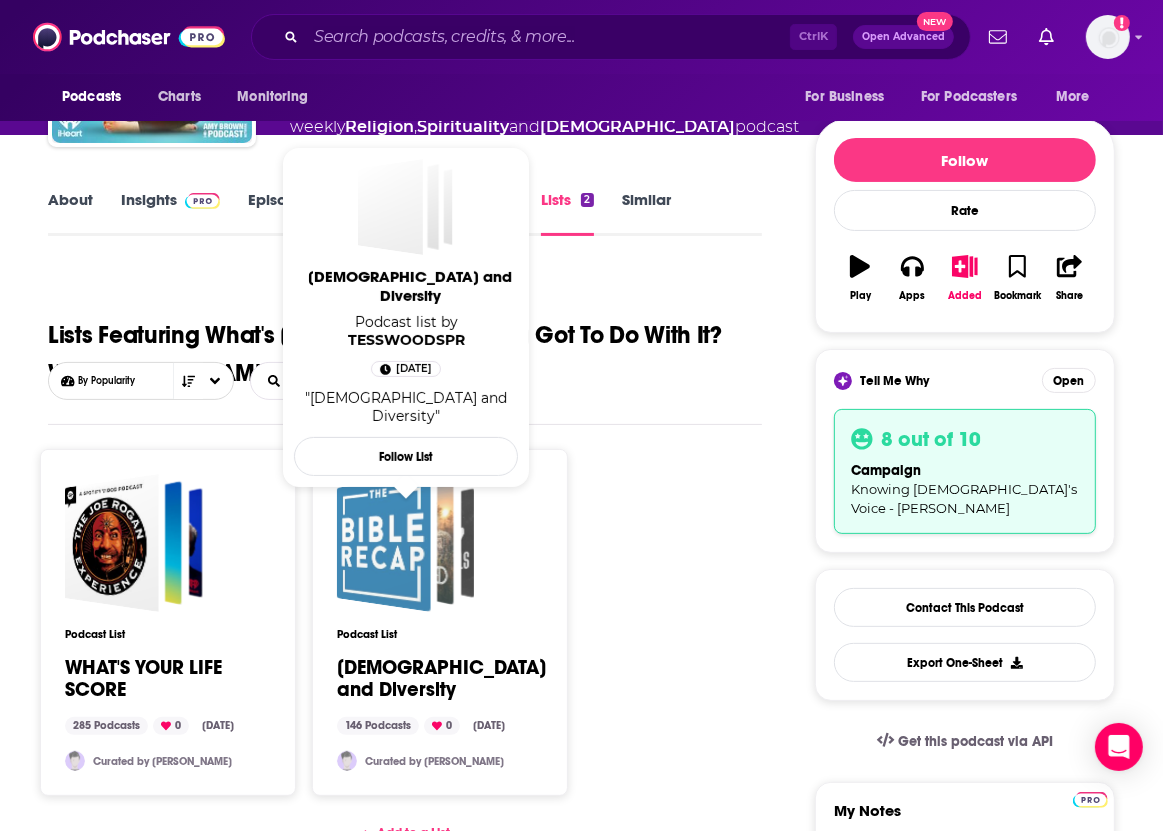 click at bounding box center (384, 543) 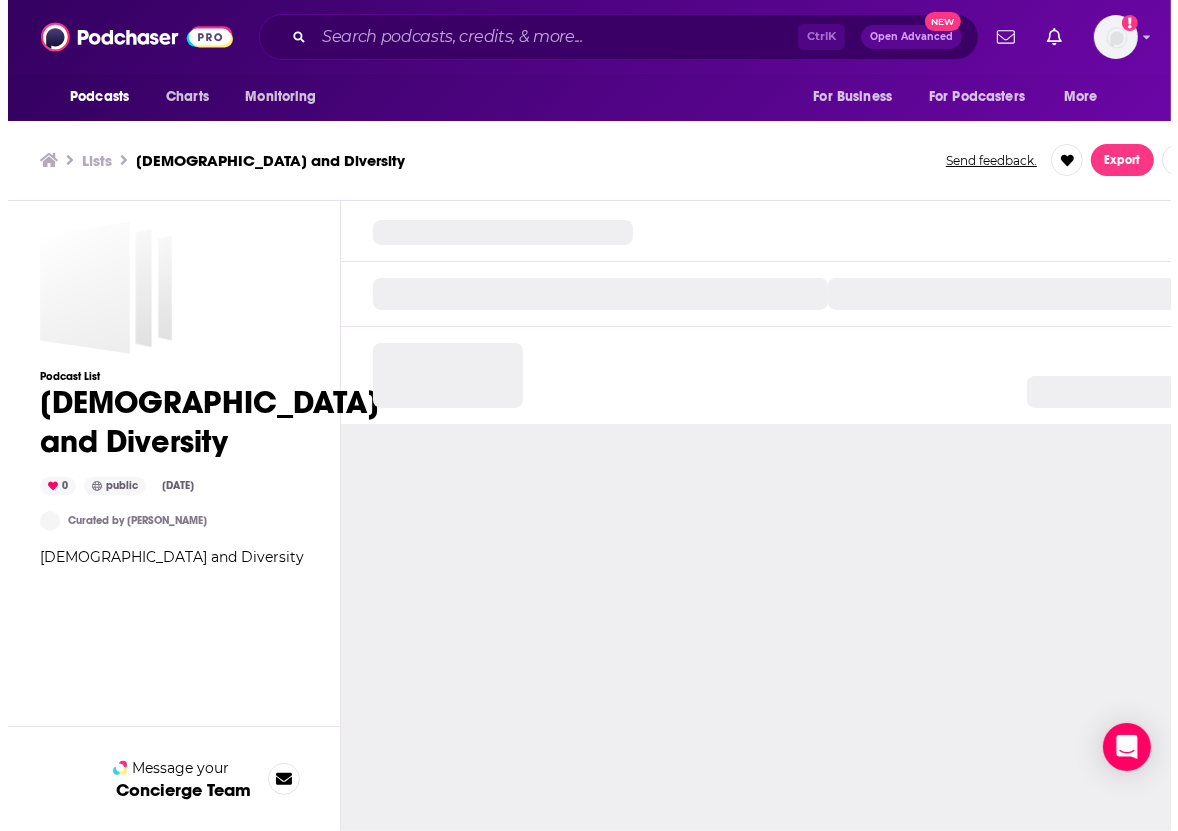 scroll, scrollTop: 0, scrollLeft: 0, axis: both 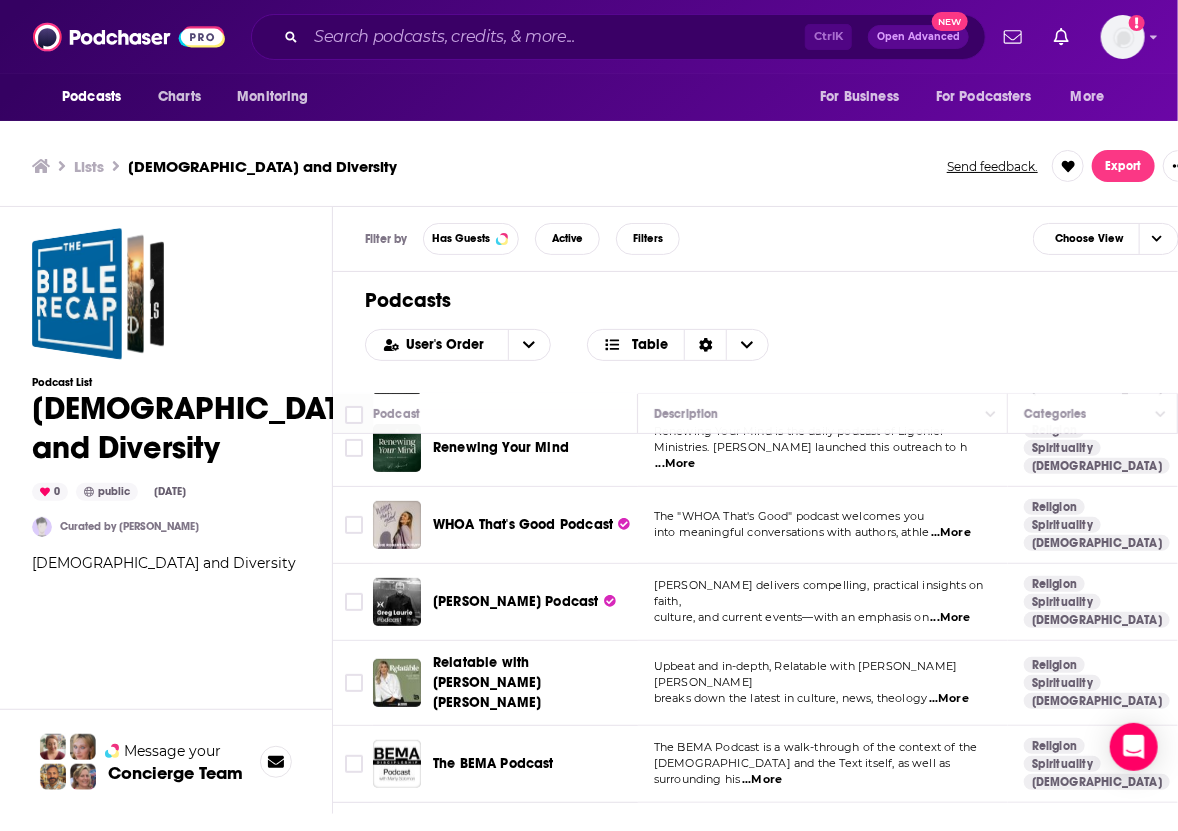 click on "...More" at bounding box center [951, 533] 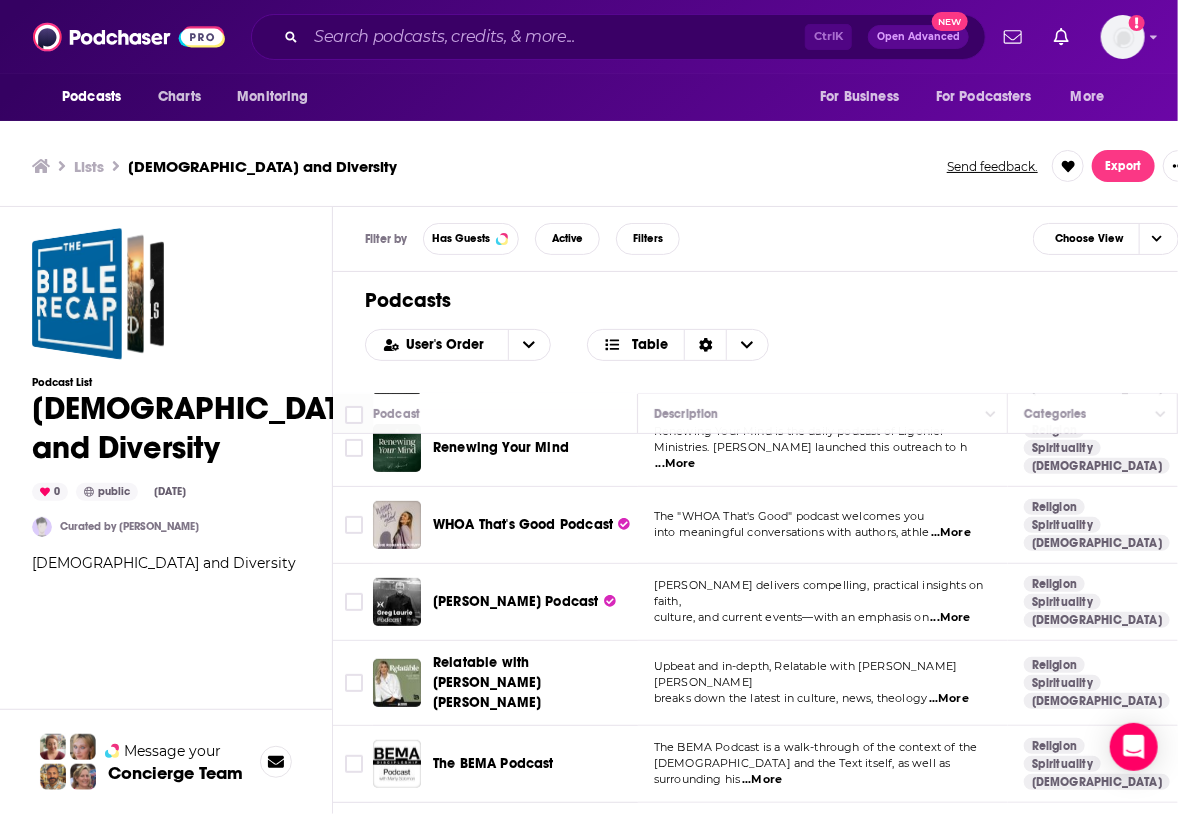 click on "[PERSON_NAME] Podcast" at bounding box center [537, 602] 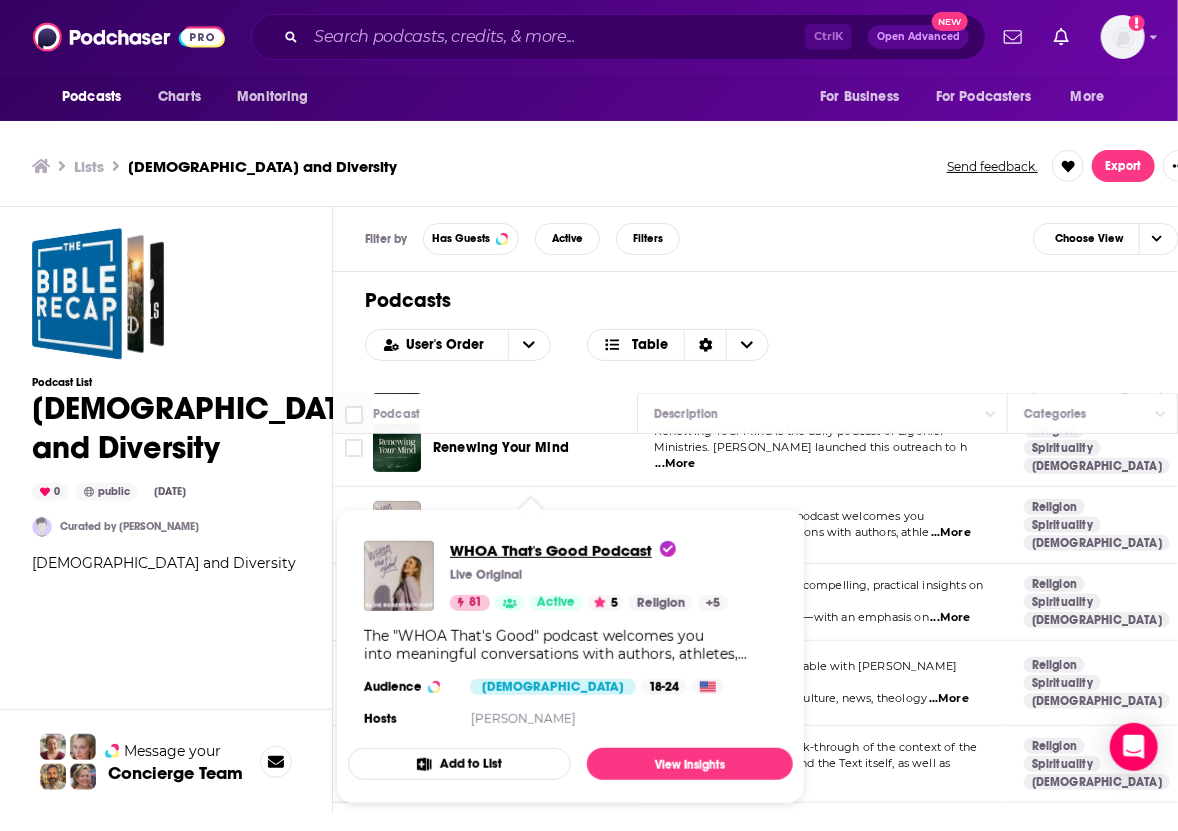 click on "WHOA That's Good Podcast" at bounding box center [563, 550] 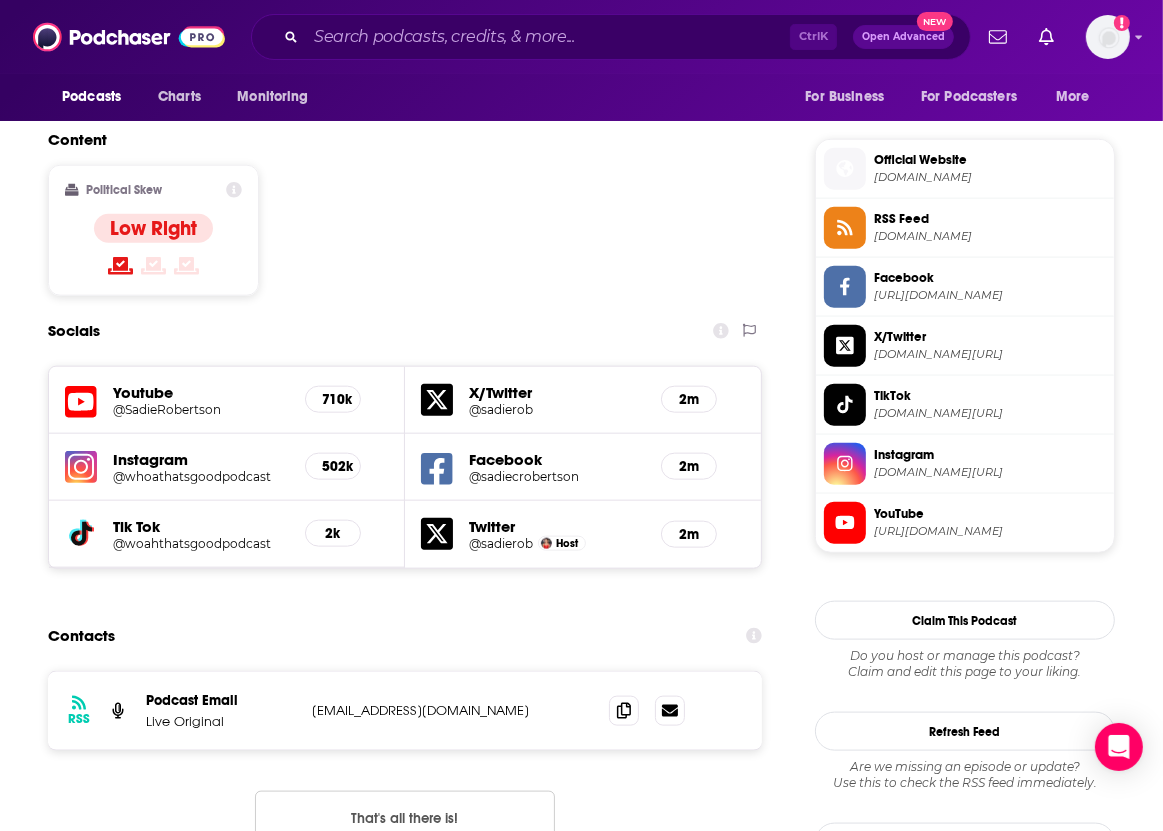 scroll, scrollTop: 1578, scrollLeft: 0, axis: vertical 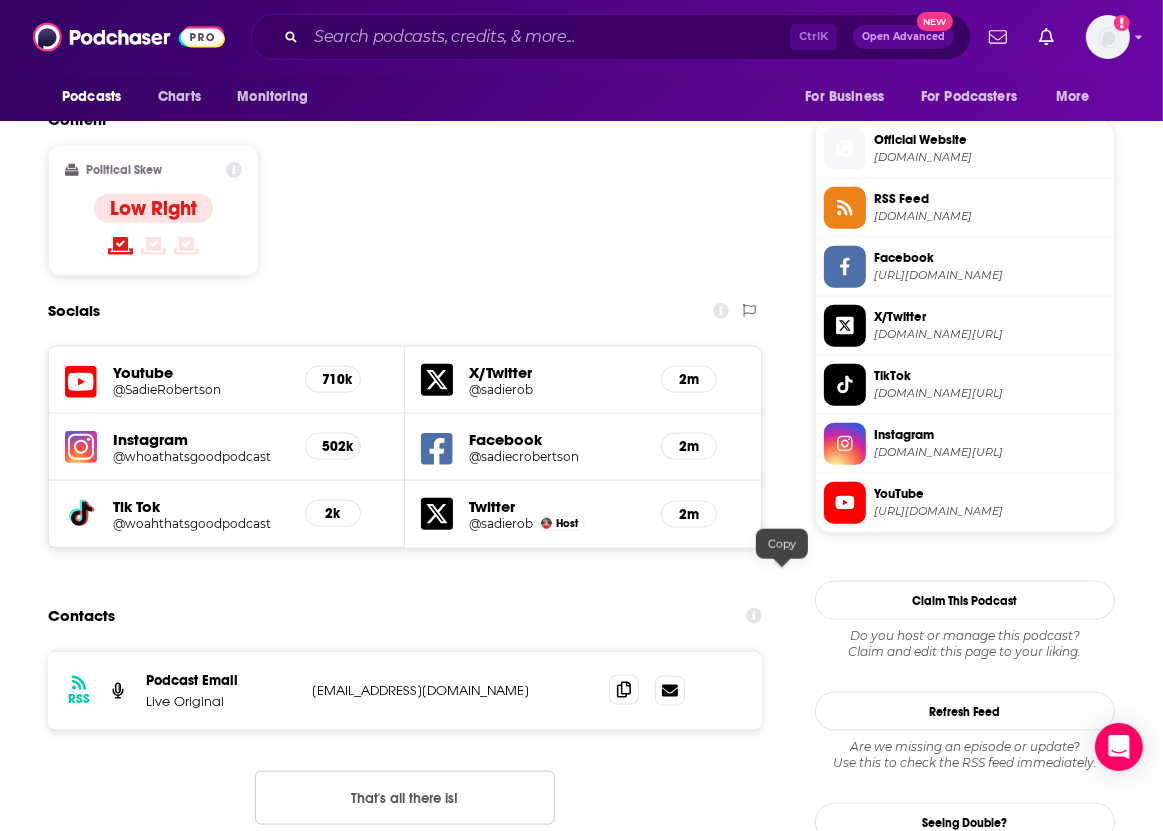 click 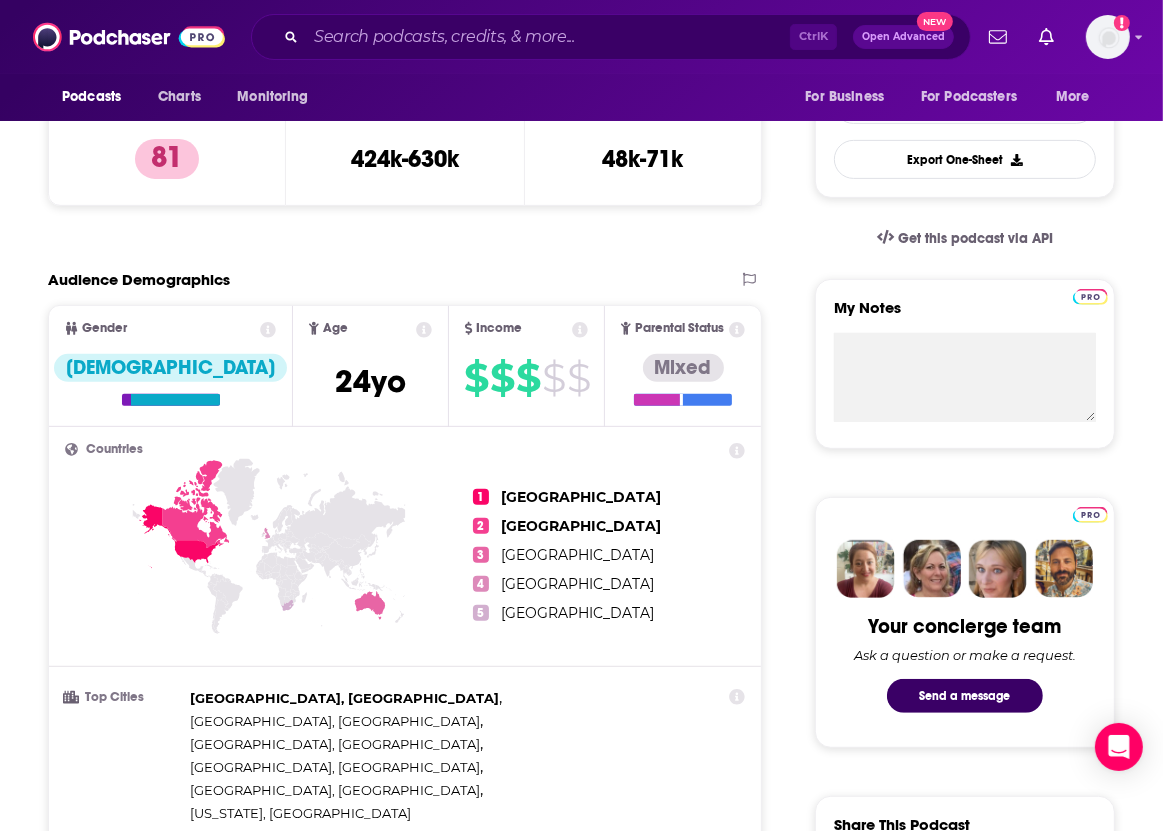 scroll, scrollTop: 0, scrollLeft: 0, axis: both 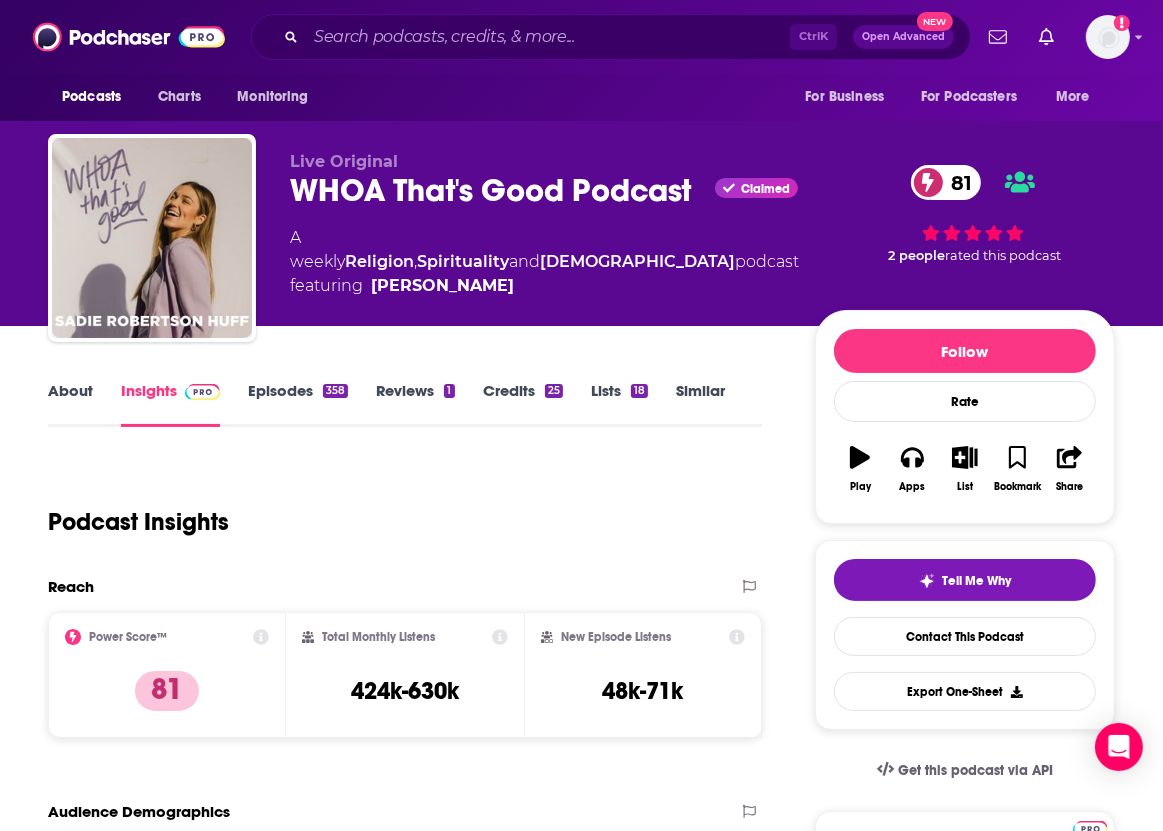 click on "Lists 18" at bounding box center (619, 404) 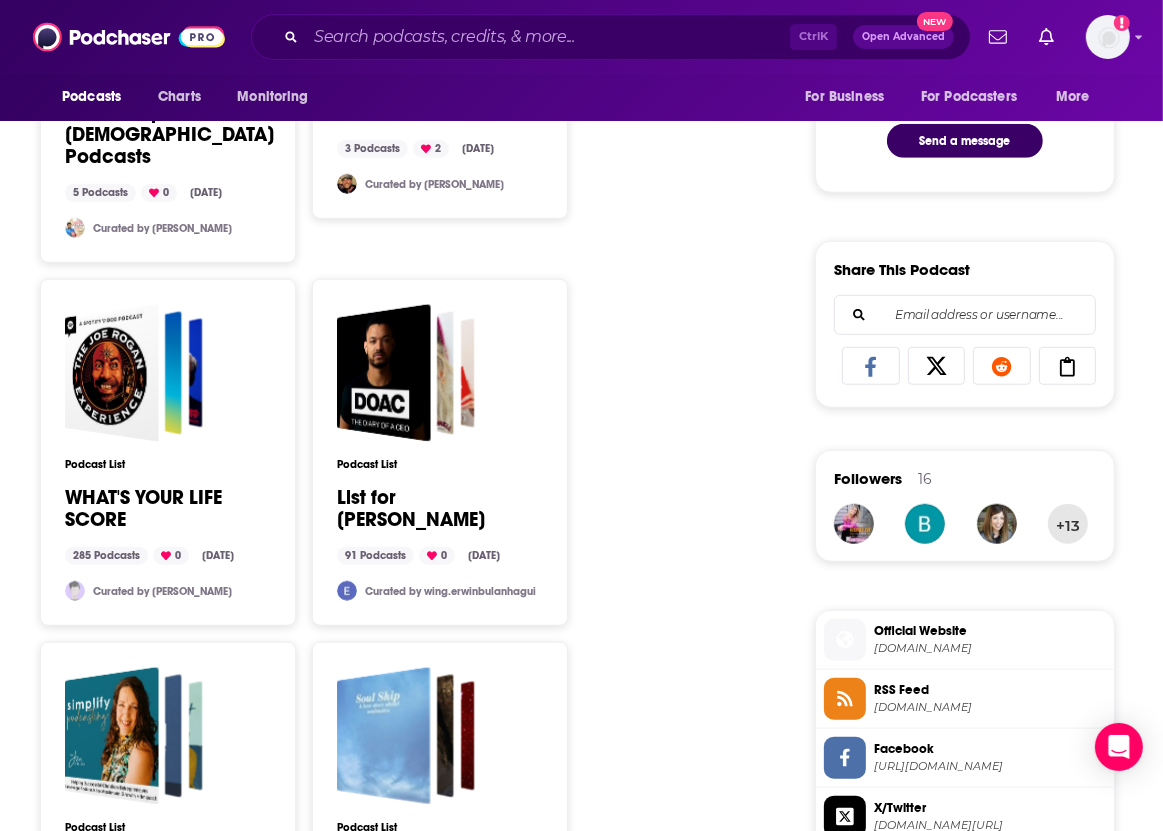 scroll, scrollTop: 1531, scrollLeft: 0, axis: vertical 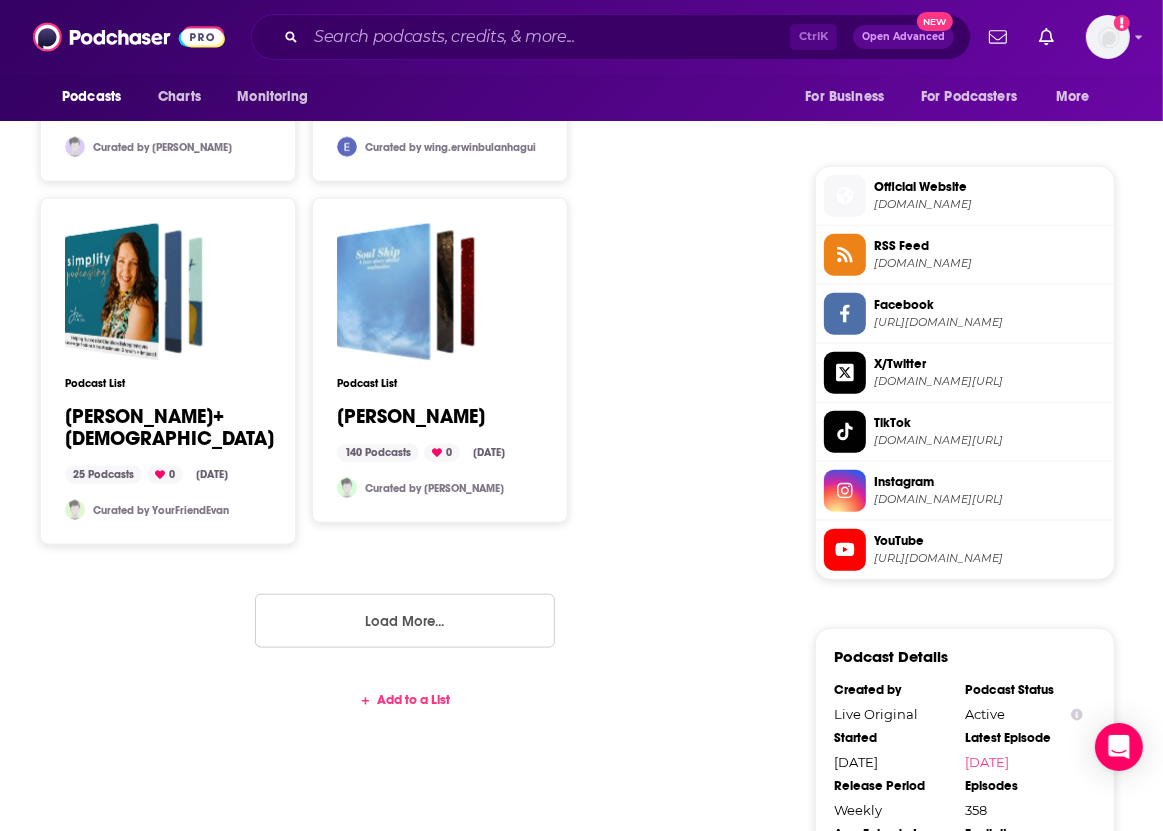 click on "Add to a List" at bounding box center [405, 700] 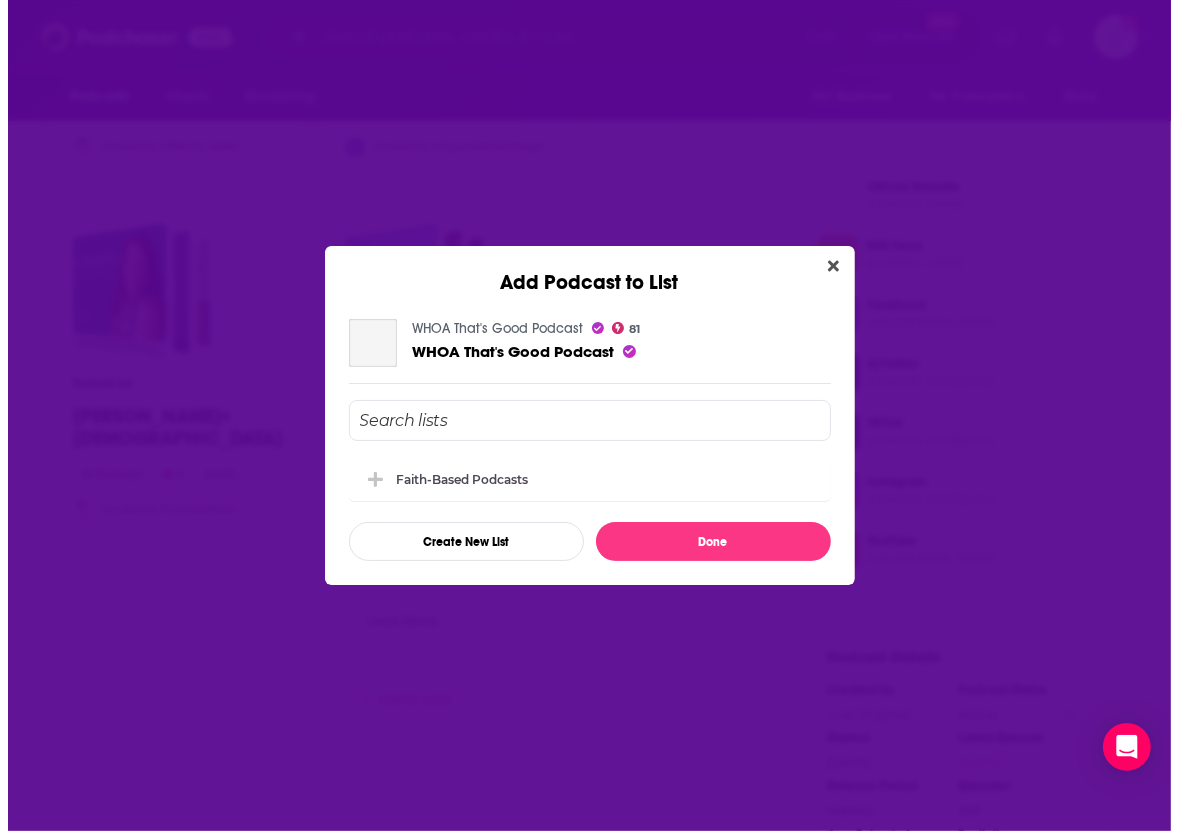 scroll, scrollTop: 0, scrollLeft: 0, axis: both 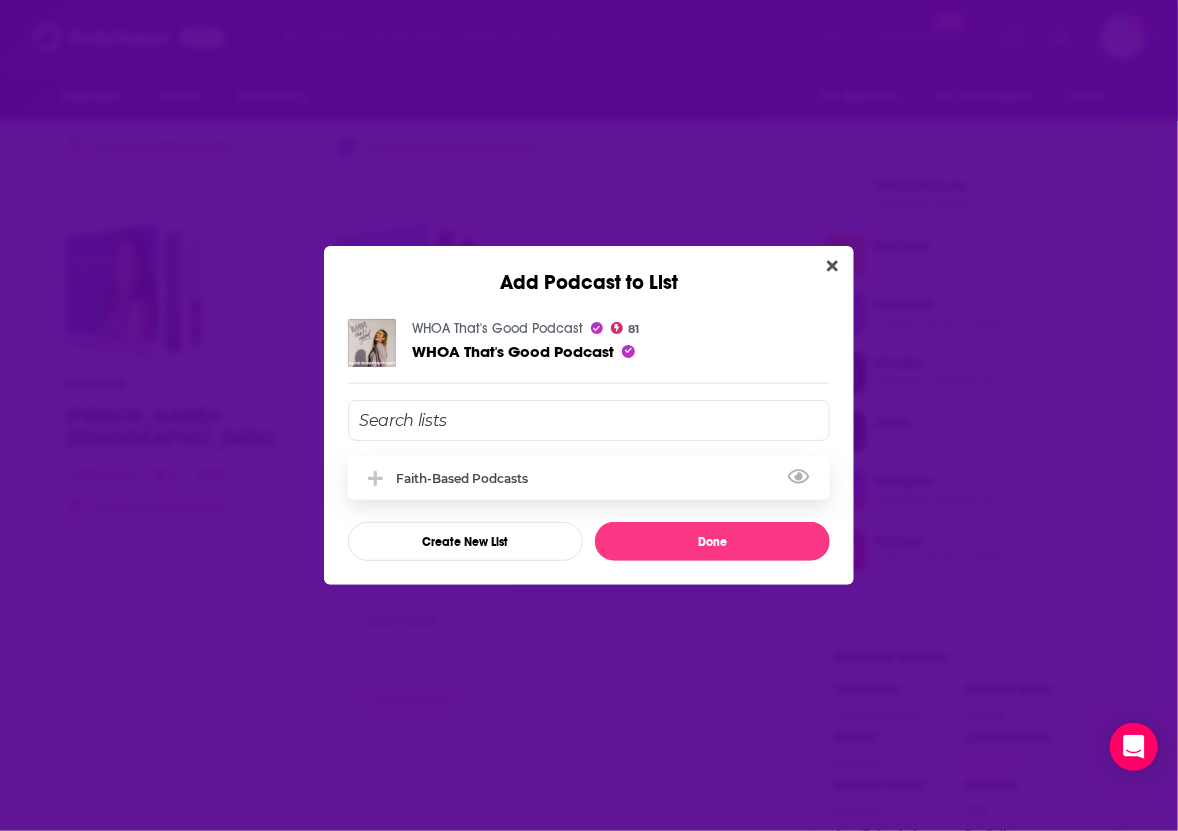 click on "Faith-based Podcasts" at bounding box center [468, 478] 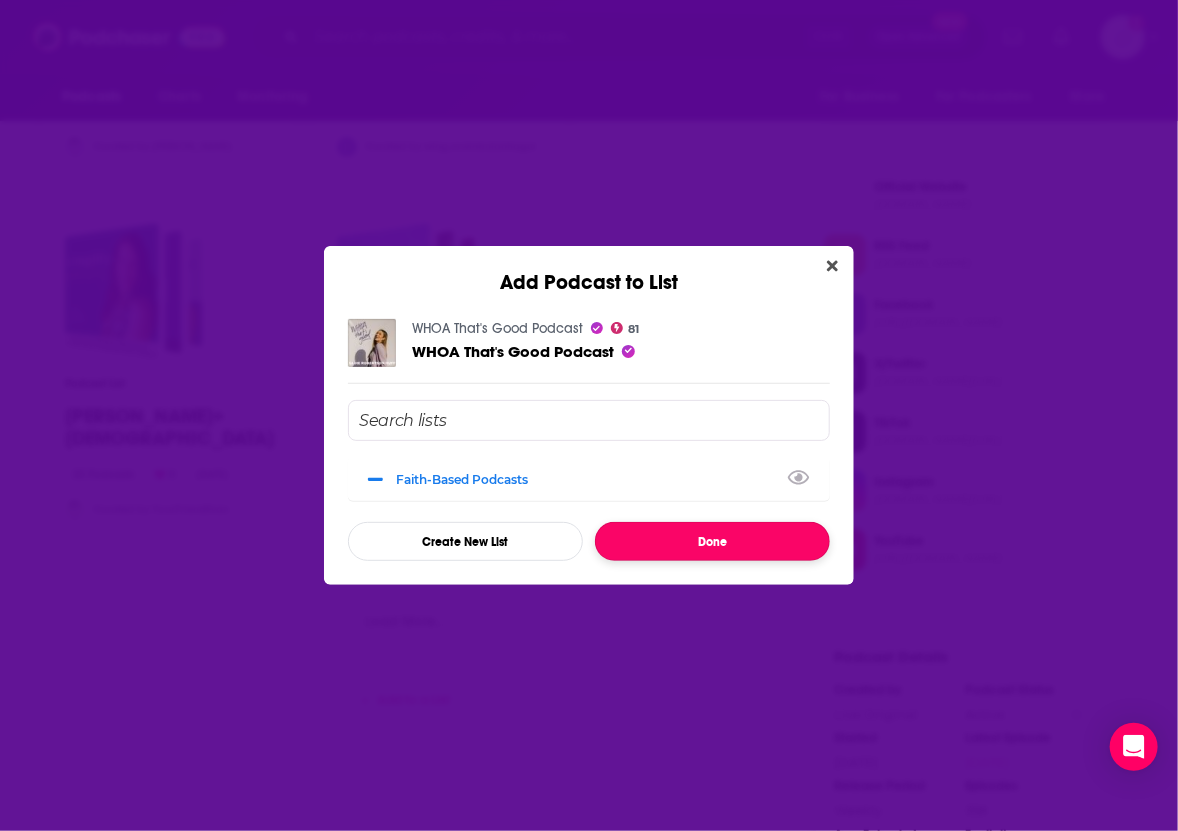 click on "Done" at bounding box center [712, 541] 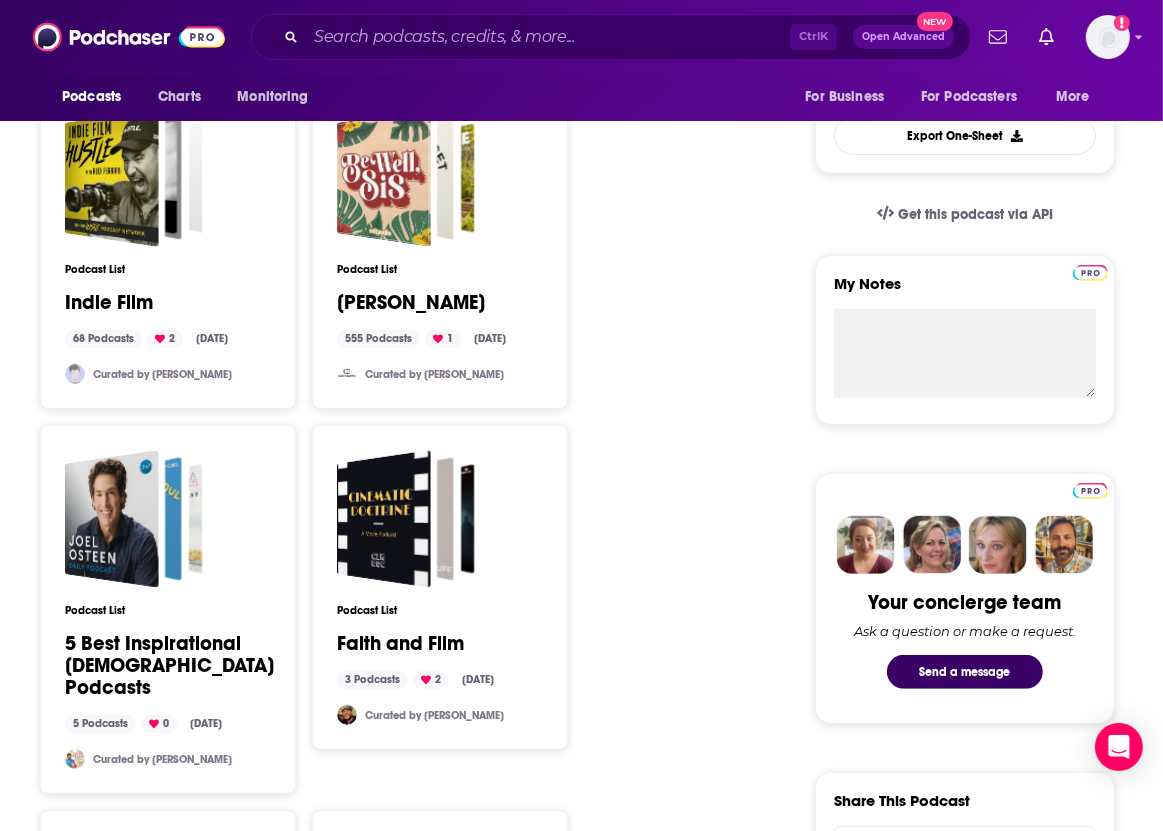 scroll, scrollTop: 0, scrollLeft: 0, axis: both 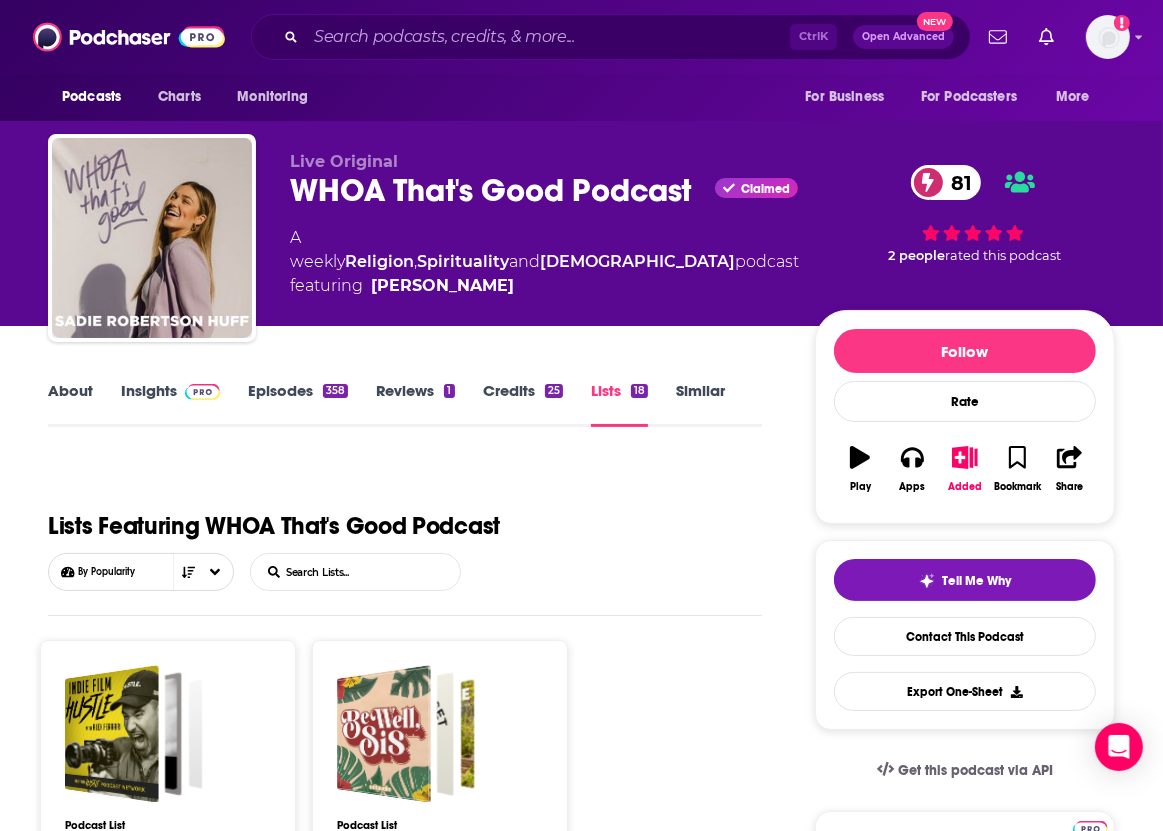click on "Insights" at bounding box center (170, 404) 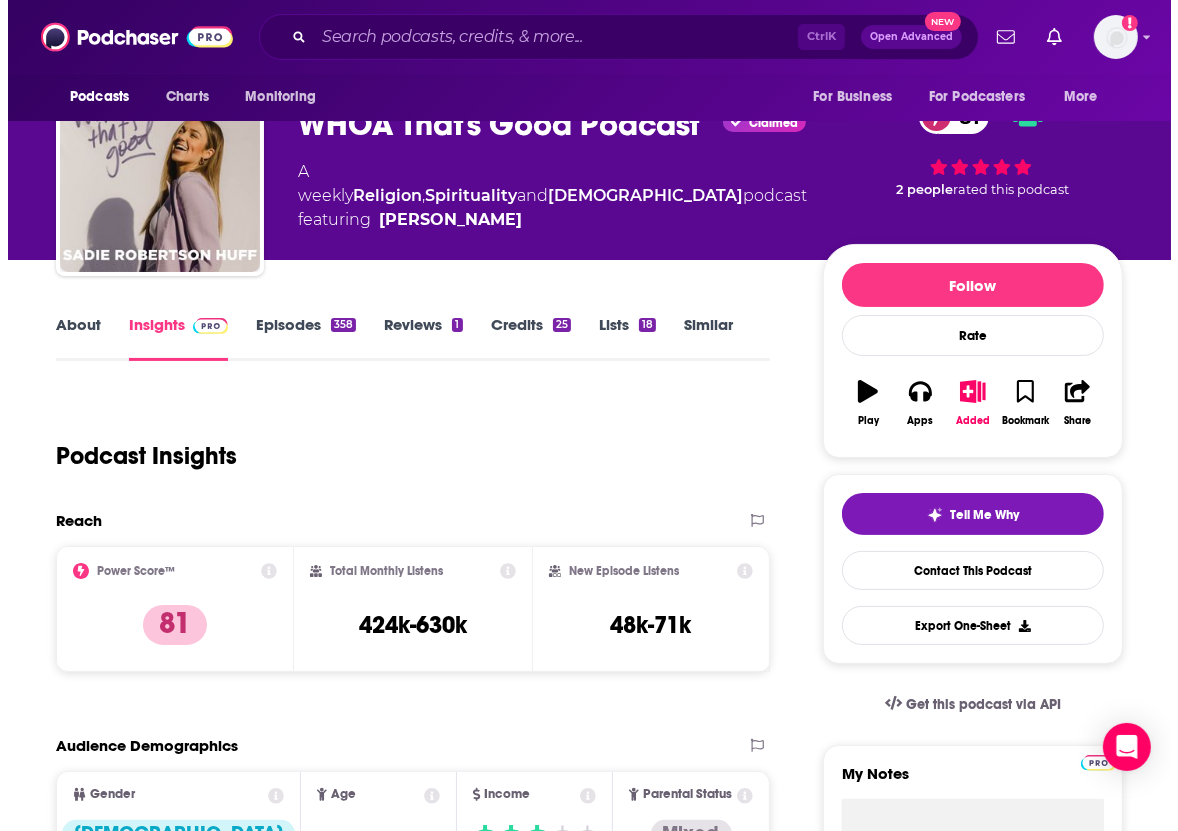 scroll, scrollTop: 0, scrollLeft: 0, axis: both 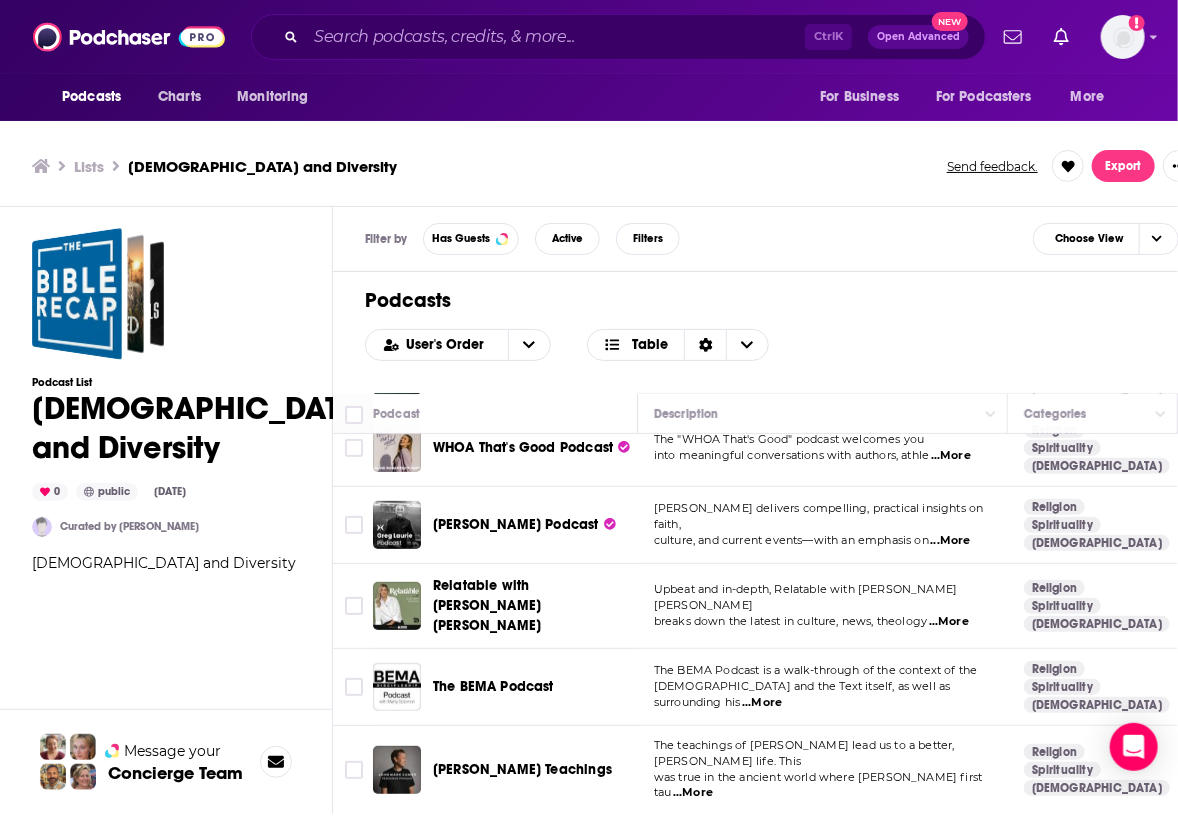 click on "...More" at bounding box center [951, 541] 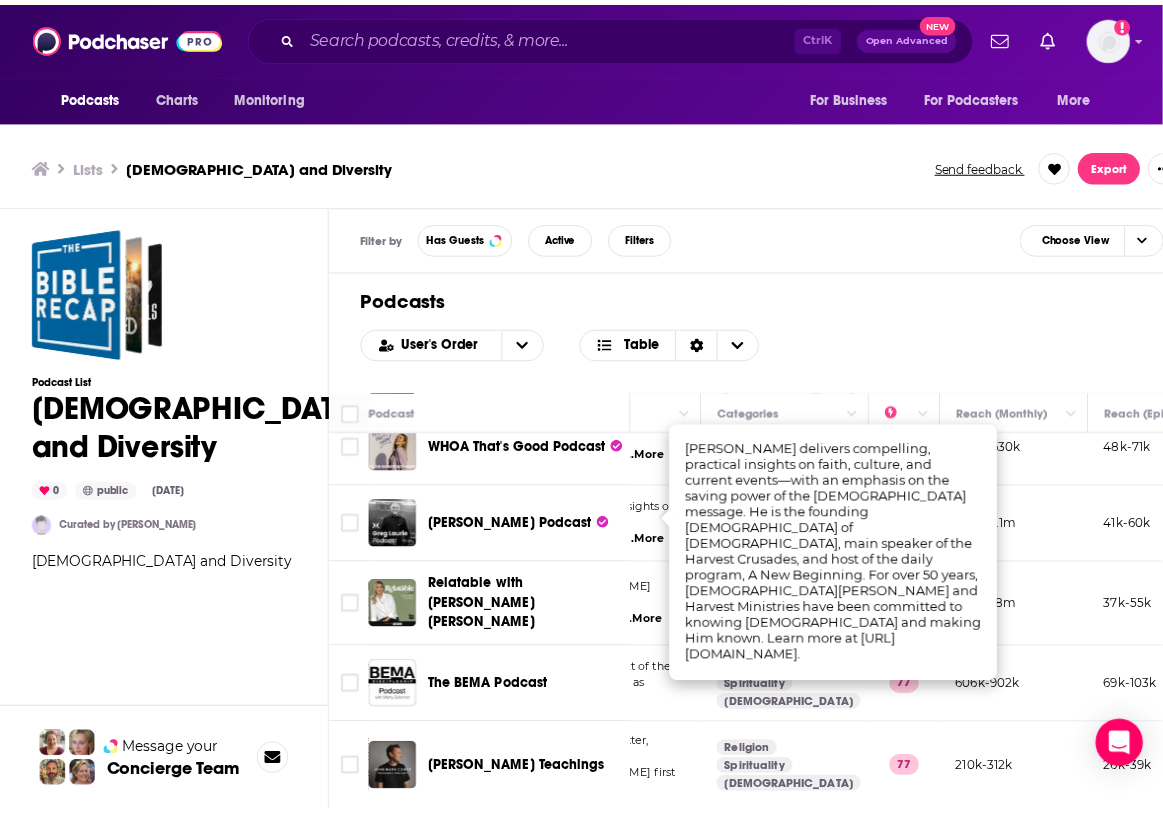 scroll, scrollTop: 343, scrollLeft: 0, axis: vertical 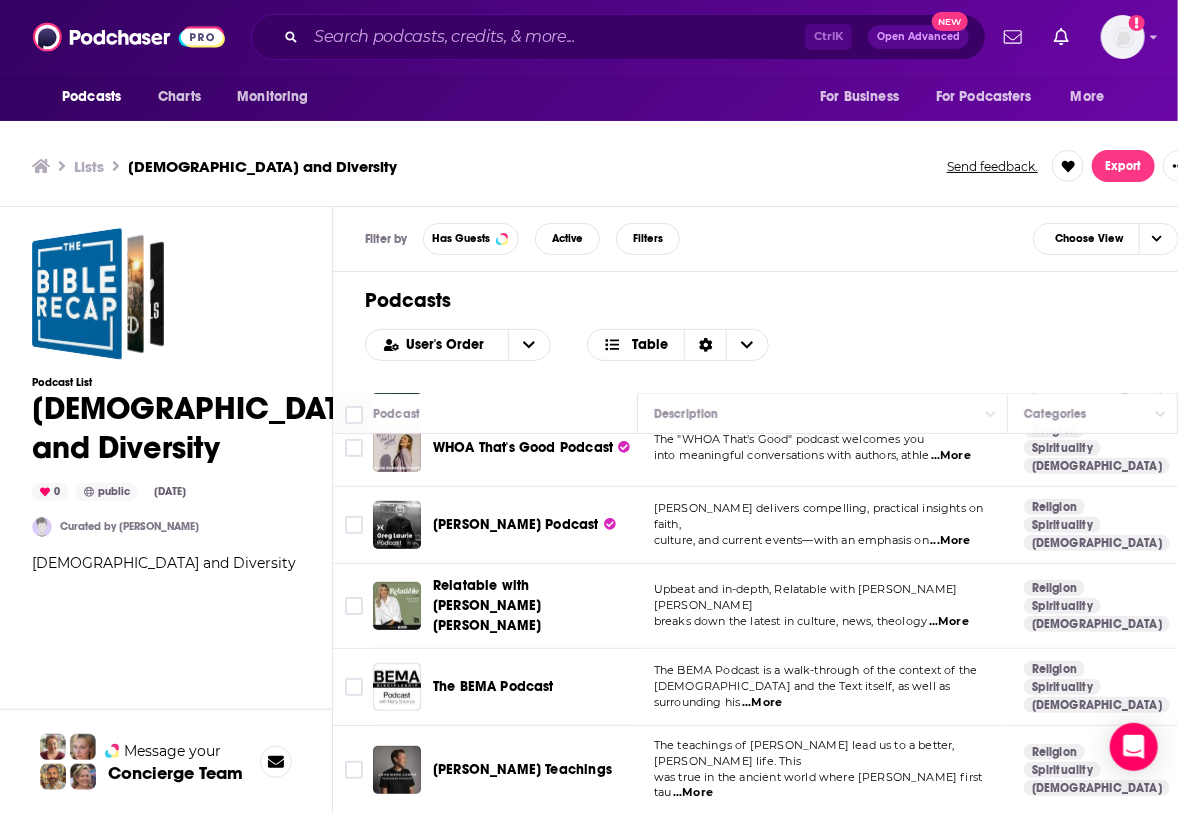 click on "Podcasts" at bounding box center [771, 300] 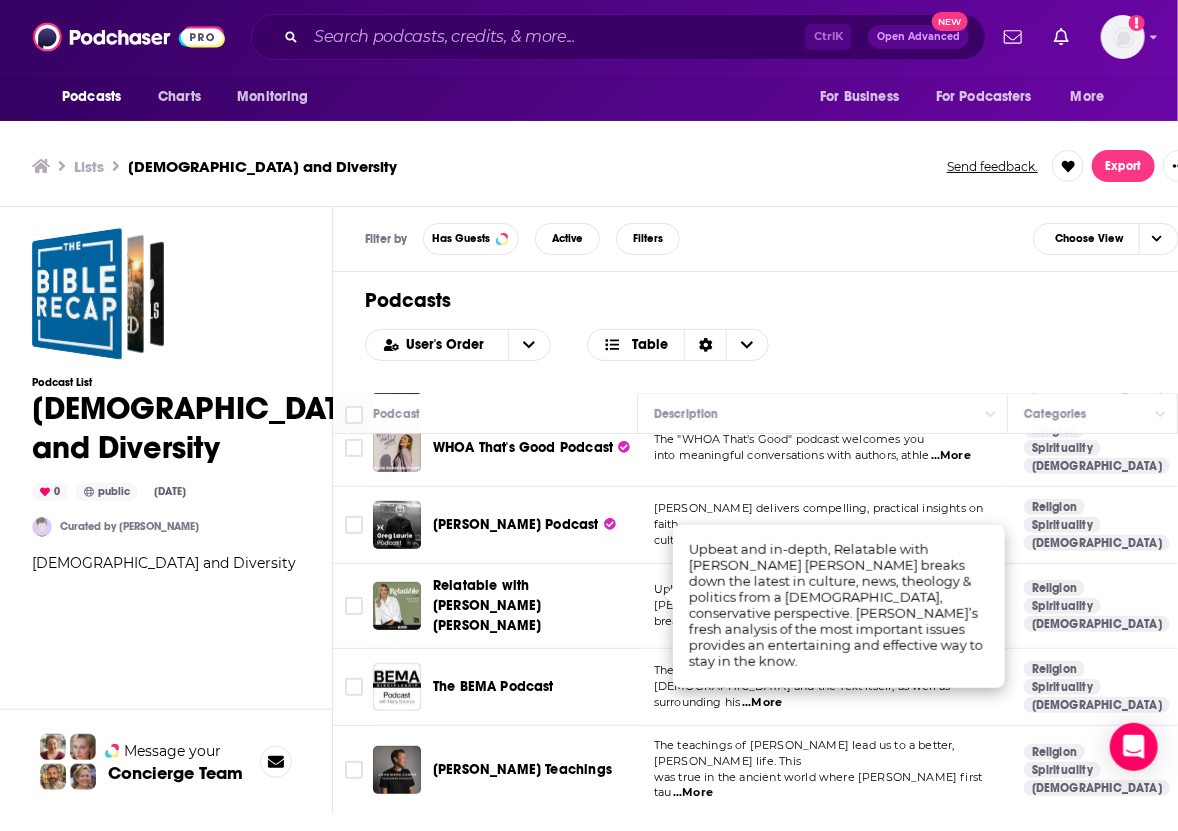 click on "Podcasts Charts Monitoring Ctrl  K Open Advanced New For Business For Podcasters More Add a profile image Podcasts Charts Monitoring For Business For Podcasters More Lists [DEMOGRAPHIC_DATA] and Diversity Send feedback. Export Podcast List [DEMOGRAPHIC_DATA] and Diversity 0 public [DATE] Curated by [PERSON_NAME] [DEMOGRAPHIC_DATA] and Diversity Message your Concierge Team Filter by Has Guests Active Filters Choose View Podcasts User's Order Table Podcast Description Categories Reach (Monthly) Reach (Episode) Contacts Curator's Notes The Bible Recap The [DEMOGRAPHIC_DATA] Recap Religion Spirituality [DEMOGRAPHIC_DATA] 86 4.1m-6.1m 58k-86k 3   Contacts 0   Notes Unashamed with the [PERSON_NAME] Family The Robertsons are unashamed of their [DEMOGRAPHIC_DATA] faith and want to share the [DEMOGRAPHIC_DATA] with everyone, from new  ...More Religion Spirituality [DEMOGRAPHIC_DATA] 85 2.9m-4.2m 118k-175k 4   Contacts 0   Notes The Confessionals The Confessionals is where the unexplained meets raw, firsthand testimony. Through in-depth conversati  ...More Religion Spirituality 84" at bounding box center [589, 407] 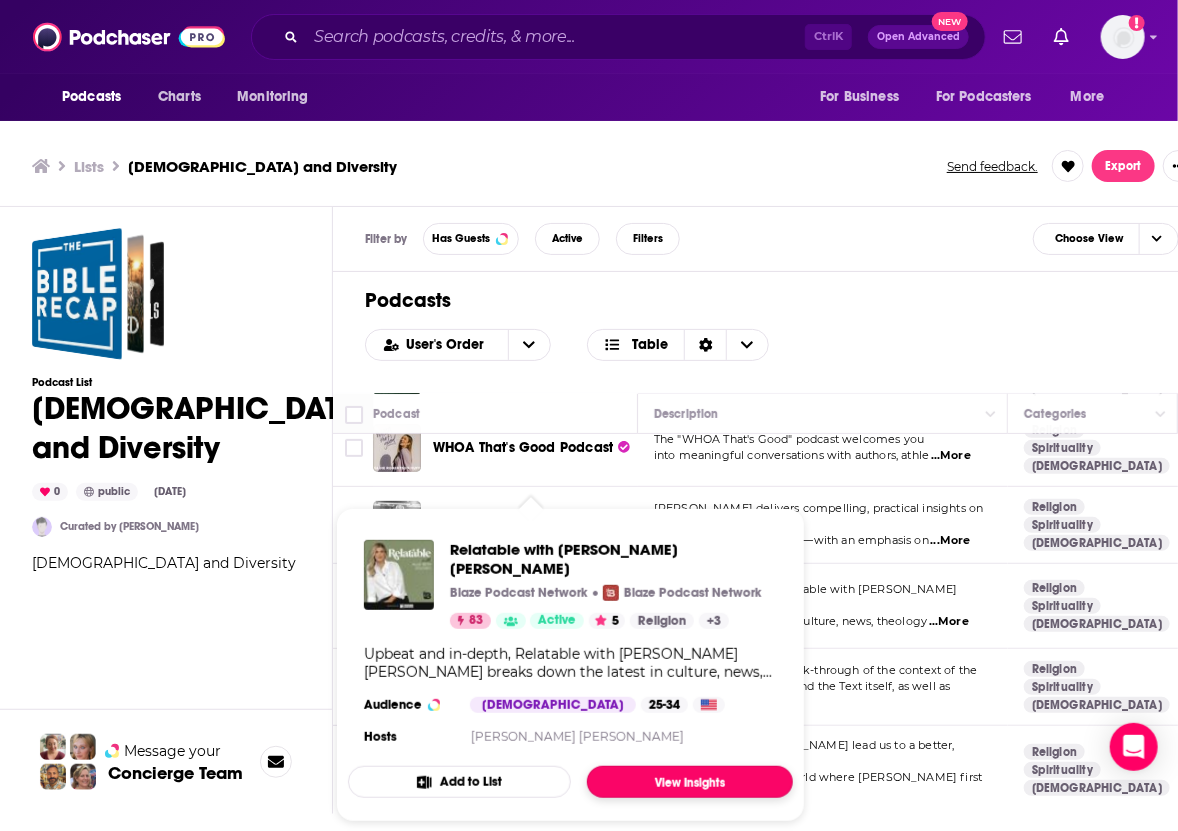 click on "View Insights" at bounding box center [690, 782] 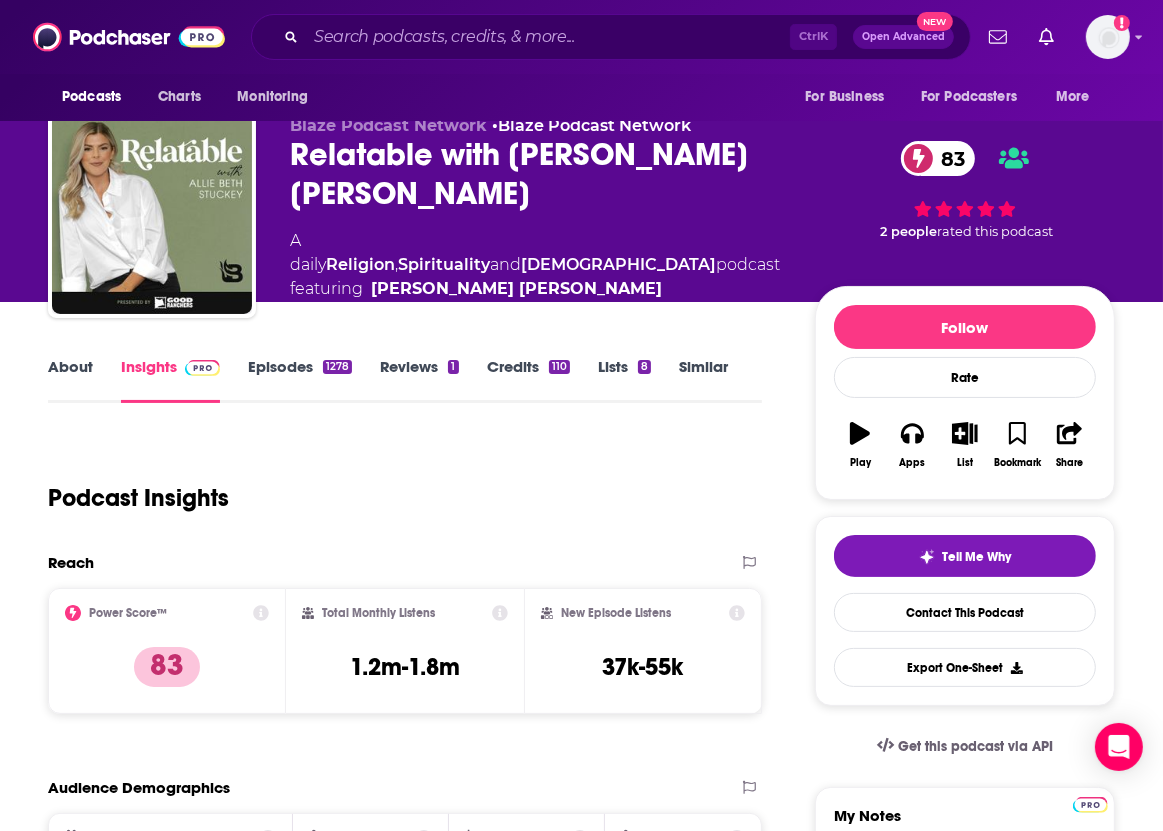 scroll, scrollTop: 0, scrollLeft: 0, axis: both 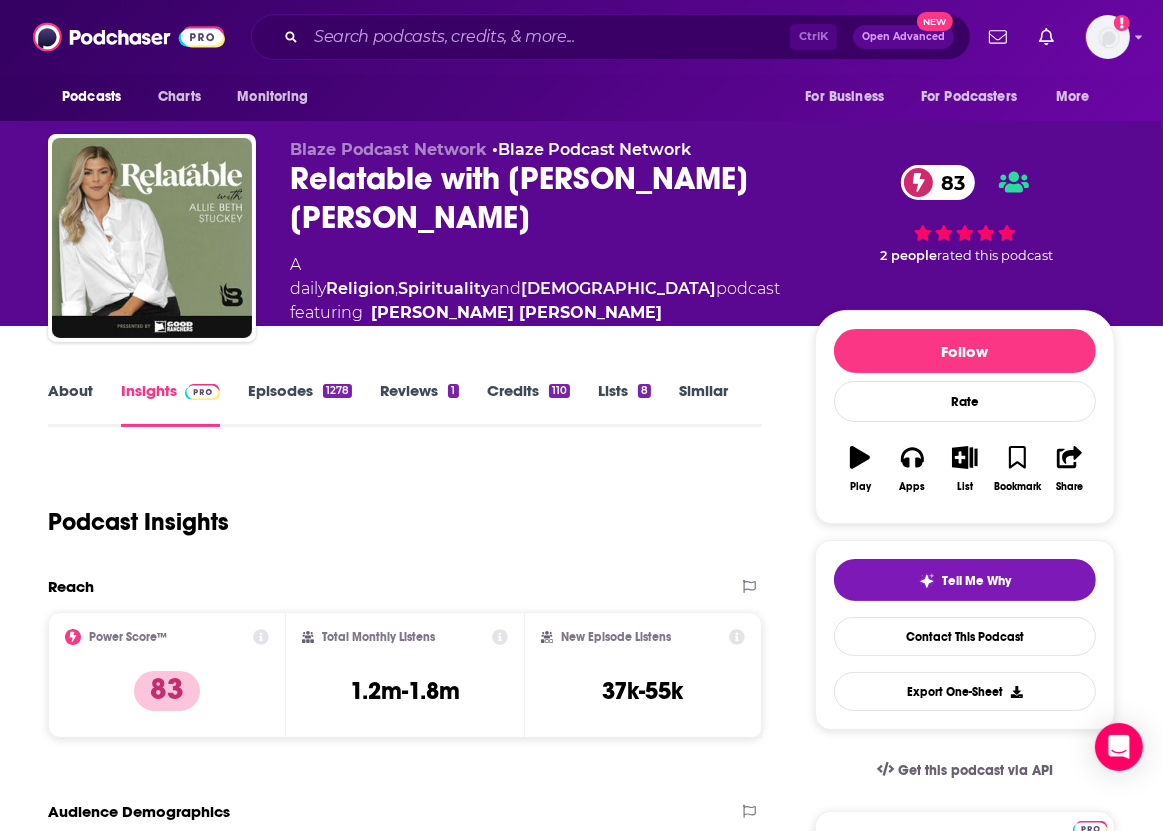 click on "About Insights Episodes 1278 Reviews 1 Credits 110 Lists 8 Similar Podcast Insights Reach & Audience Content Social Contacts Charts Sponsors Details Similar Contact Podcast Open Website  Reach Power Score™ 83 Total Monthly Listens 1.2m-1.8m New Episode Listens 37k-55k Export One-Sheet Audience Demographics Gender [DEMOGRAPHIC_DATA] Age [DEMOGRAPHIC_DATA] yo Income $ $ $ $ $ Parental Status Mixed Countries 1 [GEOGRAPHIC_DATA] 2 [GEOGRAPHIC_DATA] 3 [GEOGRAPHIC_DATA] 4 [GEOGRAPHIC_DATA] 5 [GEOGRAPHIC_DATA] Top Cities [GEOGRAPHIC_DATA], [GEOGRAPHIC_DATA] , [GEOGRAPHIC_DATA], [GEOGRAPHIC_DATA] , [GEOGRAPHIC_DATA], [GEOGRAPHIC_DATA] , [GEOGRAPHIC_DATA], [GEOGRAPHIC_DATA] , [GEOGRAPHIC_DATA], [GEOGRAPHIC_DATA] , [GEOGRAPHIC_DATA], [GEOGRAPHIC_DATA] Interests Religion , Spirituality , [DEMOGRAPHIC_DATA] & [DEMOGRAPHIC_DATA] , Charity , Society - Work , Friends, Family & Relationships Jobs Pastors/Ministers , Directors , Teachers , Marketing Coordinators , Principals/Owners , Authors/Writers Ethnicities White / [DEMOGRAPHIC_DATA] , [DEMOGRAPHIC_DATA] , [DEMOGRAPHIC_DATA] , Asian Show More Content Political Skew High Right Socials Youtube @AllieBethStuckey 620k Twitter @conservmillen Host 515k Contacts   RSS   Podcast Email Blaze Media     Host" at bounding box center (581, 4904) 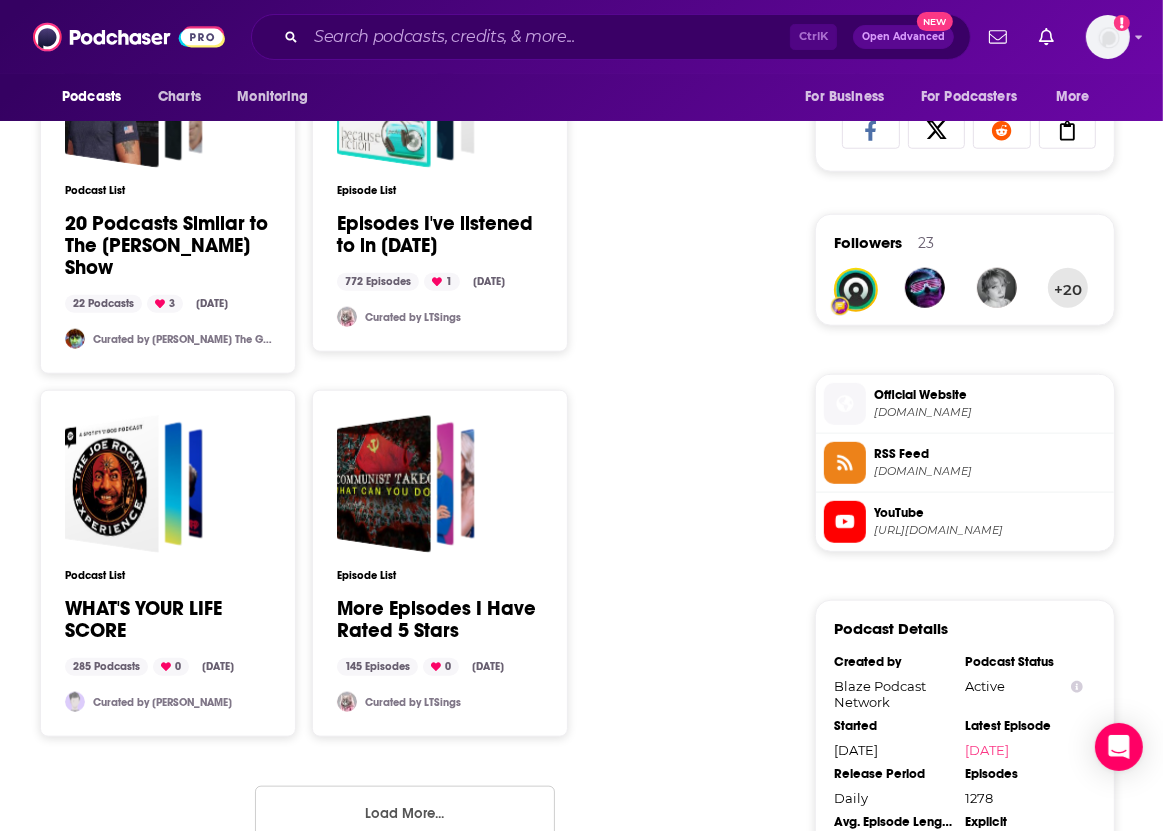scroll, scrollTop: 1812, scrollLeft: 0, axis: vertical 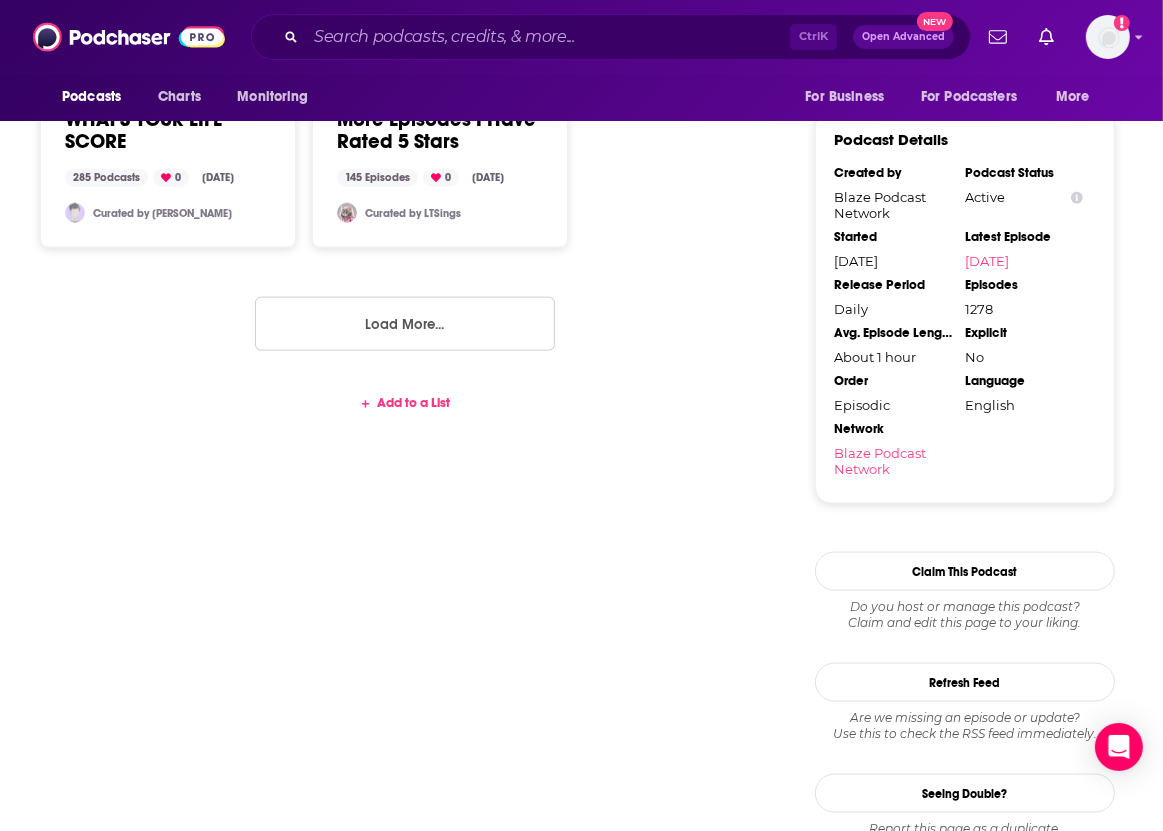 click on "Add to a List" at bounding box center (405, 403) 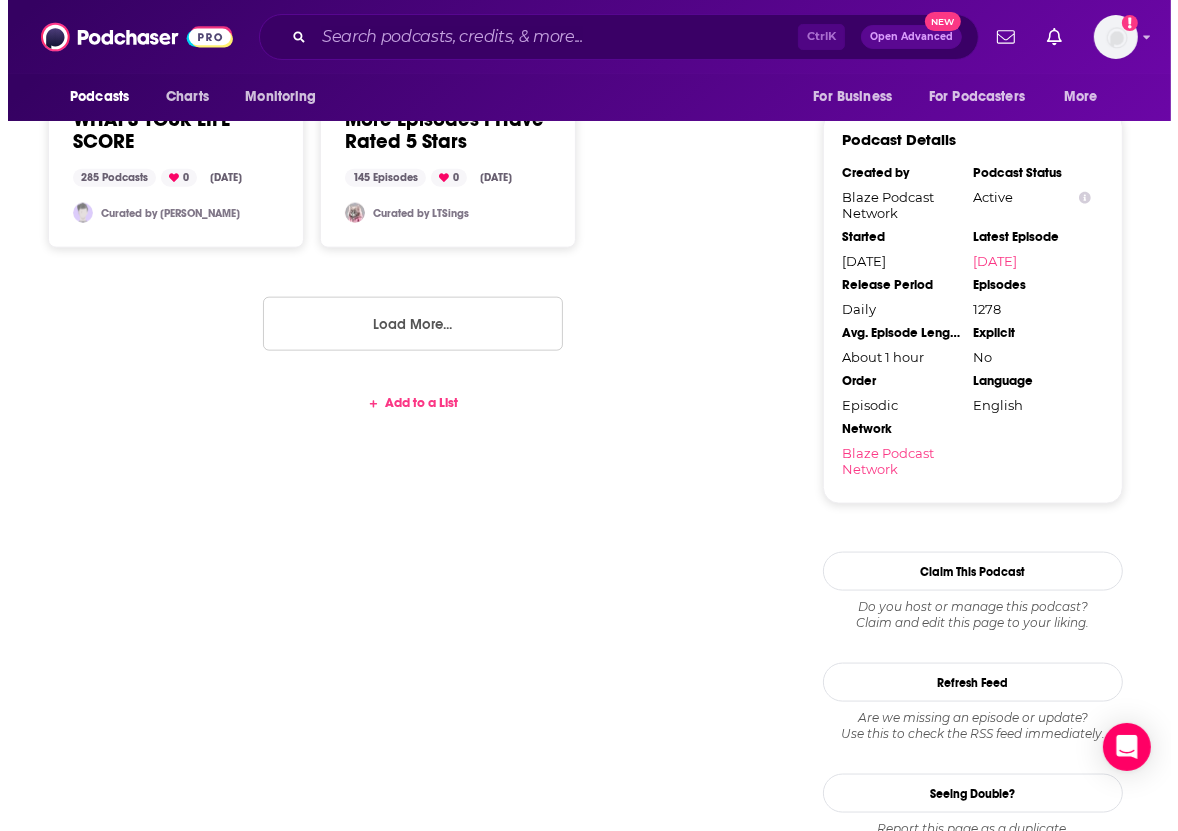 scroll, scrollTop: 0, scrollLeft: 0, axis: both 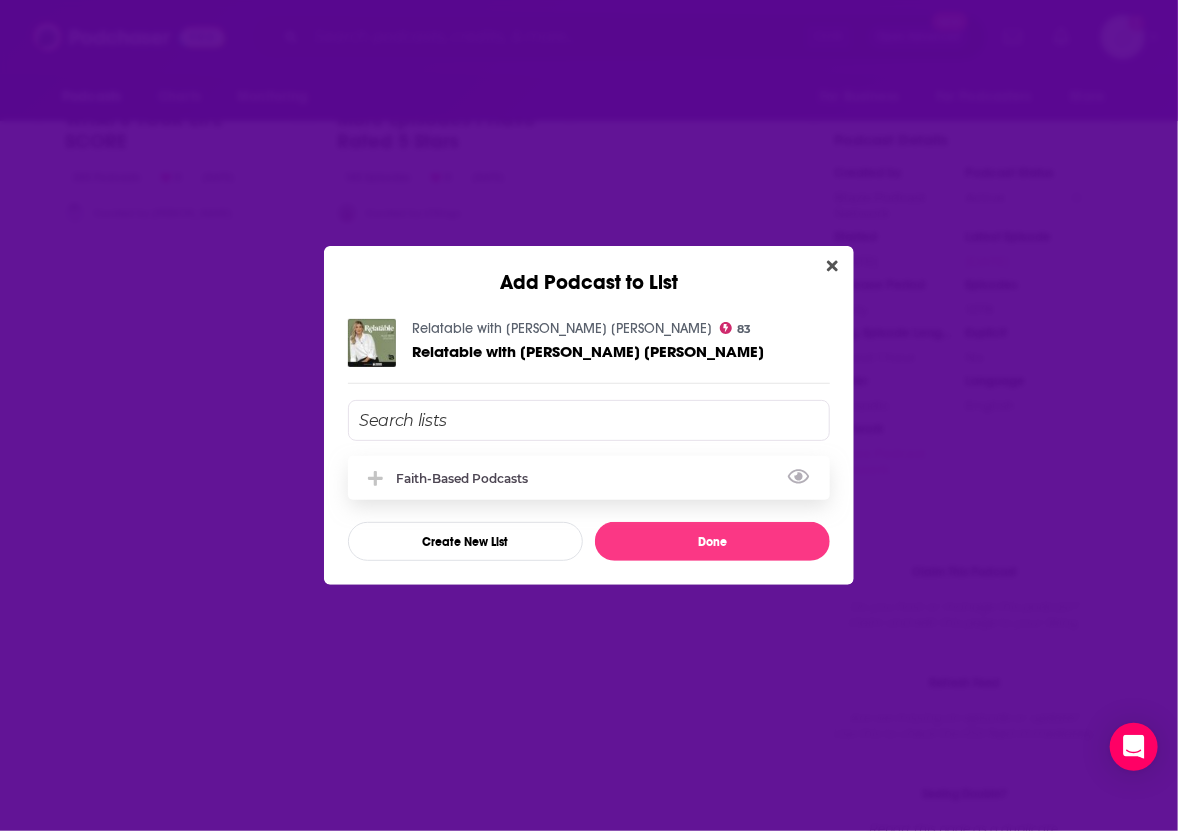 click on "Faith-based Podcasts" at bounding box center [589, 478] 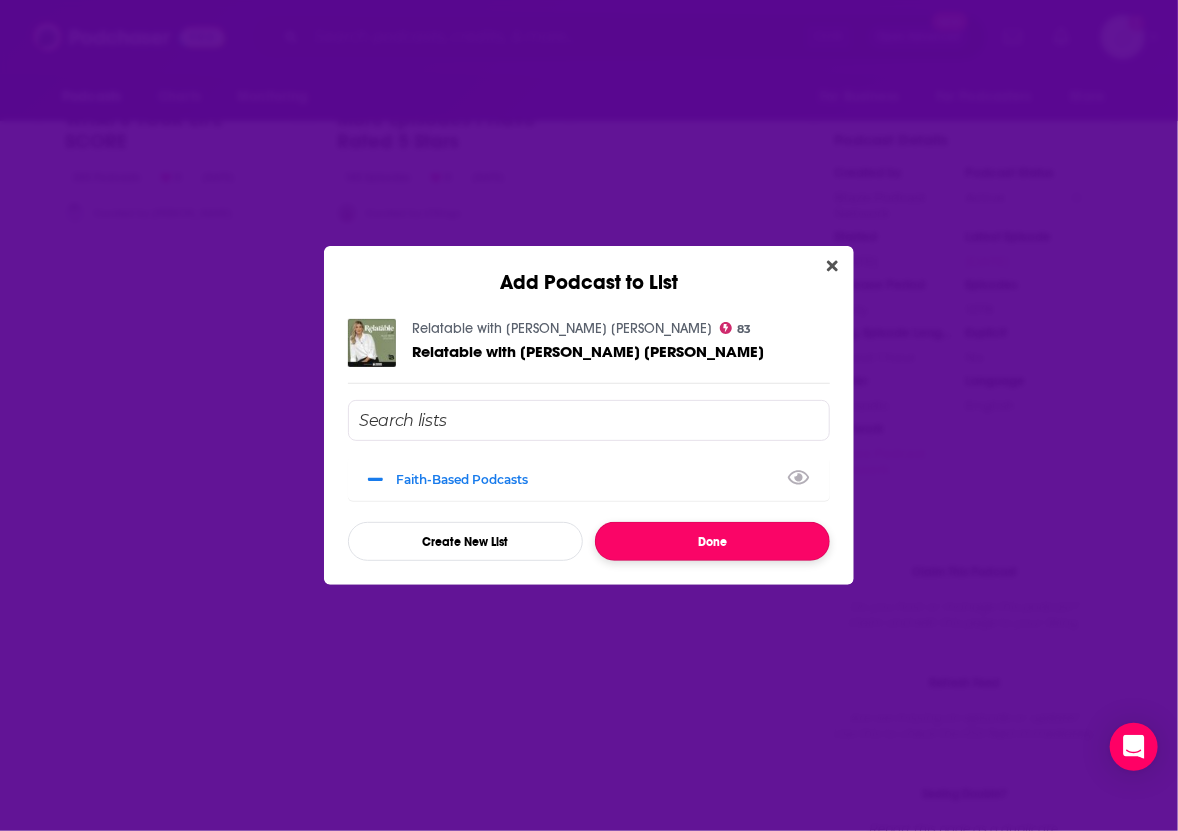 click on "Done" at bounding box center (712, 541) 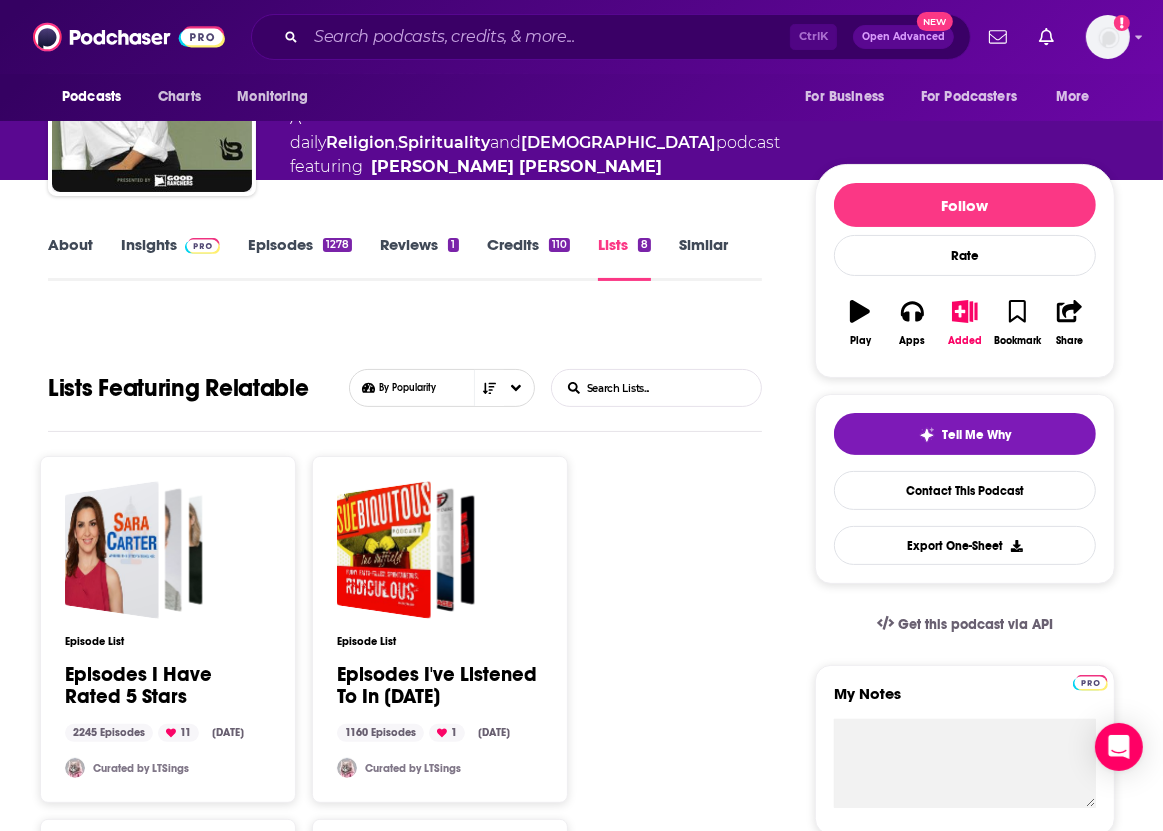 scroll, scrollTop: 0, scrollLeft: 0, axis: both 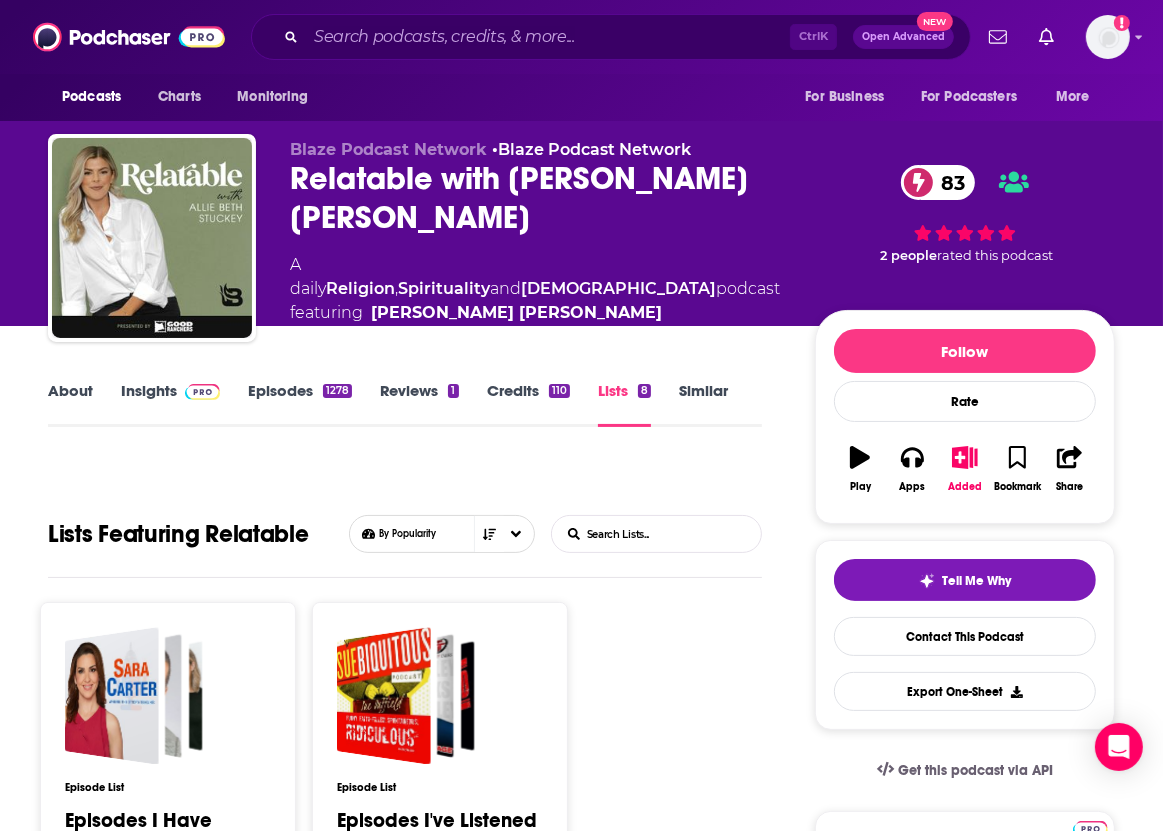click on "Insights" at bounding box center [170, 404] 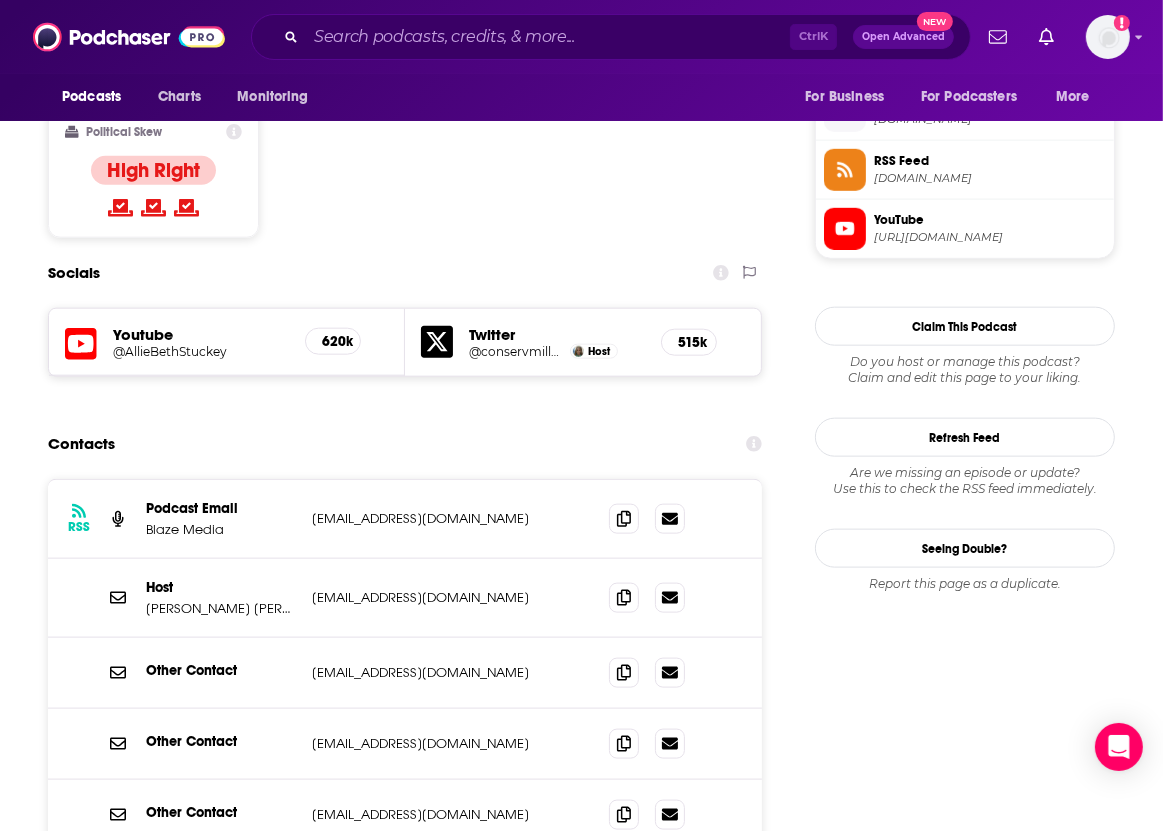 scroll, scrollTop: 1616, scrollLeft: 0, axis: vertical 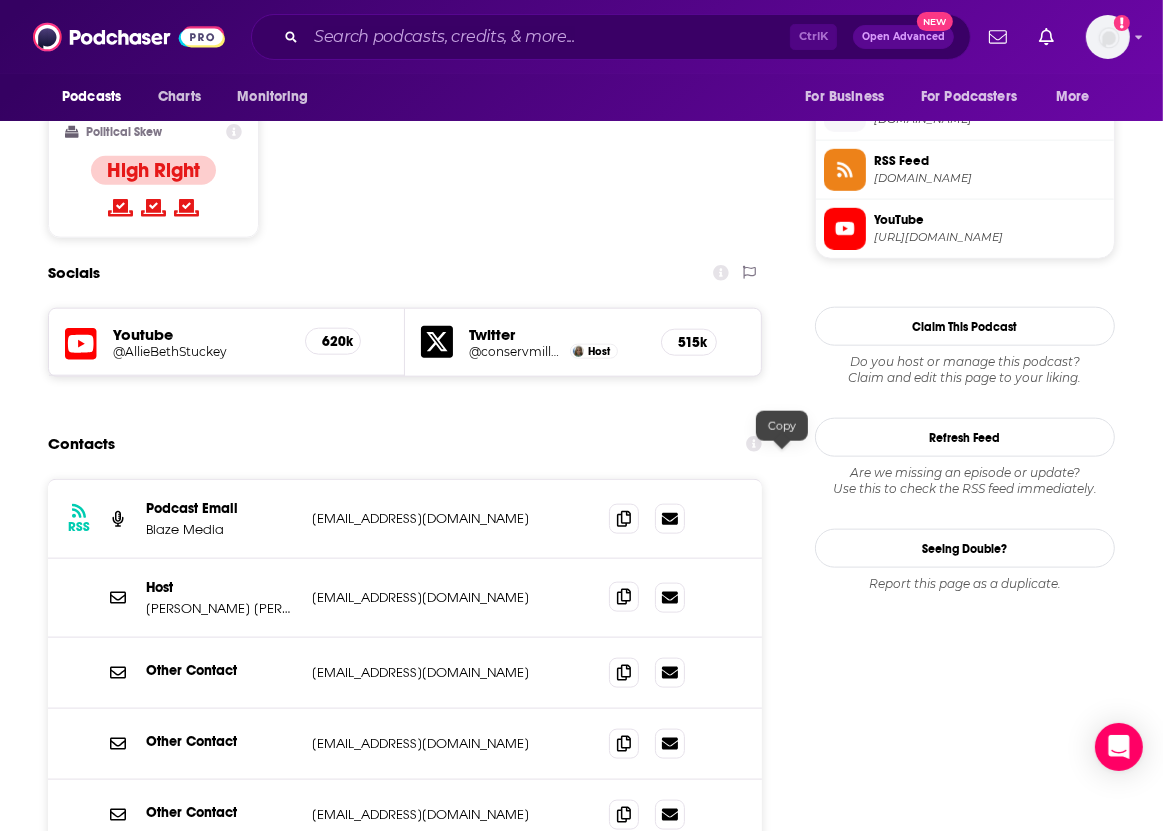 click 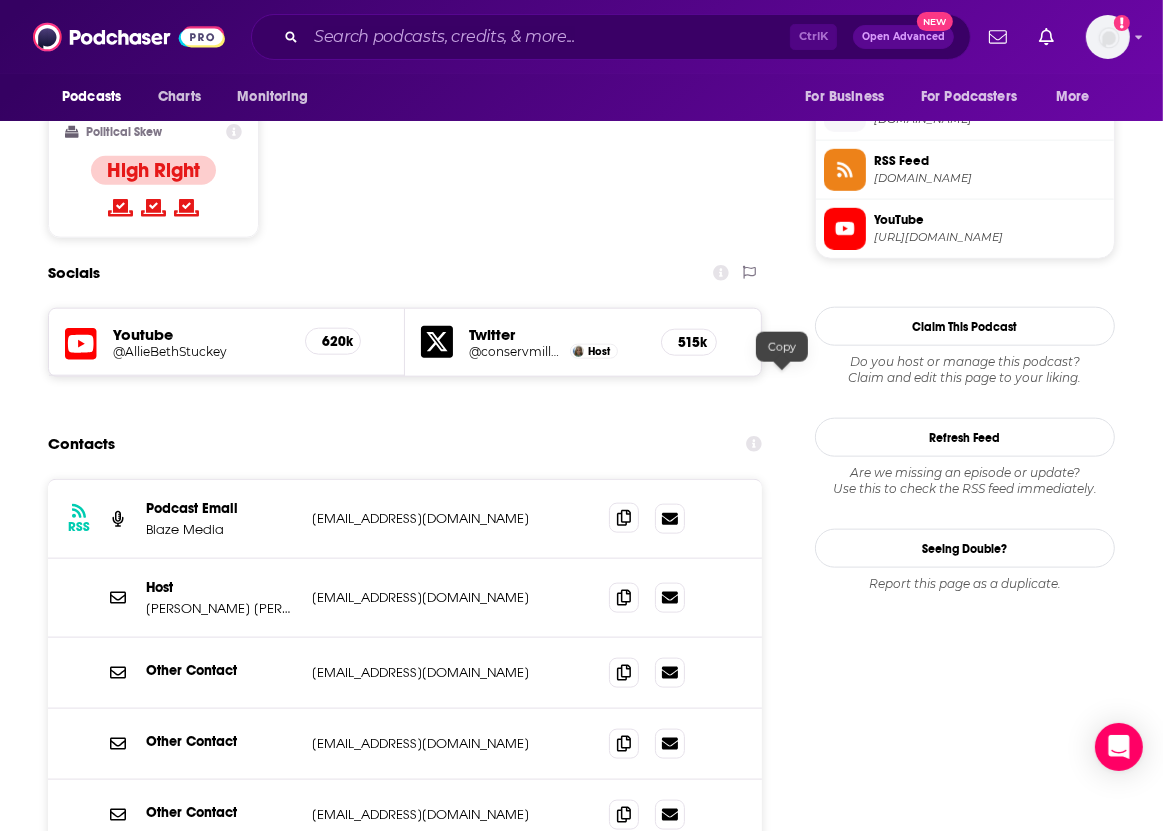 click at bounding box center (624, 518) 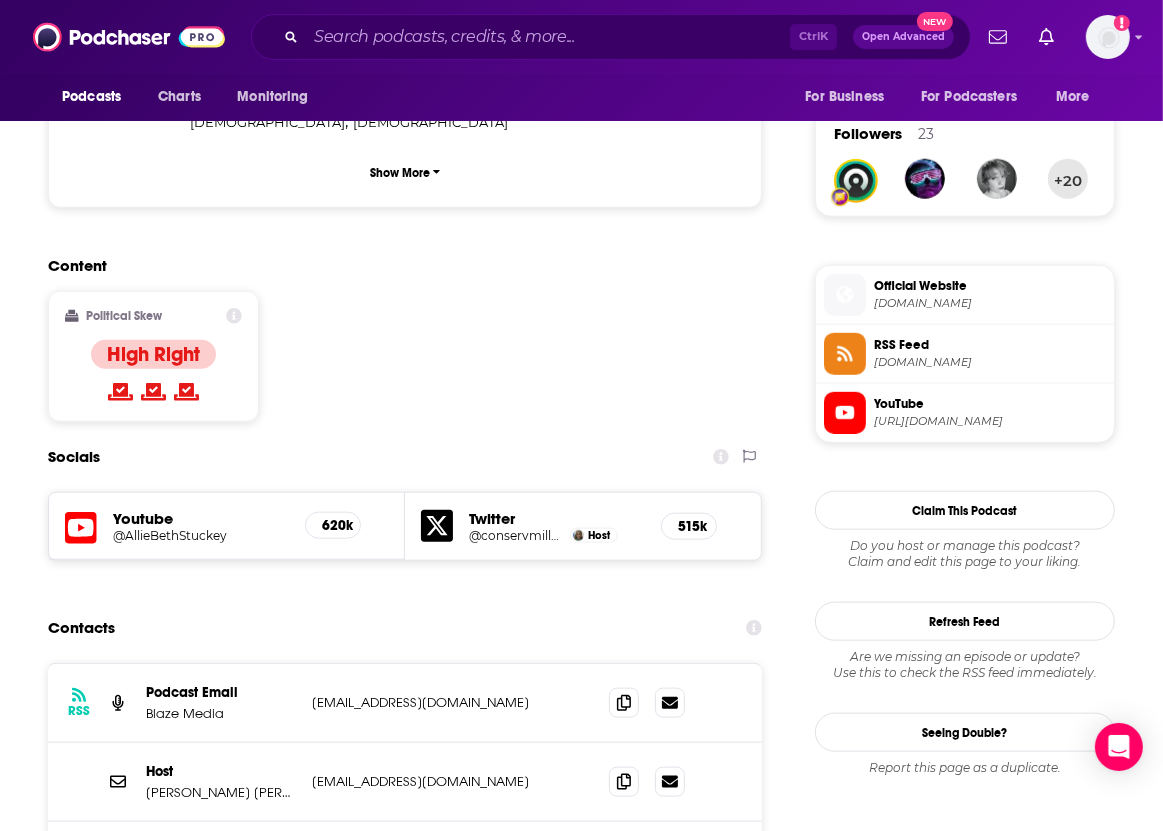 scroll, scrollTop: 1619, scrollLeft: 0, axis: vertical 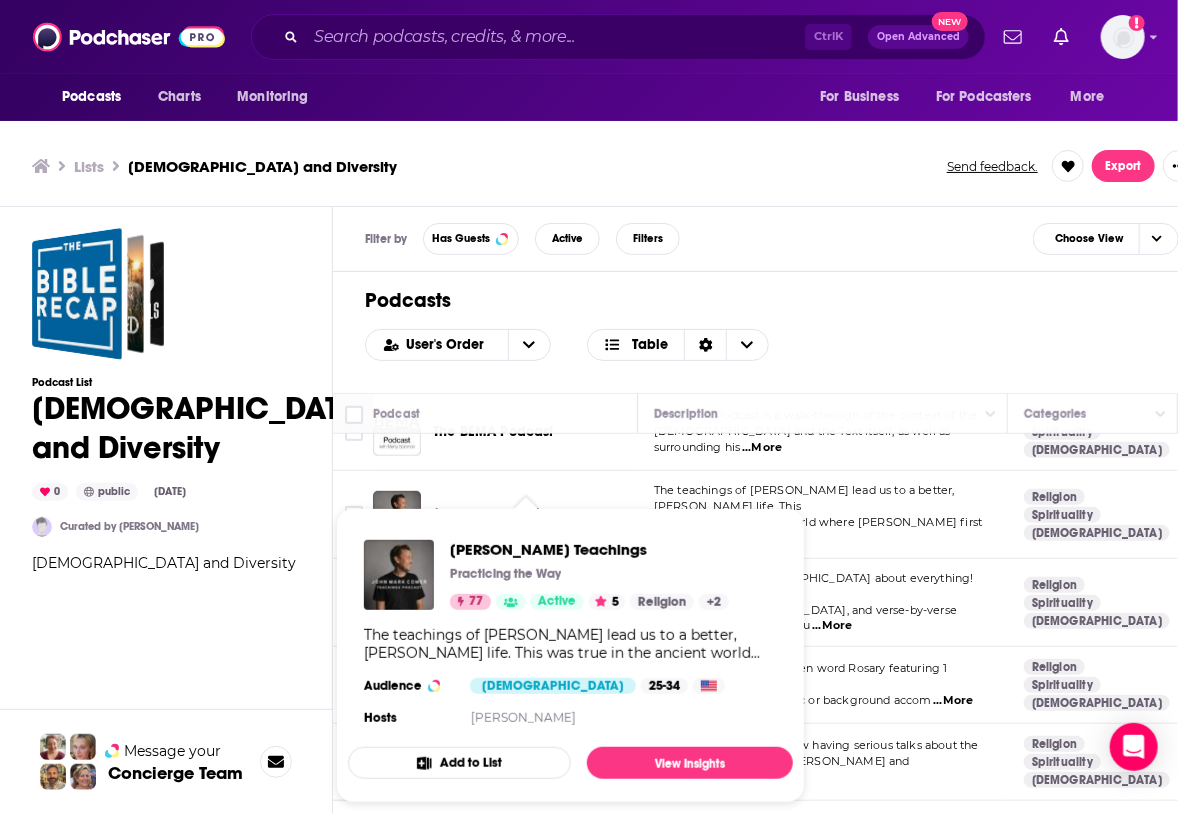 click on "[PERSON_NAME] Teachings" at bounding box center (522, 514) 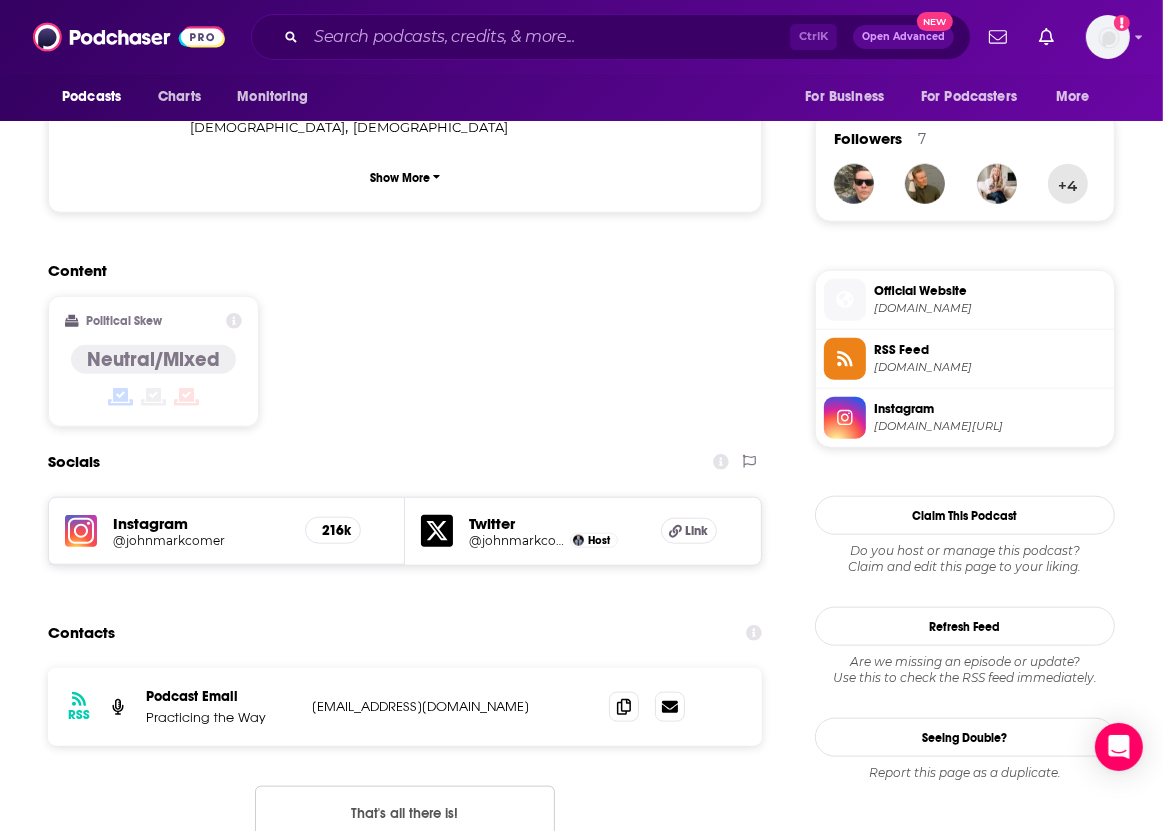 scroll, scrollTop: 1463, scrollLeft: 0, axis: vertical 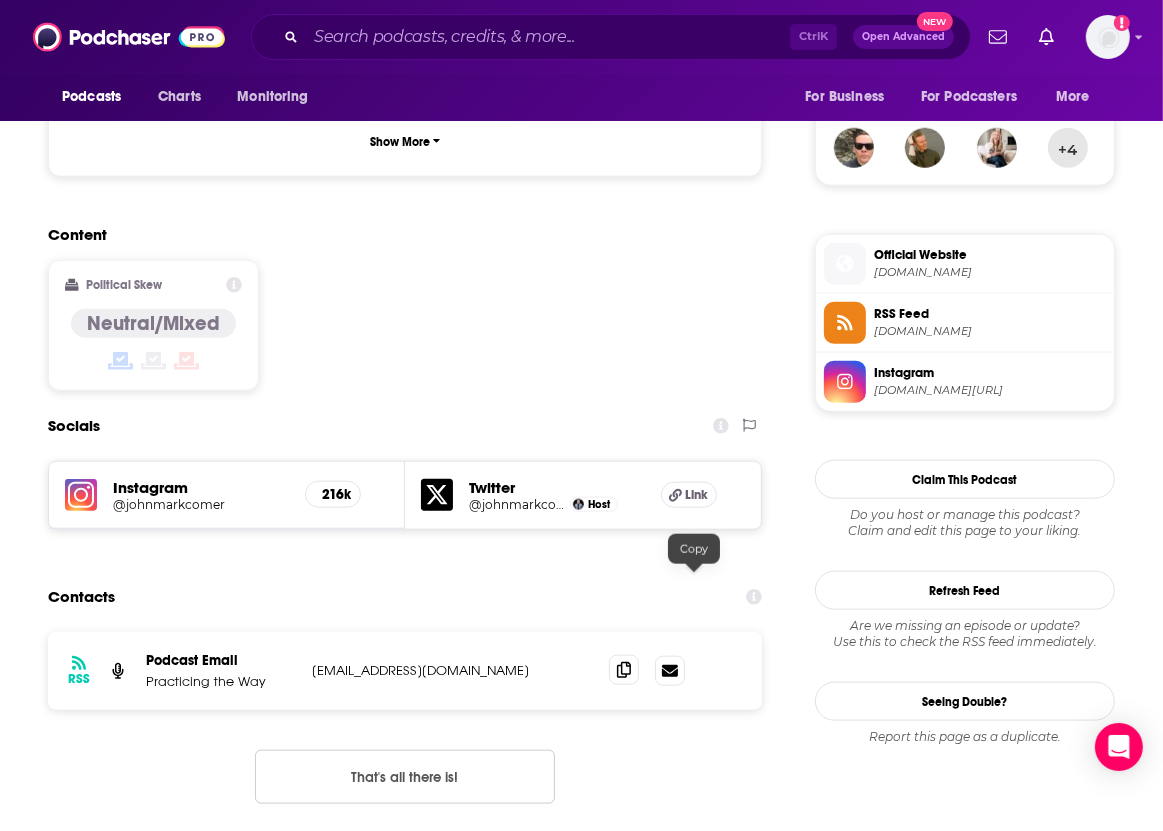 click 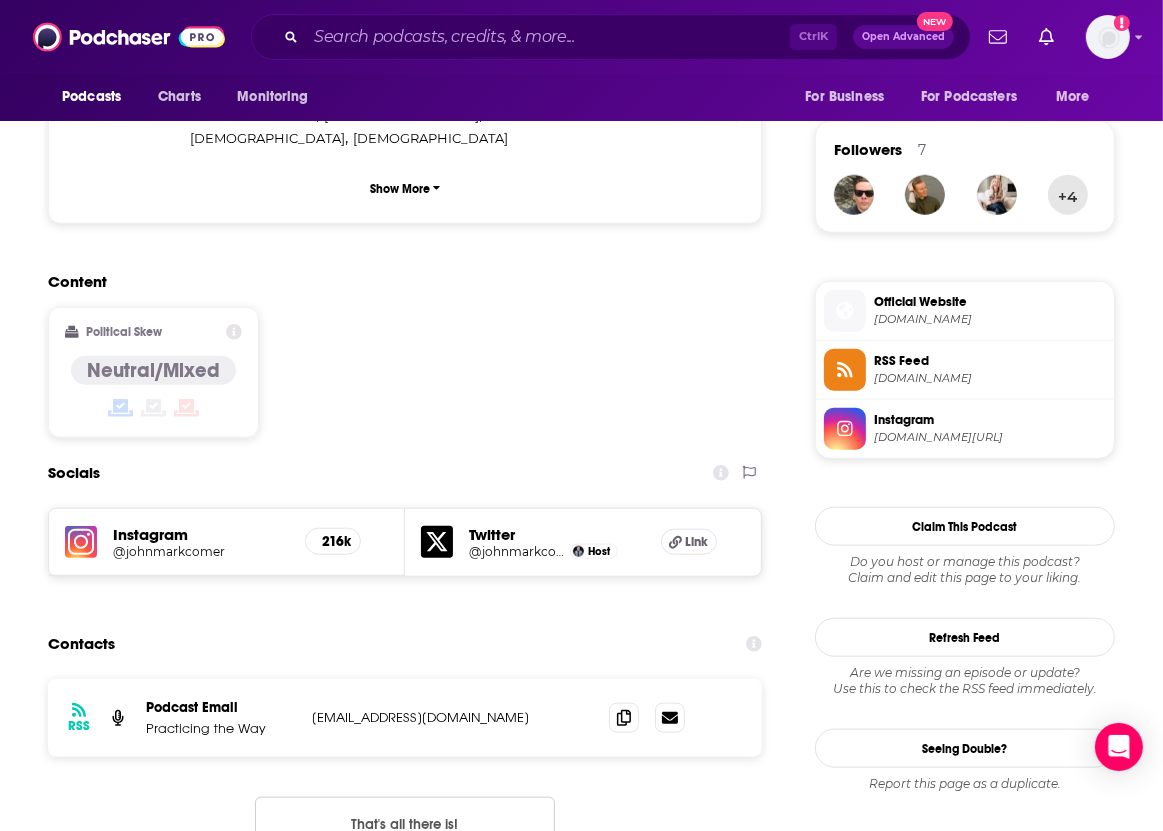 scroll, scrollTop: 1422, scrollLeft: 0, axis: vertical 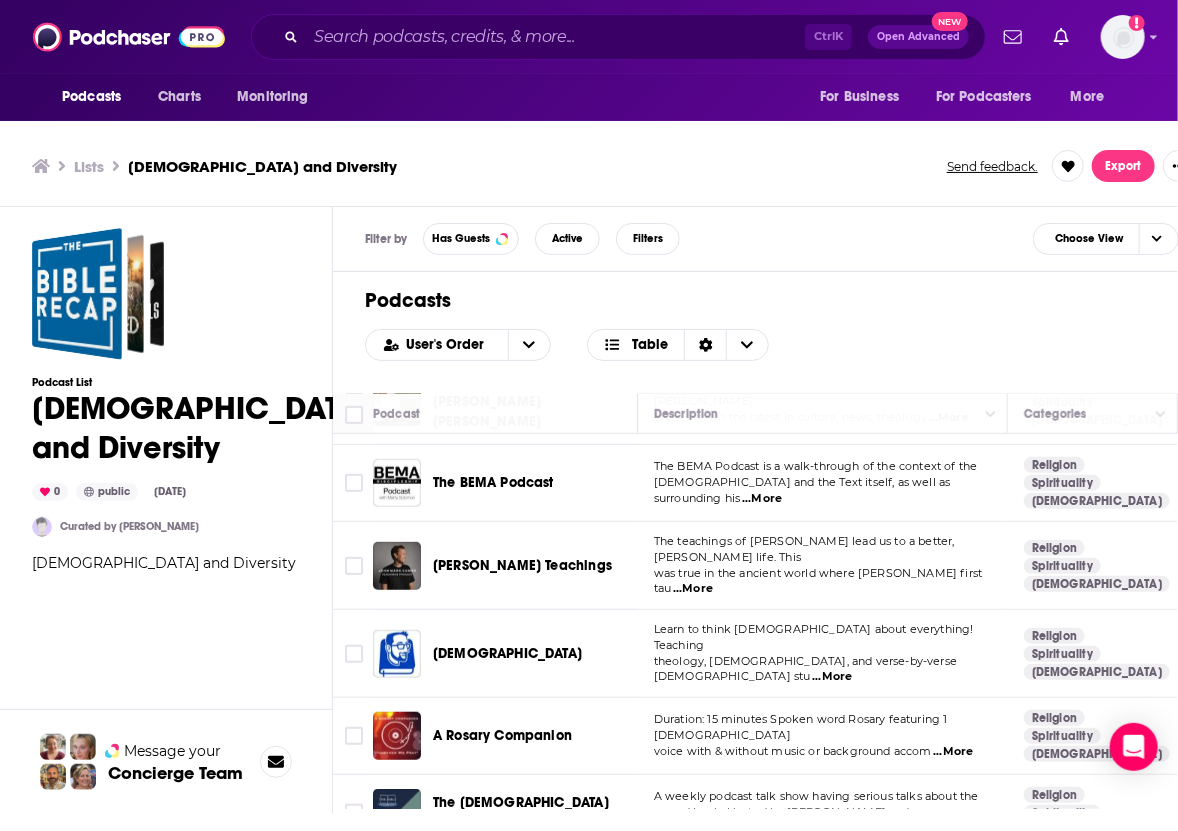 click on "...More" at bounding box center (832, 677) 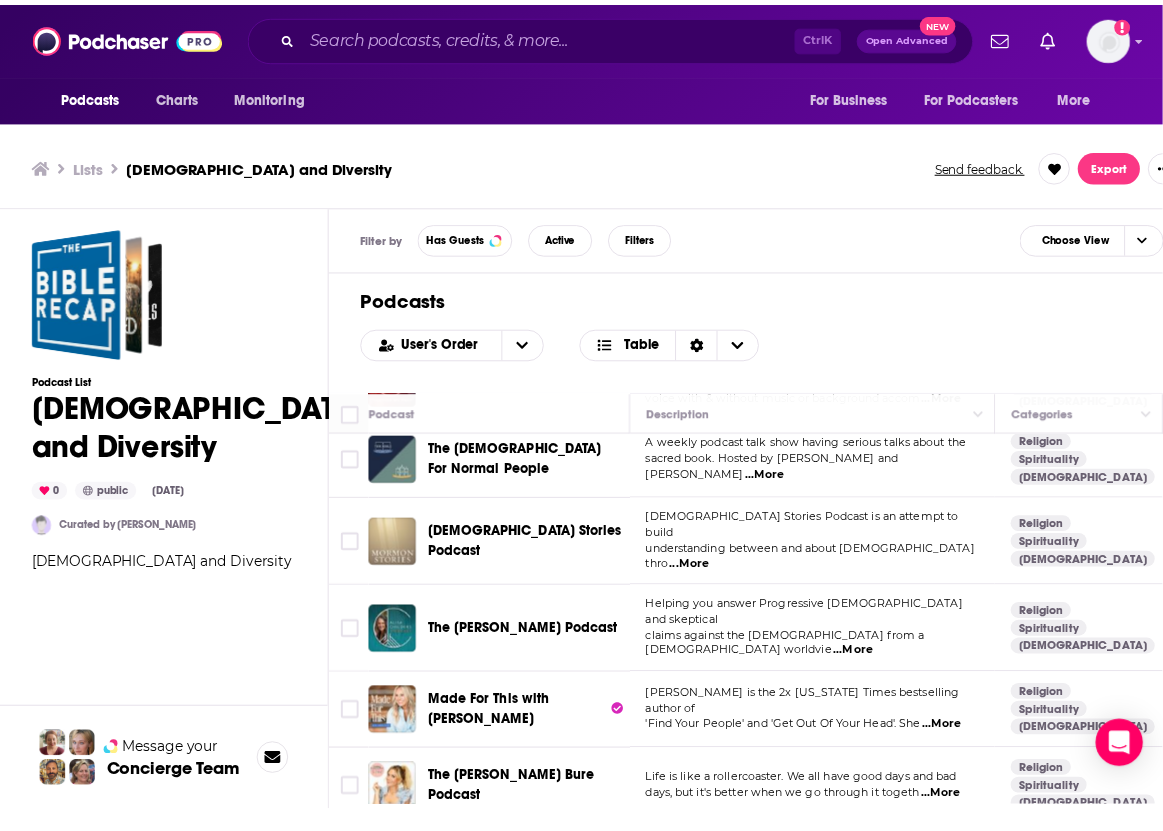 scroll, scrollTop: 903, scrollLeft: 0, axis: vertical 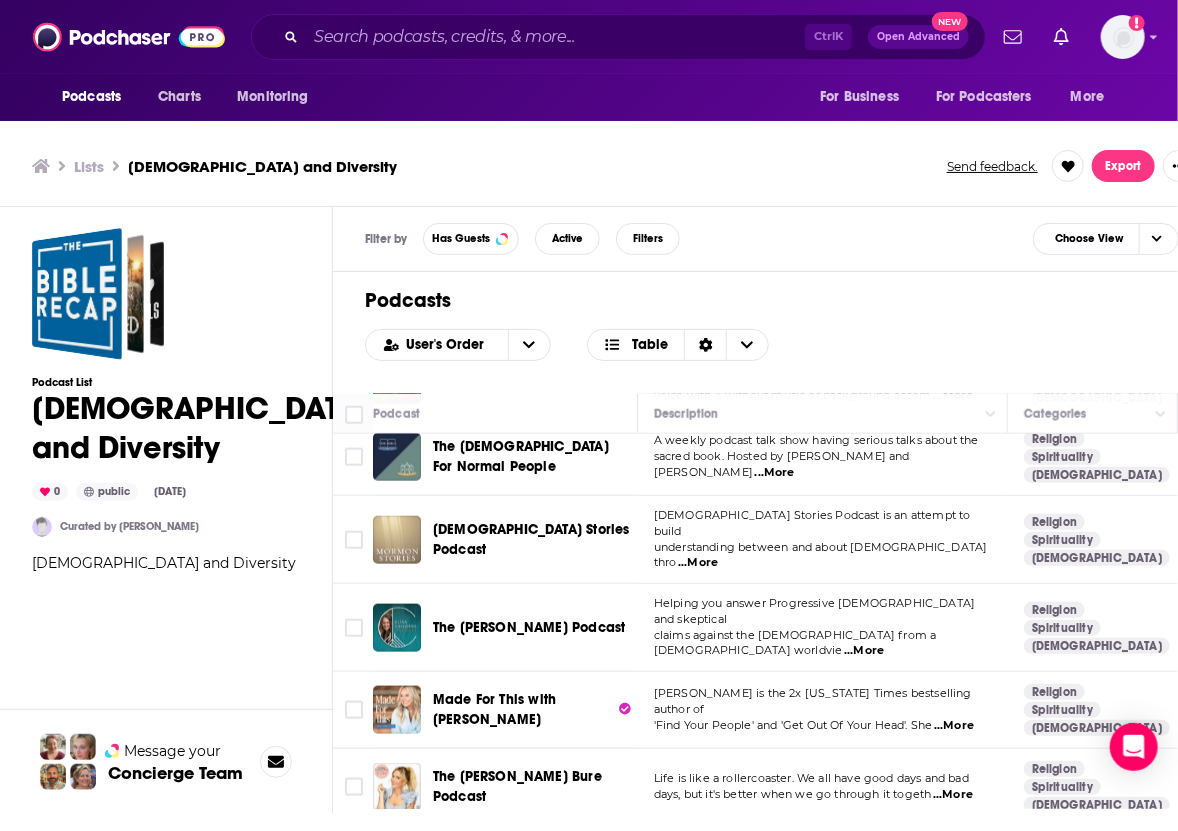 click on "...More" at bounding box center [864, 651] 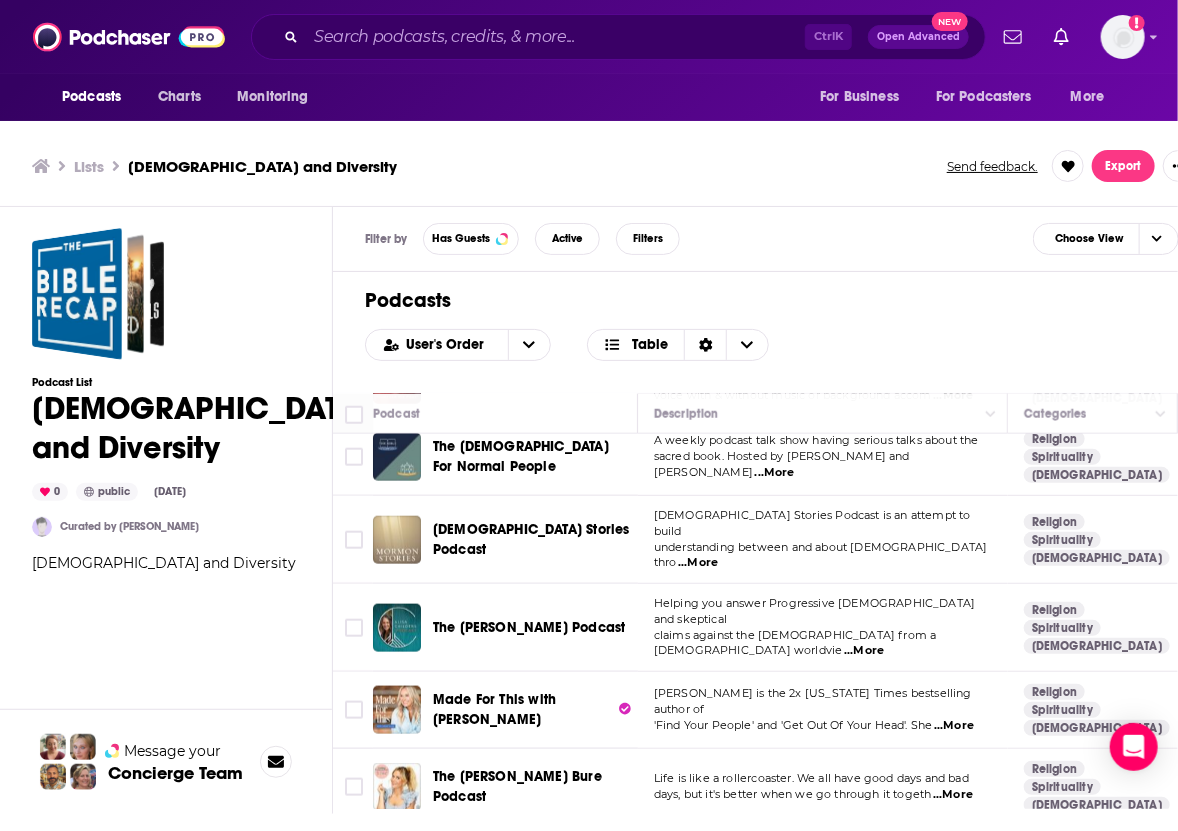 click on "'Find Your People' and 'Get Out Of Your Head'. She" at bounding box center [793, 725] 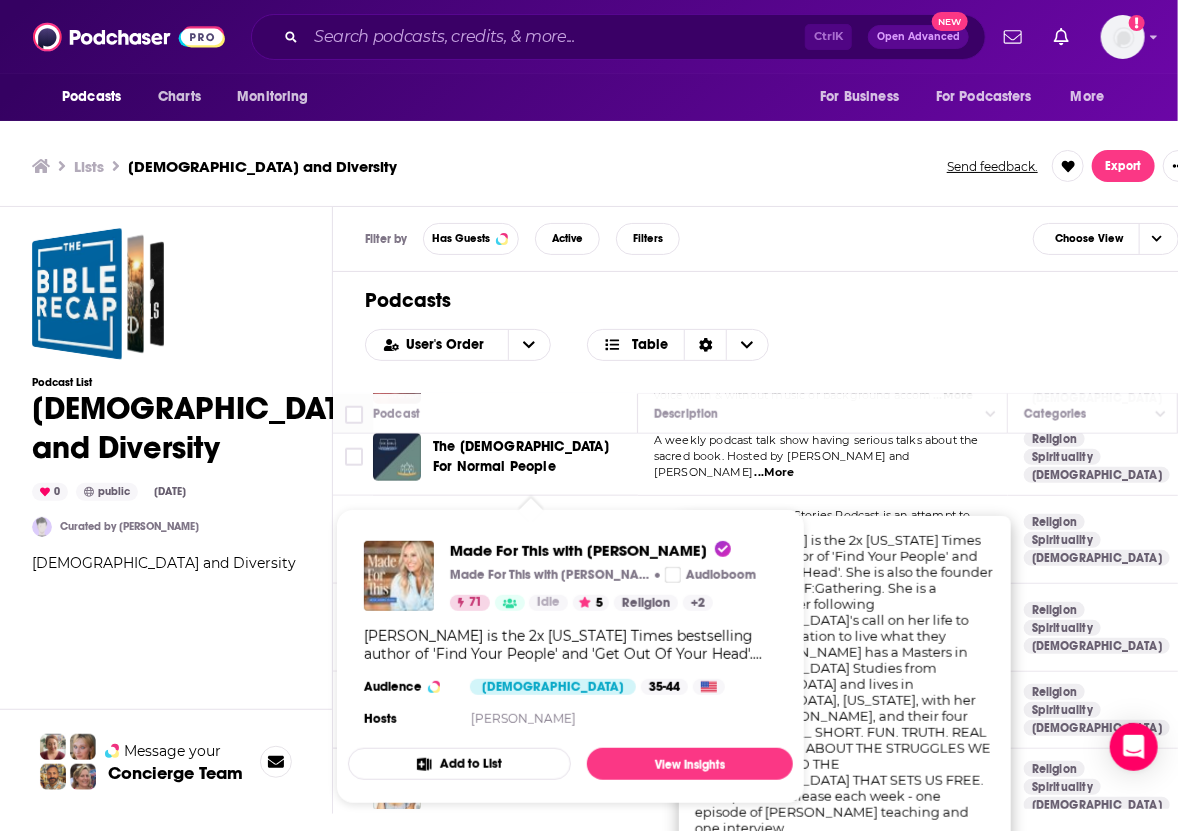 click on "Jennie Allen is the 2x New York Times bestselling author of 'Find Your People' and 'Get Out Of Your Head'. She is also the founder and visionary of IF:Gathering. She is a passionate leader following God's call on her life to catalyze a generation to live what they believe. Jennie has a Masters in Biblical Studies from Dallas Theological Seminary and lives in Dallas, Texas, with her husband, Zac, and their four children. ________ SHORT. FUN. TRUTH. REAL CONVERSATION ABOUT THE STRUGGLES WE ARE FACING AND THE GOD THAT SETS US FREE. Two episodes release each week - one episode of Jennie teaching and one interview." at bounding box center [570, 645] 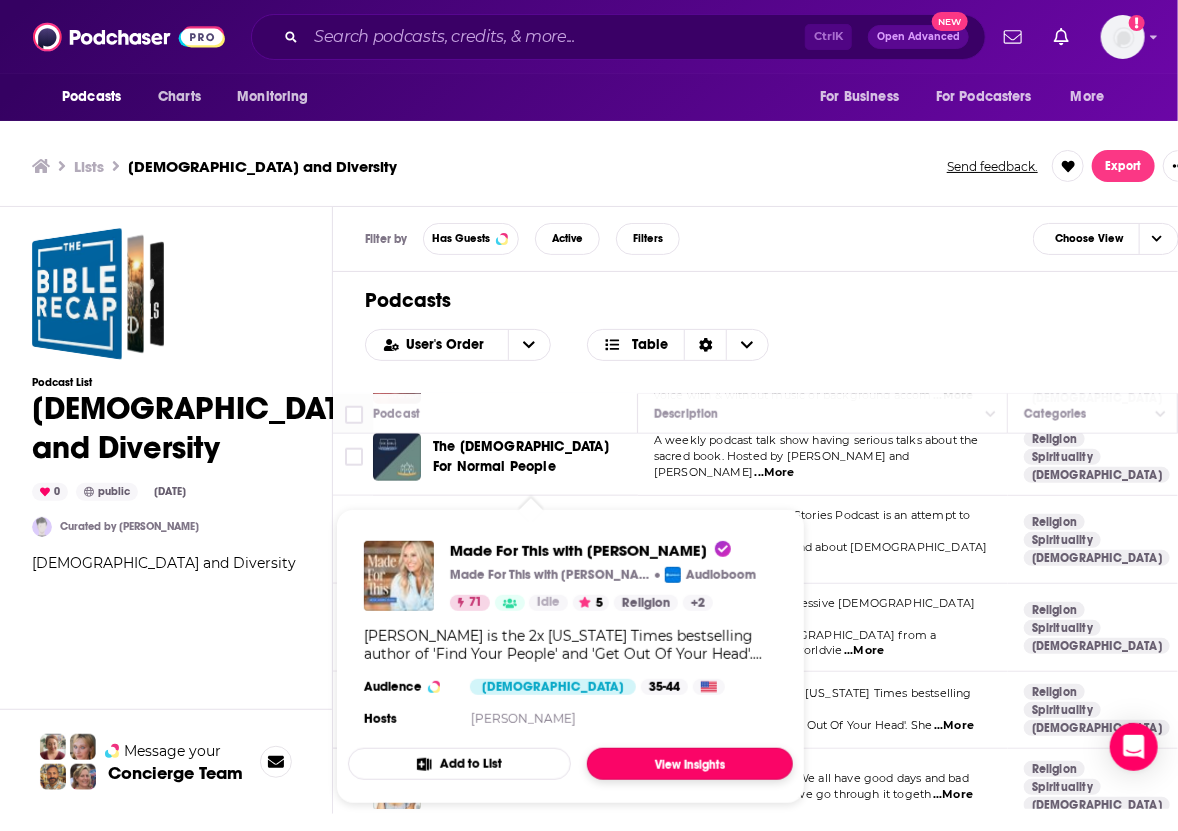 click on "View Insights" at bounding box center [690, 764] 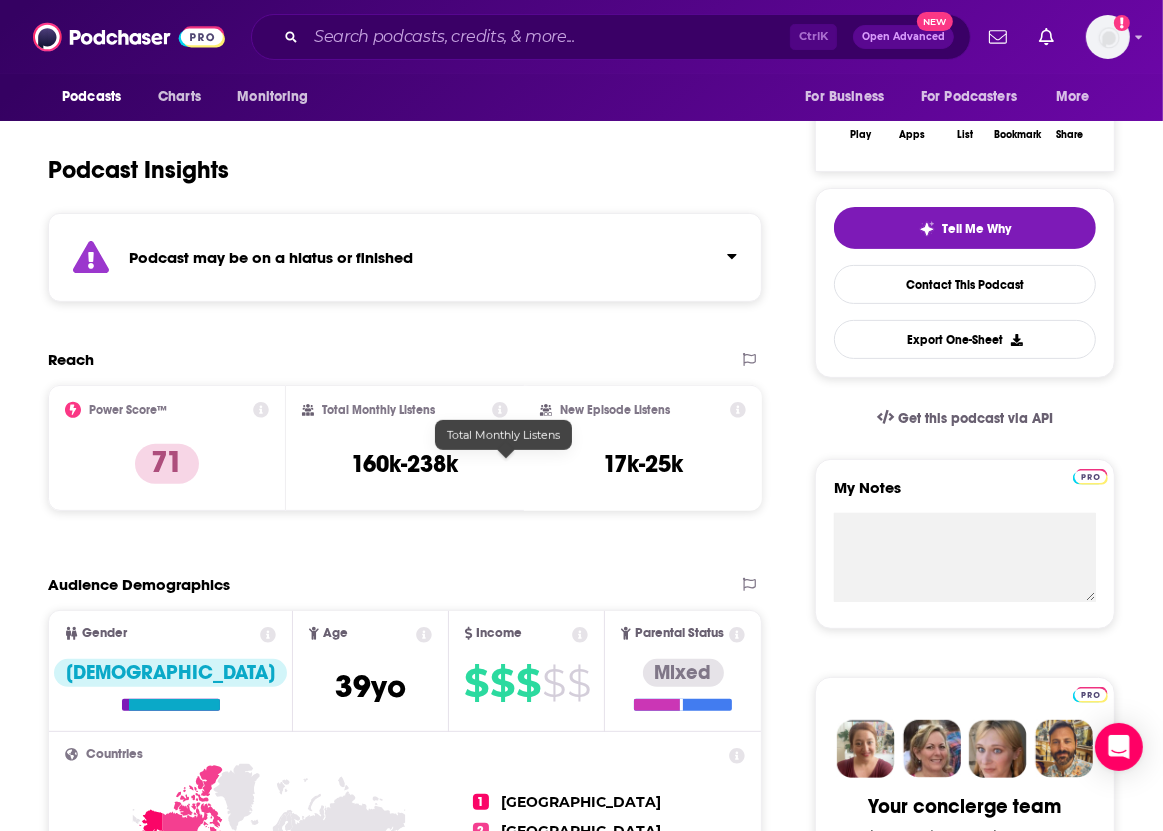 scroll, scrollTop: 352, scrollLeft: 0, axis: vertical 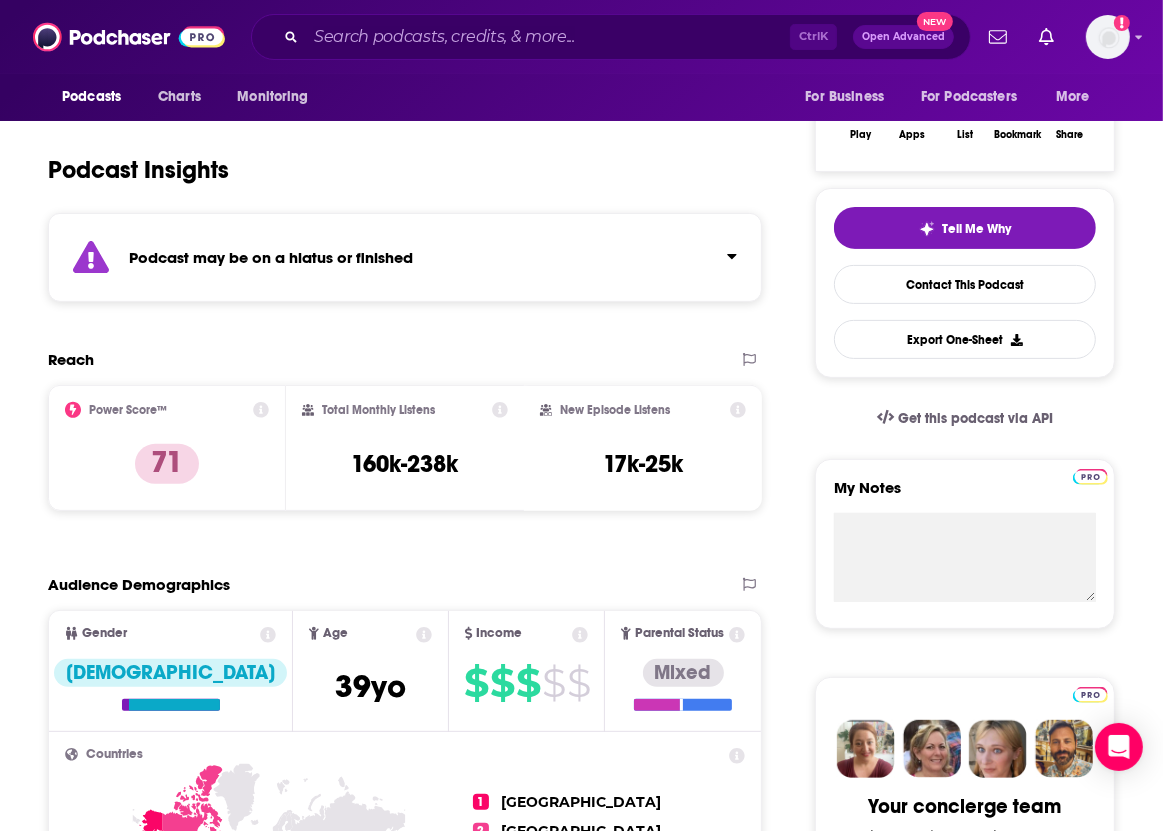 click on "Podcast may be on a hiatus or finished" at bounding box center (405, 257) 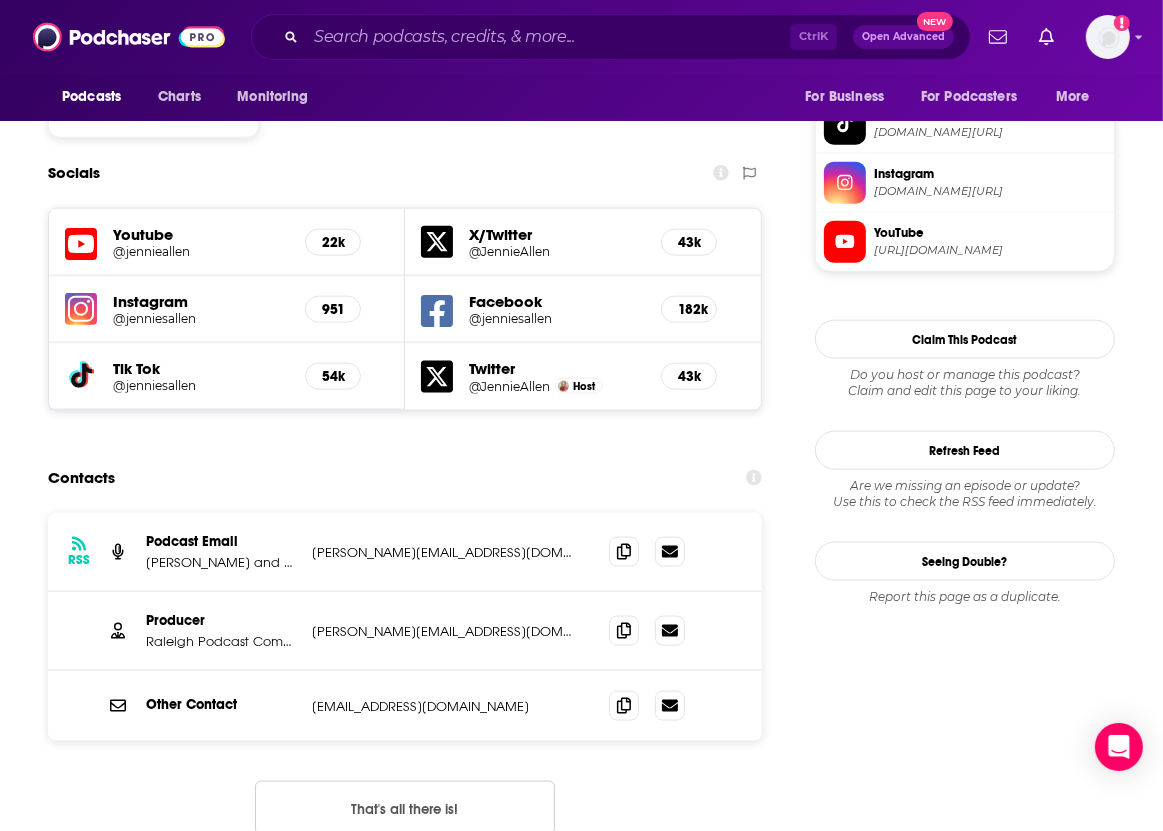 scroll, scrollTop: 1842, scrollLeft: 0, axis: vertical 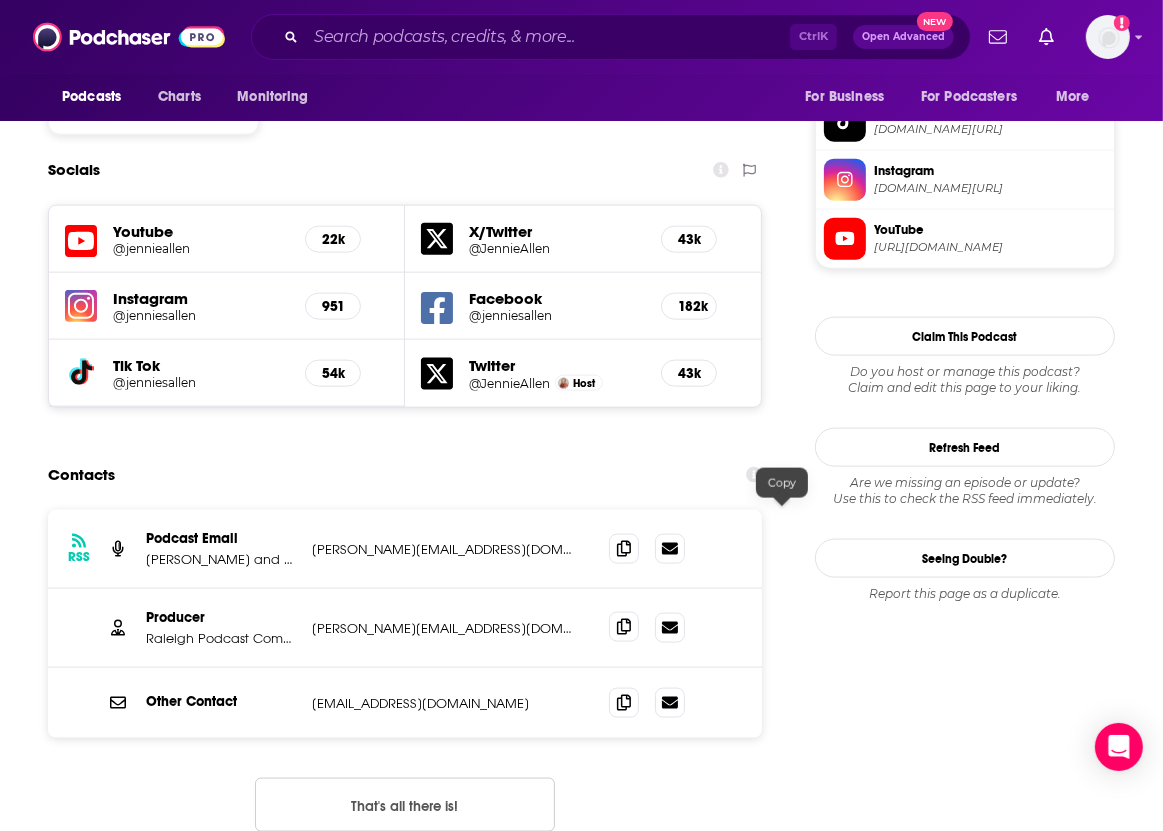 click 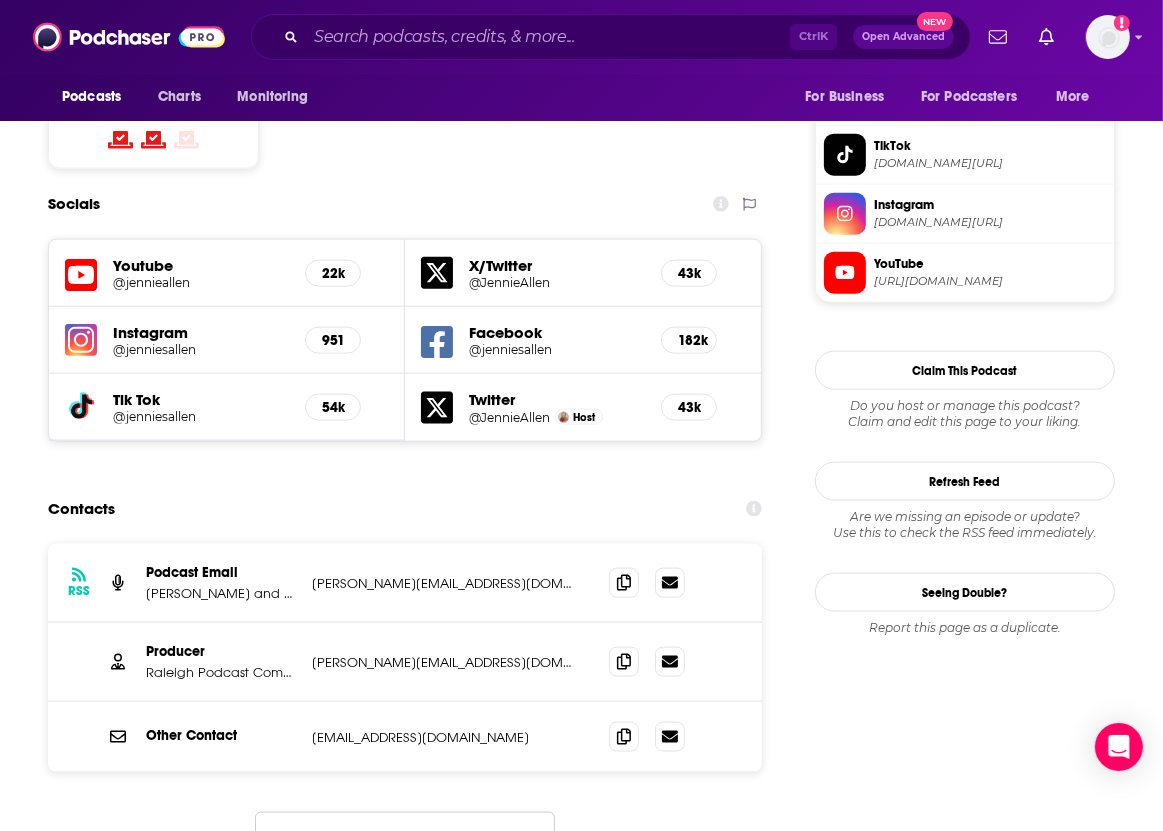 scroll, scrollTop: 1810, scrollLeft: 0, axis: vertical 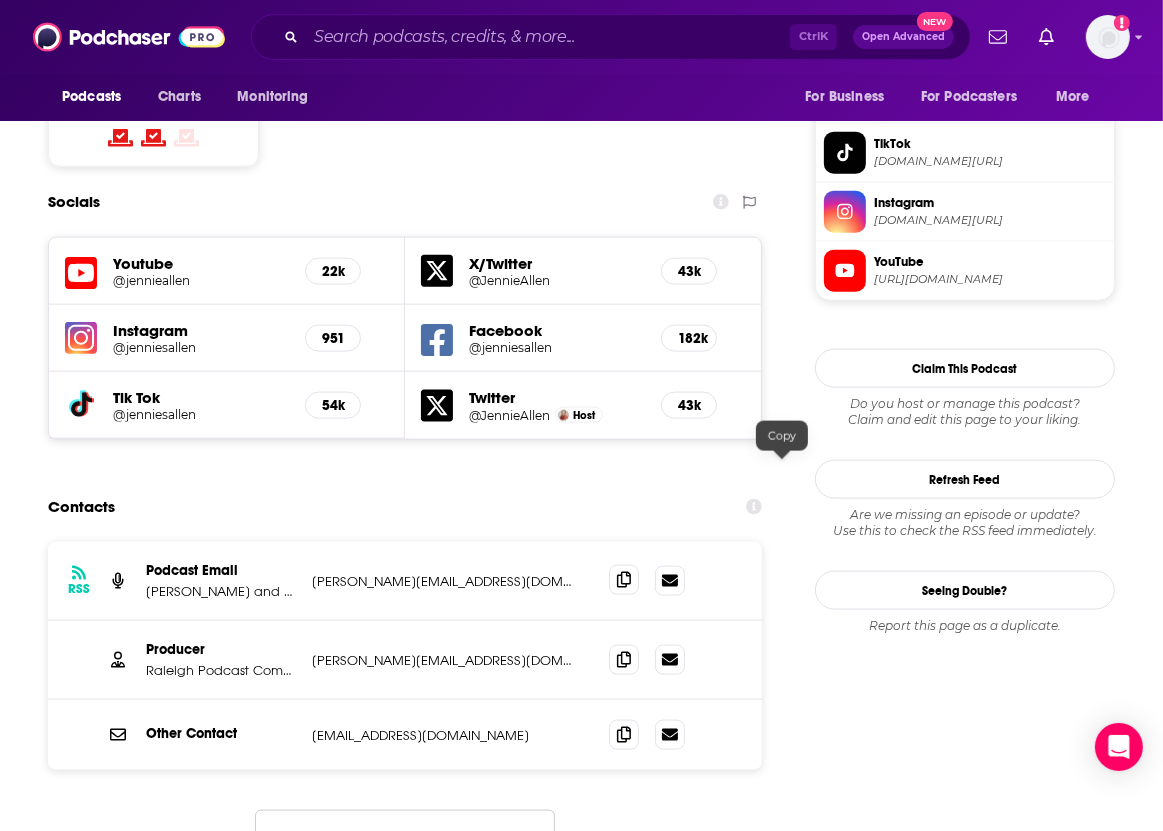 click 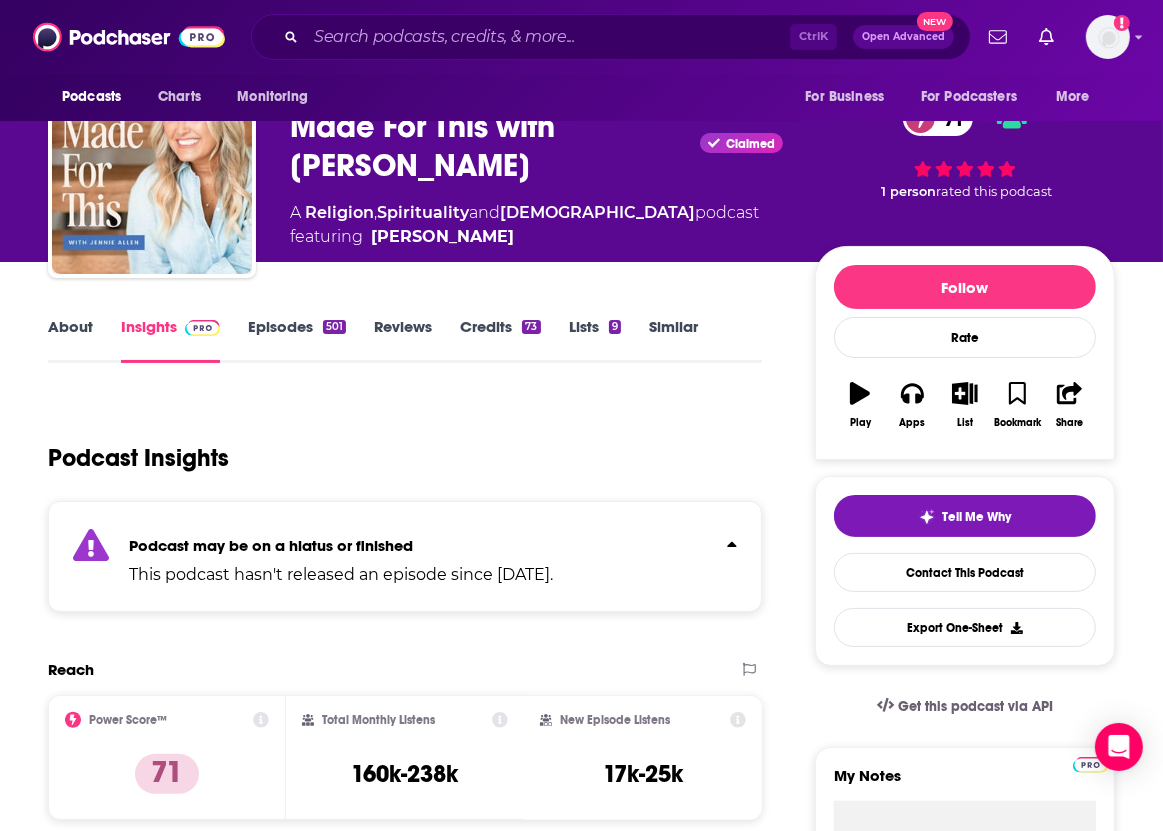scroll, scrollTop: 0, scrollLeft: 0, axis: both 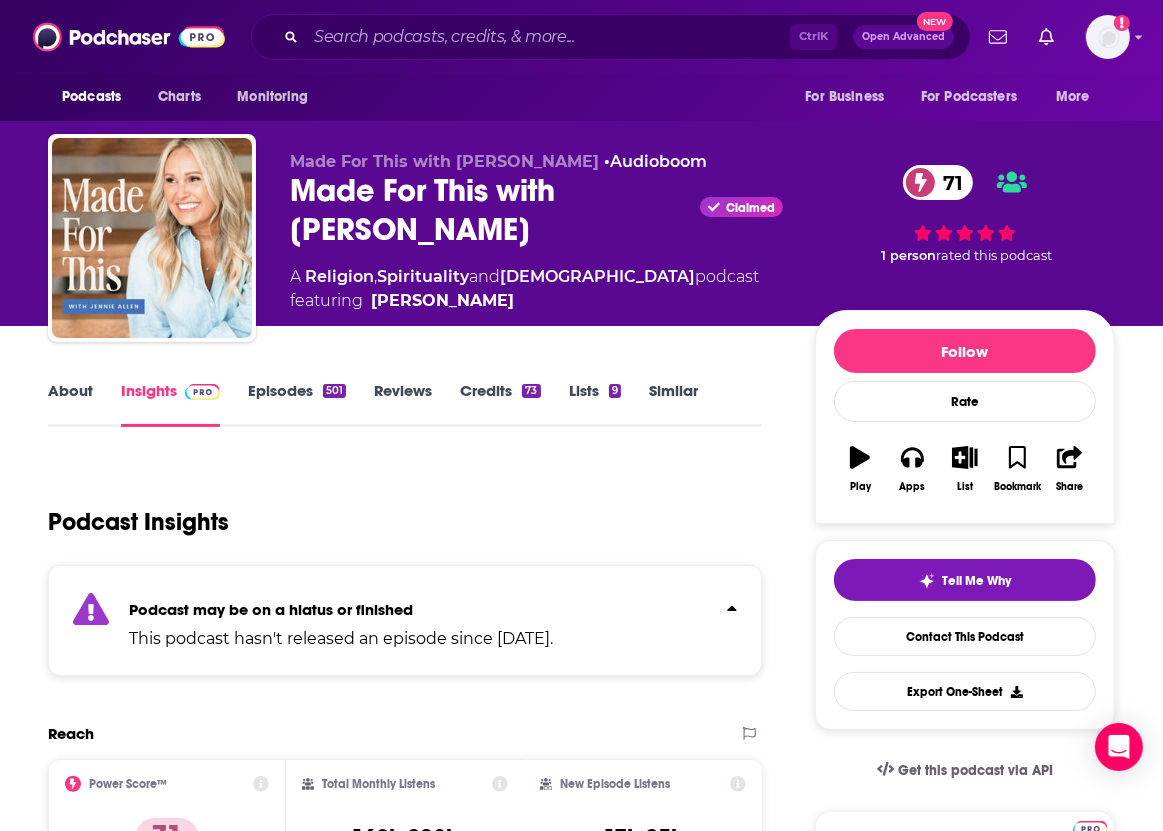 click on "About" at bounding box center [70, 404] 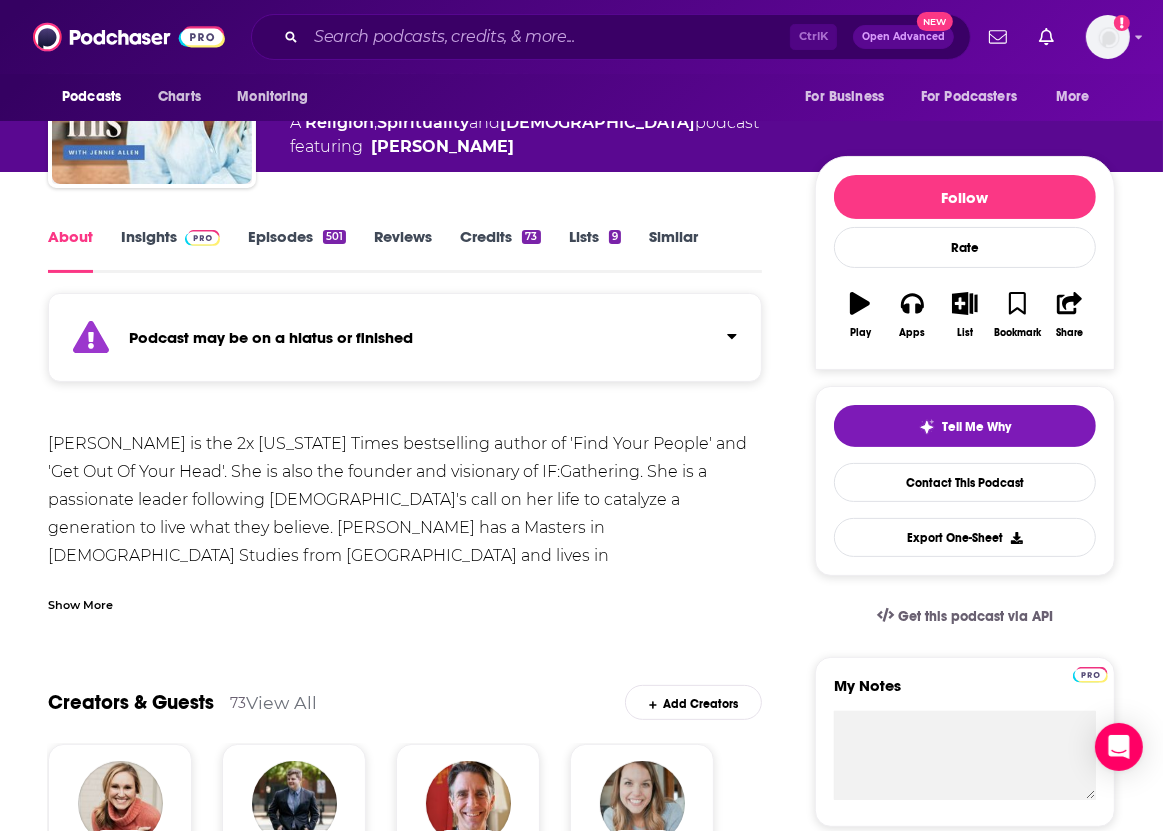 scroll, scrollTop: 224, scrollLeft: 0, axis: vertical 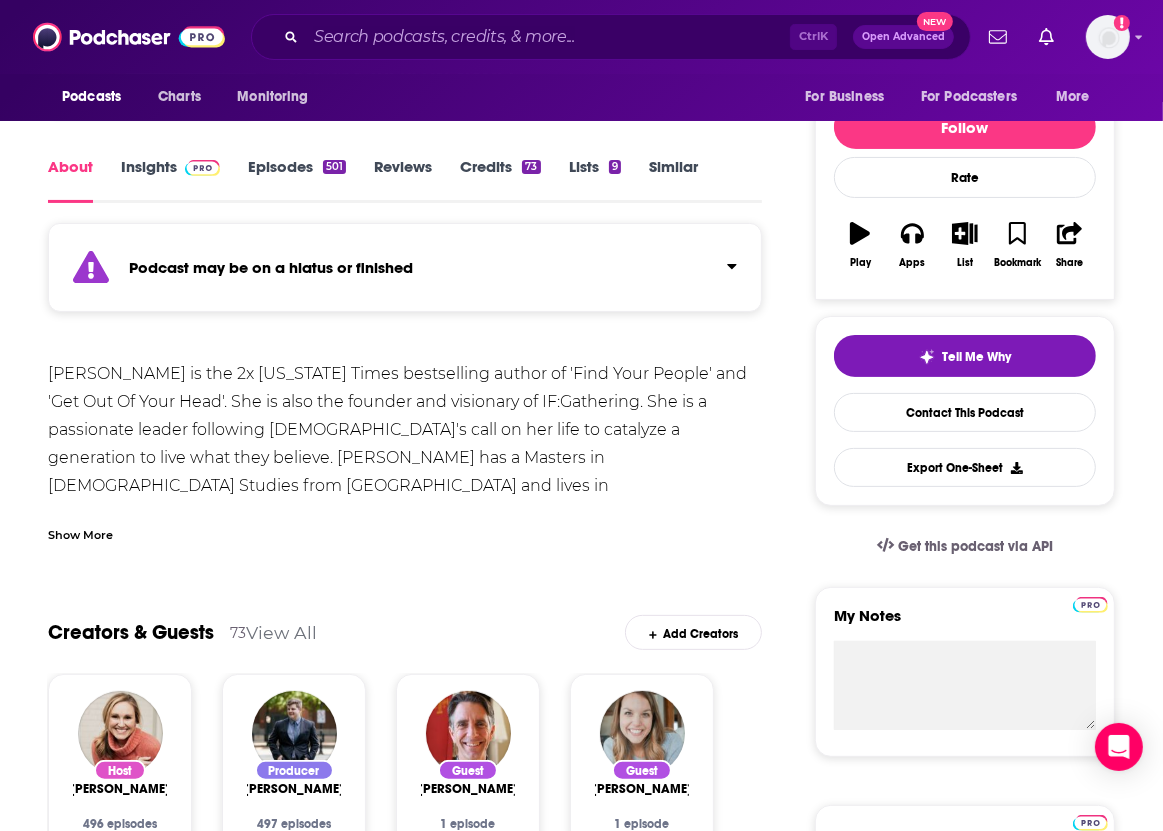 click on "Show More" at bounding box center [80, 533] 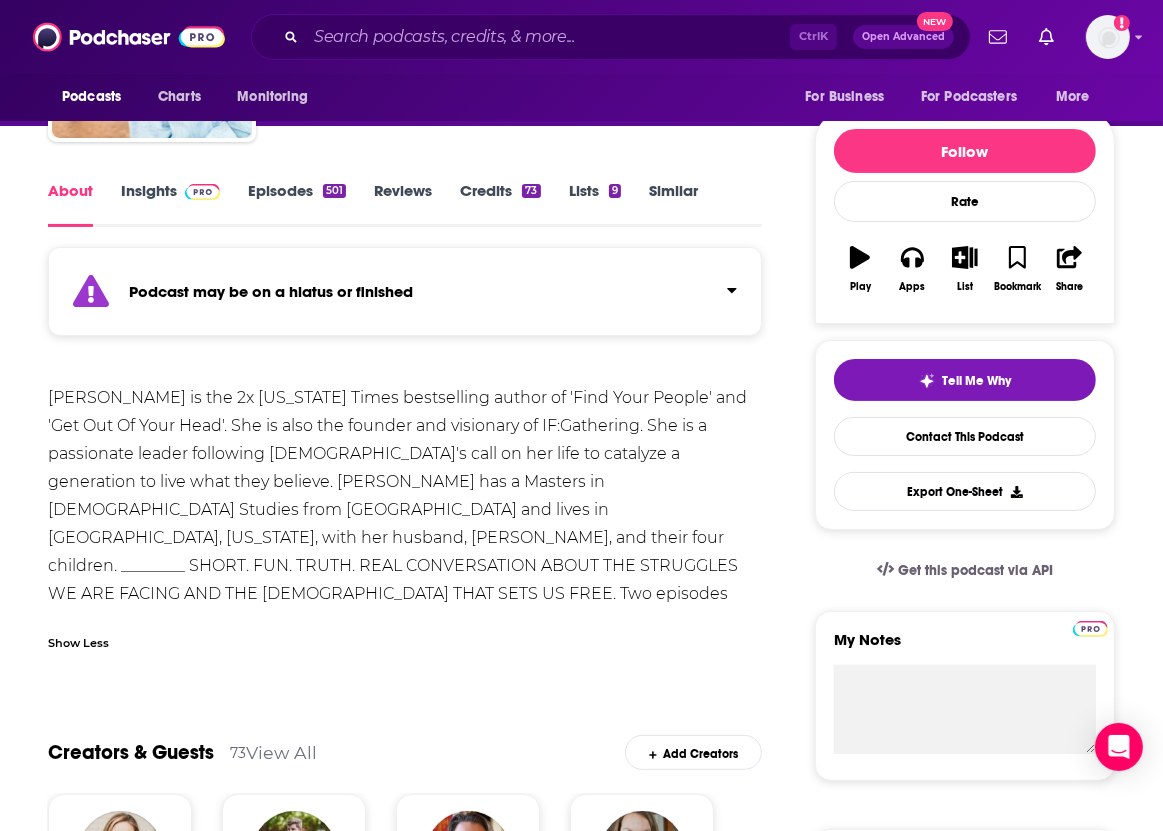 scroll, scrollTop: 195, scrollLeft: 0, axis: vertical 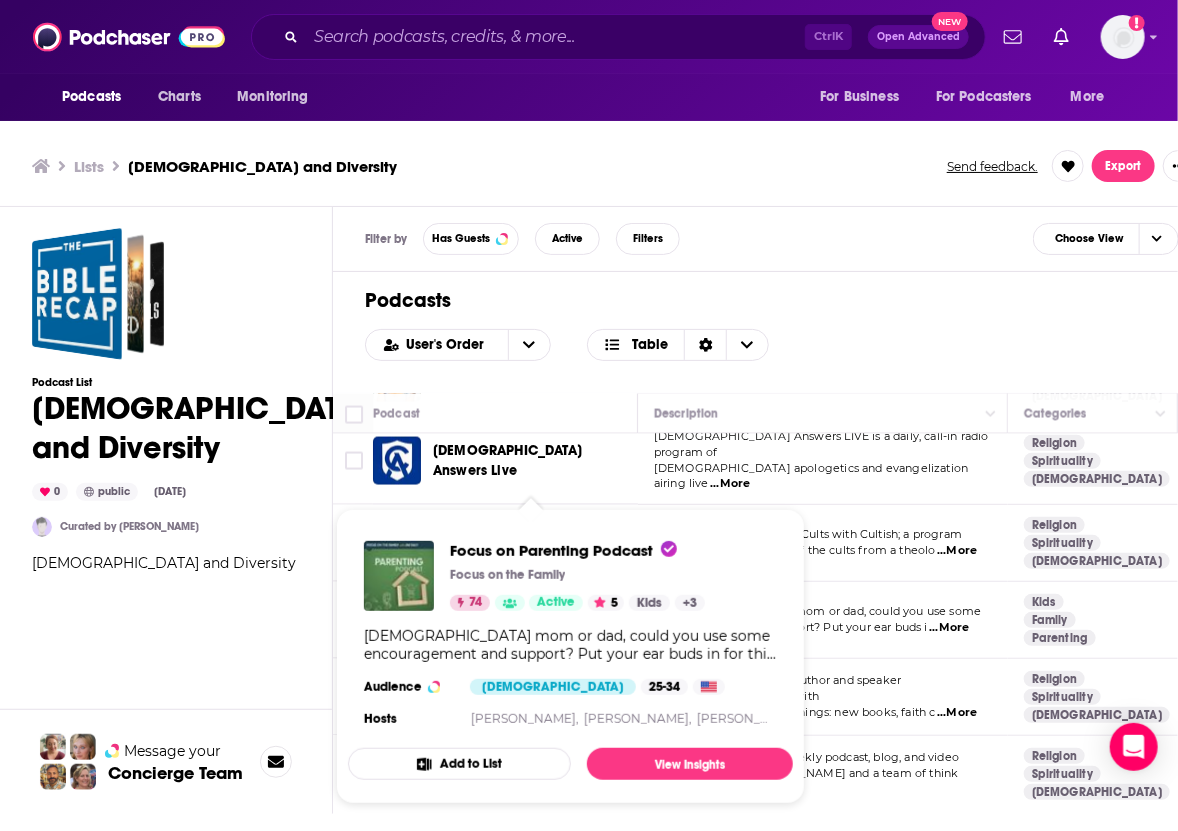 click on "Focus on Parenting Podcast Focus on the Family 74 Active 5 Kids + 3 Christian mom or dad, could you use some encouragement and support? Put your ear buds in for this Christian parenting podcast and get practical, faith-based inspiration through all stages of parenting — raising toddlers, navigating the school-age years, preparing for puberty, and seeing your teen soar with confidence. Hosted by Danny Huerta, in every 8 to 15 minute episode, you’ll hear parenting experts share Biblical truths, effective parenting techniques, and useful resources that will help you feel equipped as a mom or dad in today’s culture. Audience Female 25-34 Hosts   Jim Daly, John Fuller, Danny Huerta" at bounding box center [570, 636] 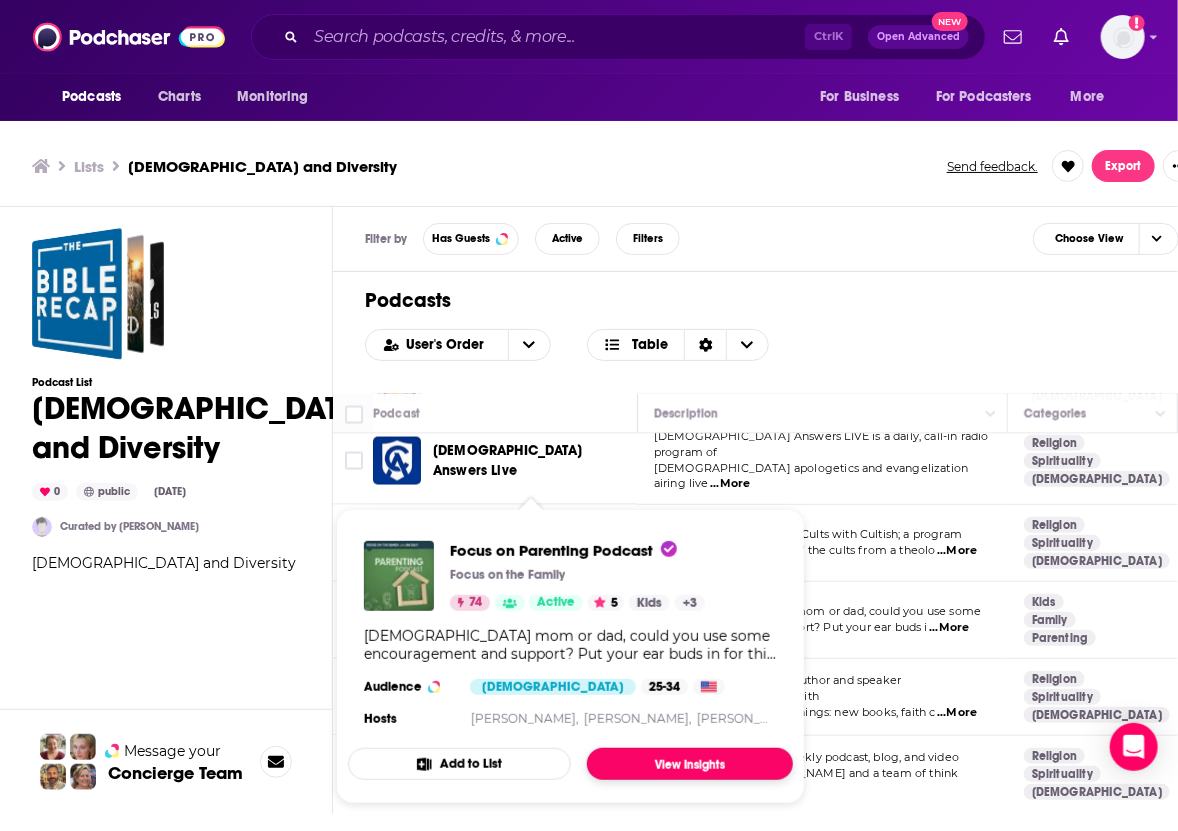 click on "View Insights" at bounding box center [690, 764] 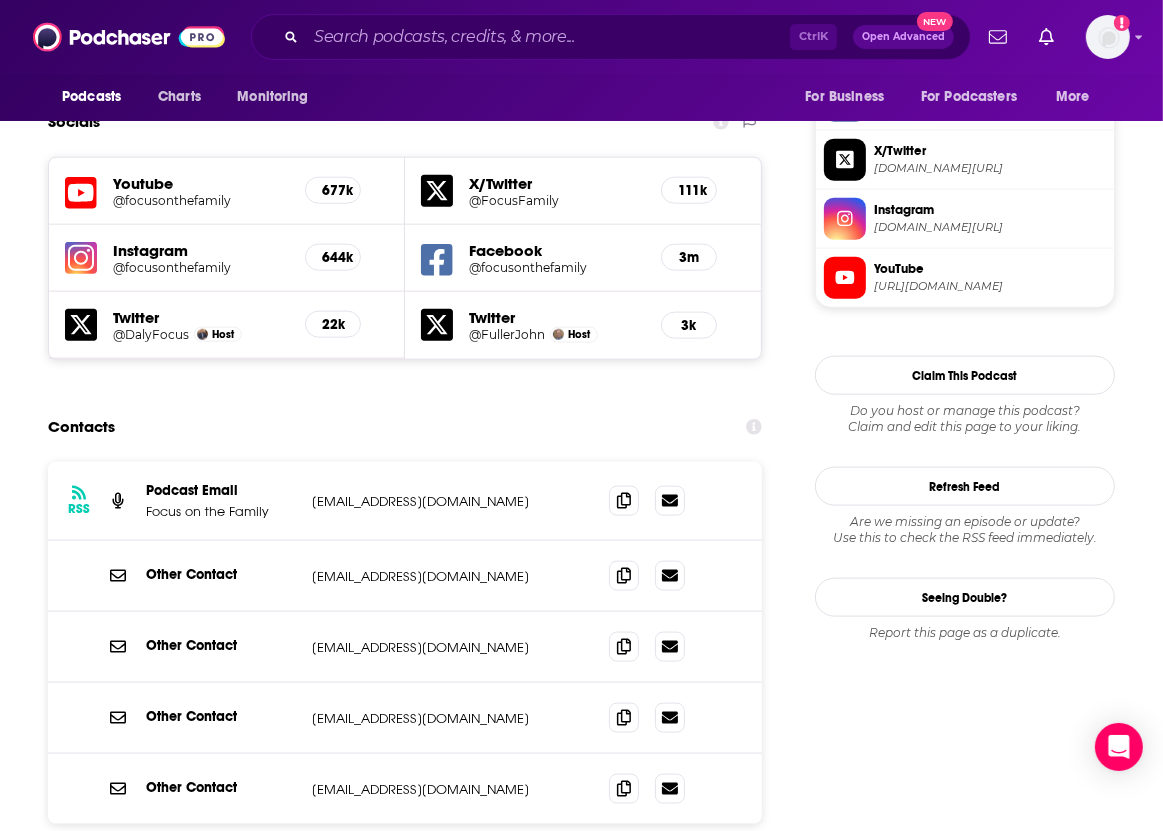 scroll, scrollTop: 1746, scrollLeft: 0, axis: vertical 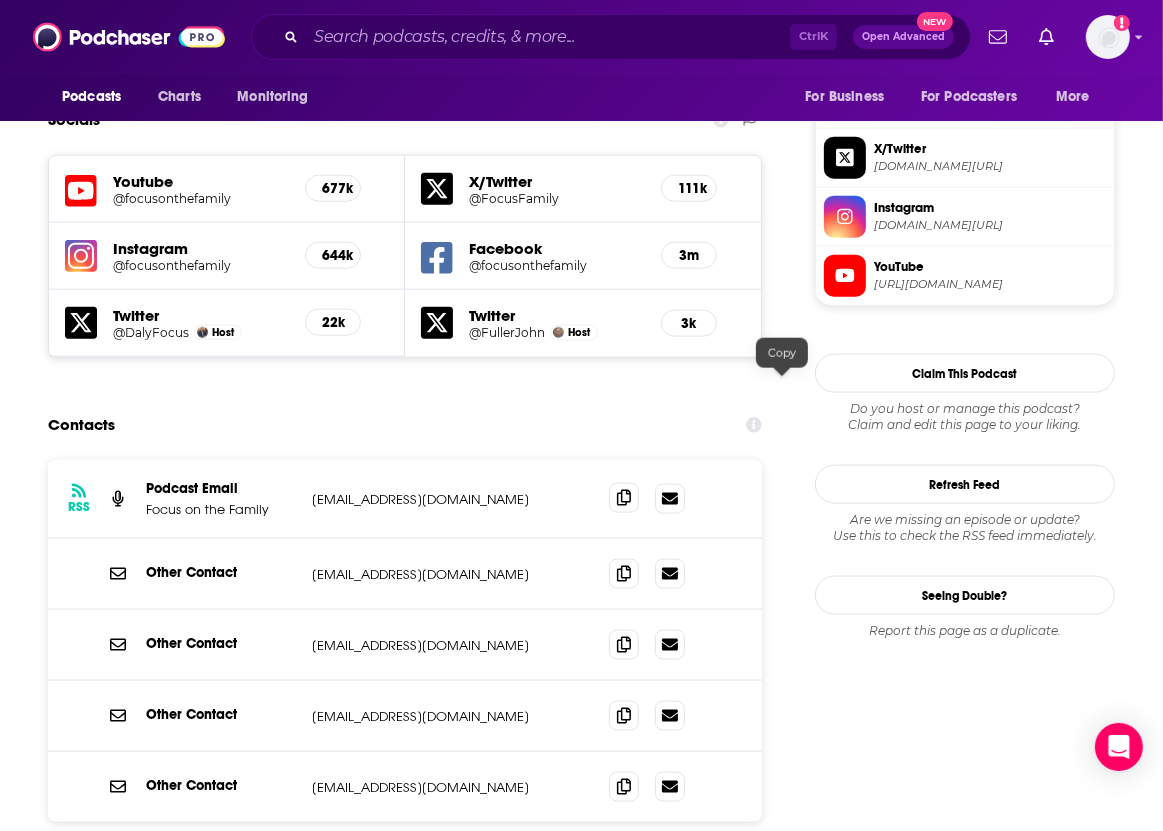 click 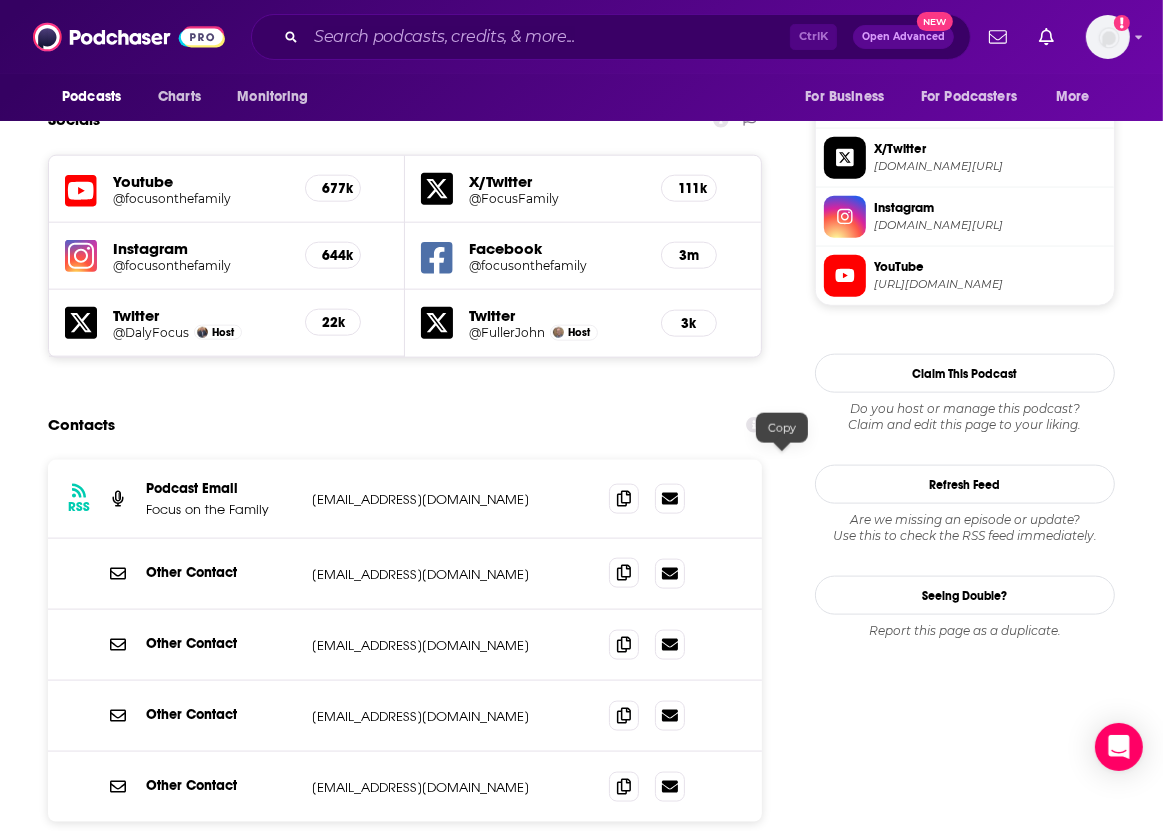 click 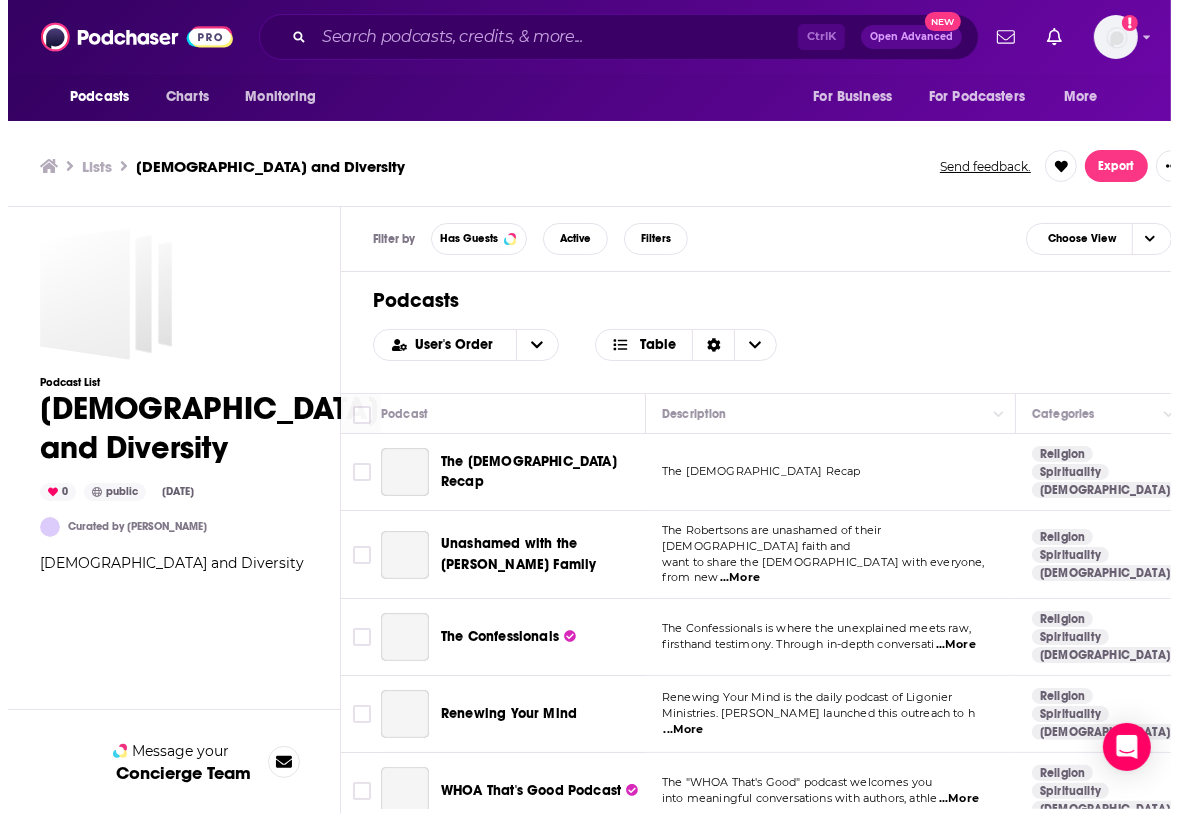 scroll, scrollTop: 0, scrollLeft: 0, axis: both 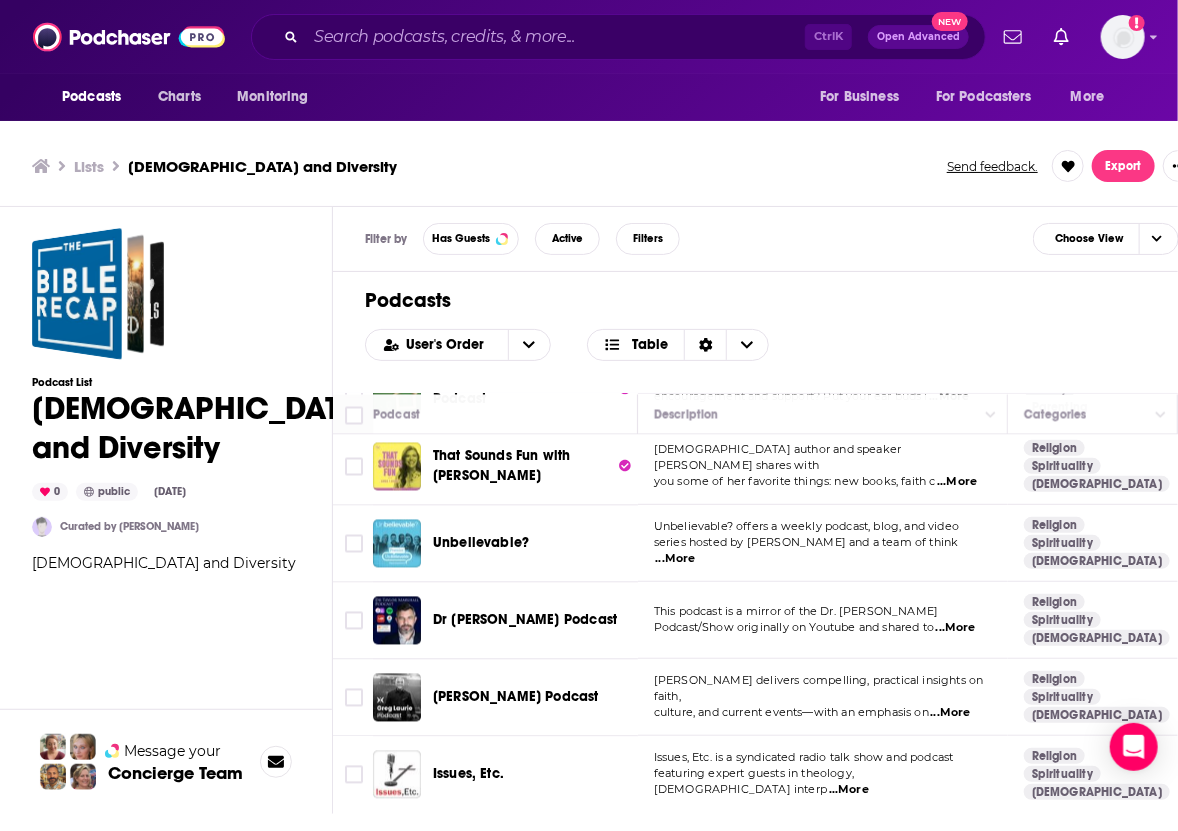 click on "...More" at bounding box center (956, 628) 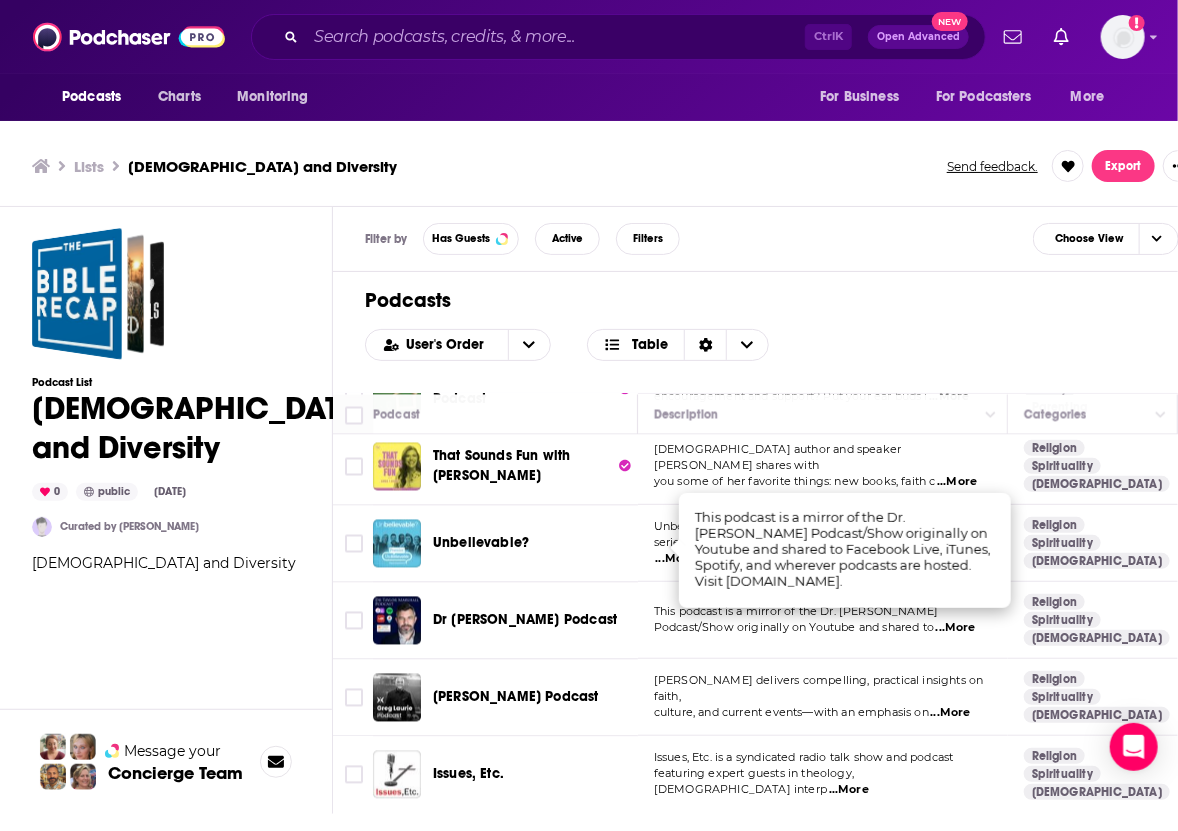 click on "Dr [PERSON_NAME] Podcast" at bounding box center (537, 620) 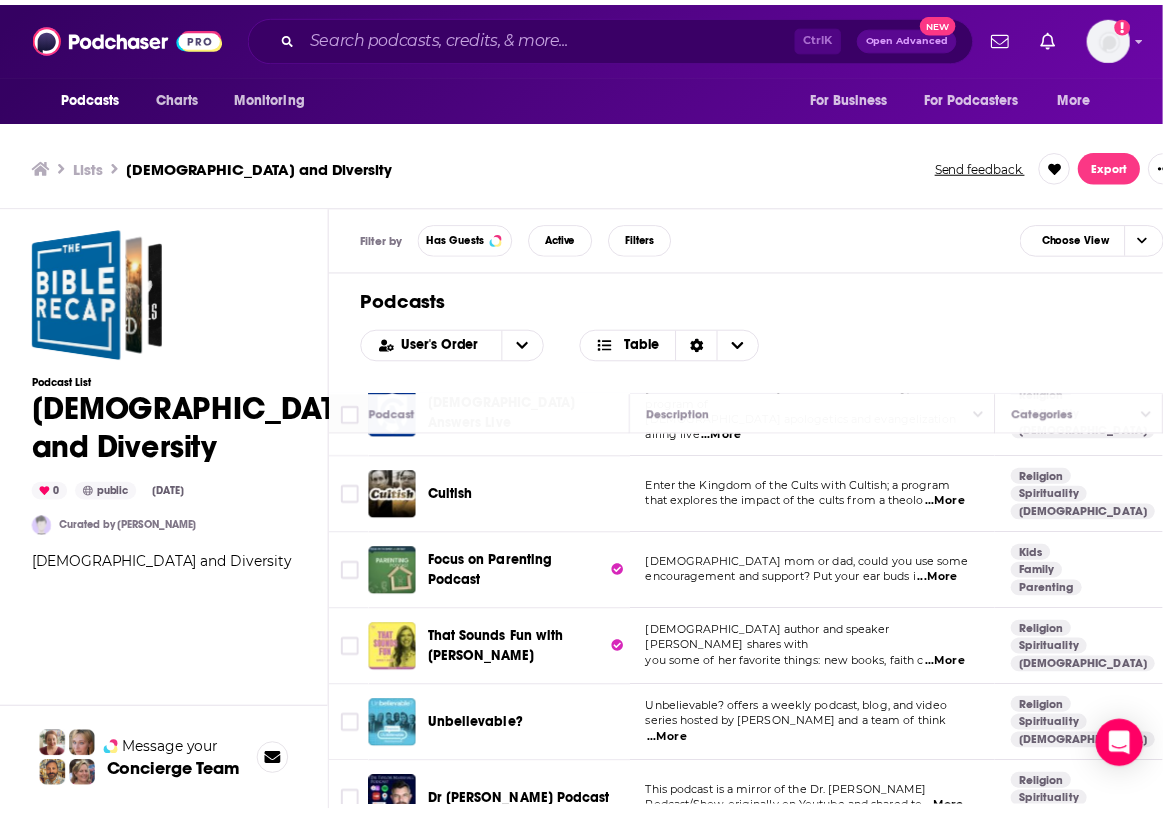 scroll, scrollTop: 1360, scrollLeft: 0, axis: vertical 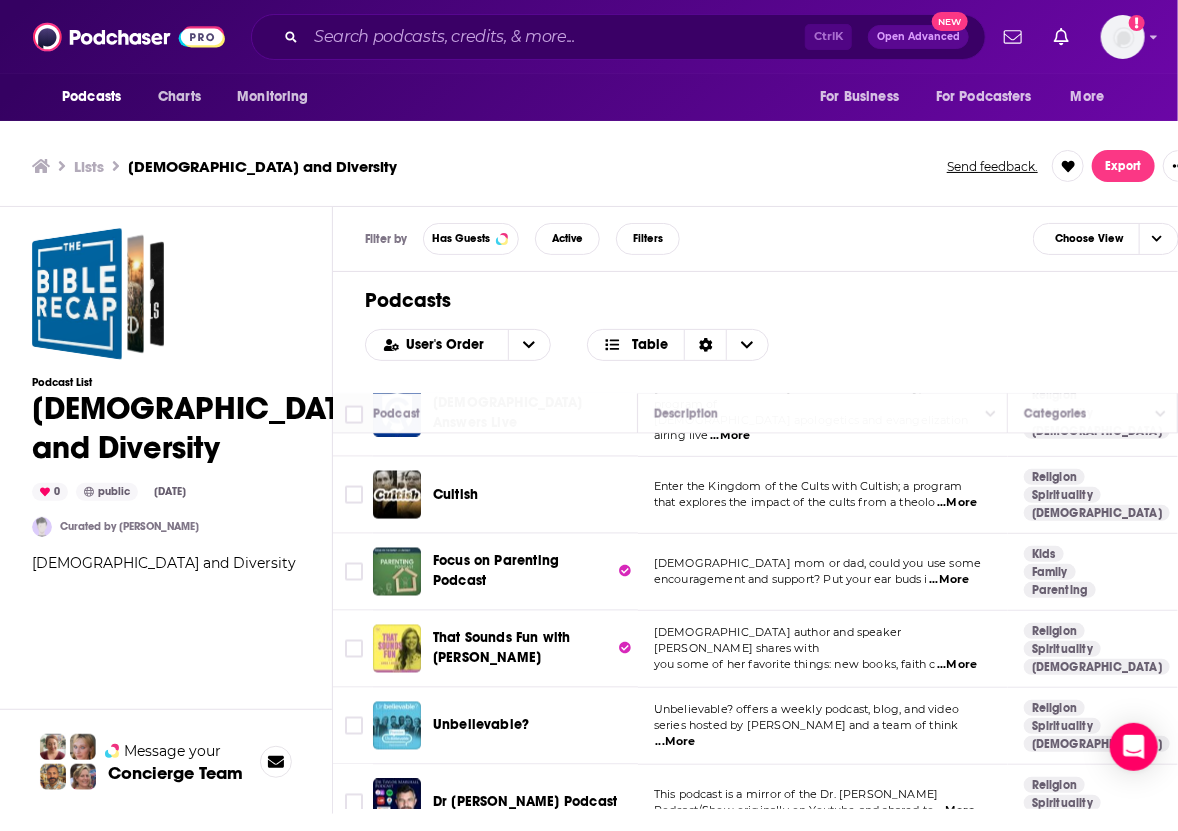 click on "That Sounds Fun with [PERSON_NAME]" at bounding box center [501, 648] 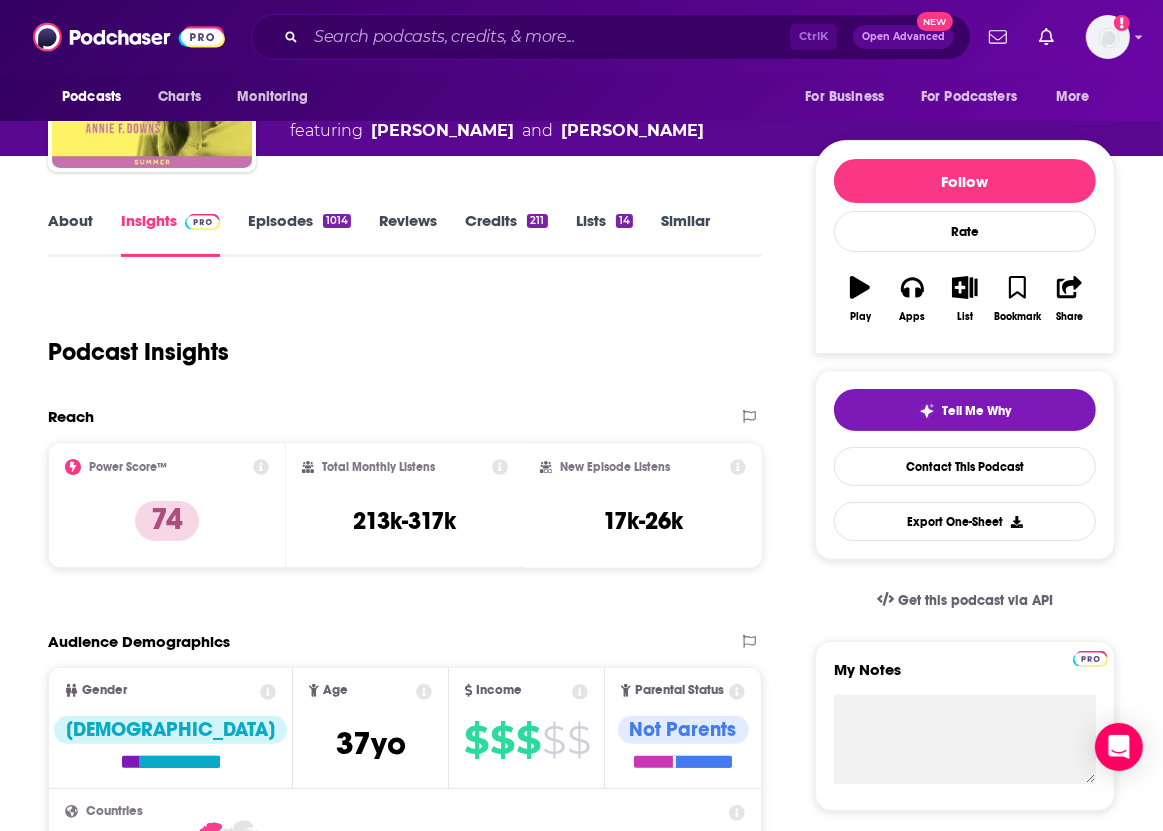 scroll, scrollTop: 165, scrollLeft: 0, axis: vertical 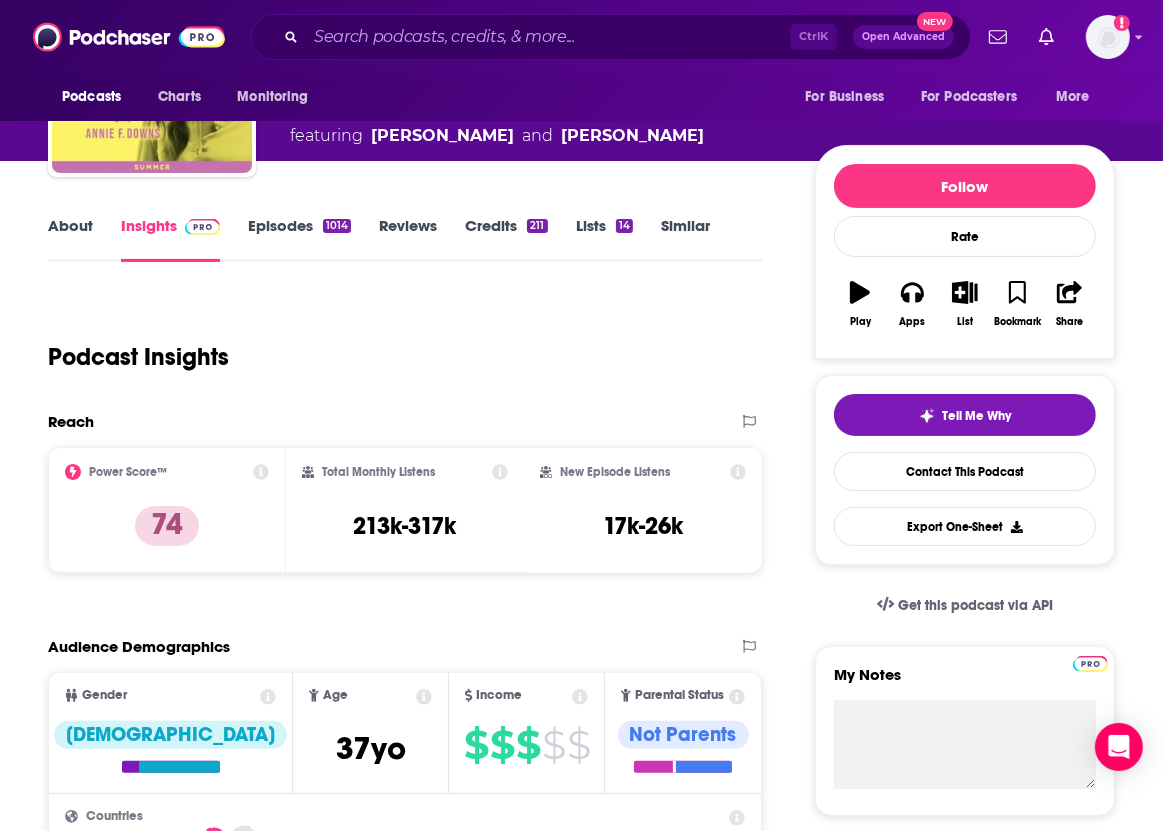 click on "About Insights Episodes 1014 Reviews Credits 211 Lists 14 Similar Podcast Insights Reach & Audience Content Social Contacts Charts Sponsors Details Similar Contact Podcast Open Website  Reach Power Score™ 74 Total Monthly Listens 213k-317k New Episode Listens 17k-26k Export One-Sheet Audience Demographics Gender Female Age 37 yo Income $ $ $ $ $ Parental Status Not Parents Countries 1 United States 2 Canada 3 United Kingdom 4 Australia 5 India Top Cities Nashville, TN , Atlanta, GA , Dallas, TX , Birmingham, AL , New York, NY , Austin, TX Interests Religion , Spirituality , Christian & gospel , Nonfiction , Books , Biographies/Memoirs Jobs Pastors/Ministers , Authors/Writers , Directors , Bloggers , Teachers , Principals/Owners Ethnicities White / Caucasian , Hispanic , African American , Asian Show More Content Political Skew Low Right Socials X/Twitter @anniefdowns 41k Instagram @anniefdowns 276k Twitter @anniefdowns Host 41k Twitter @EdwardorEddie Host 10k Contacts   RSS   Podcast Email Annie F. Downs" at bounding box center (415, 2795) 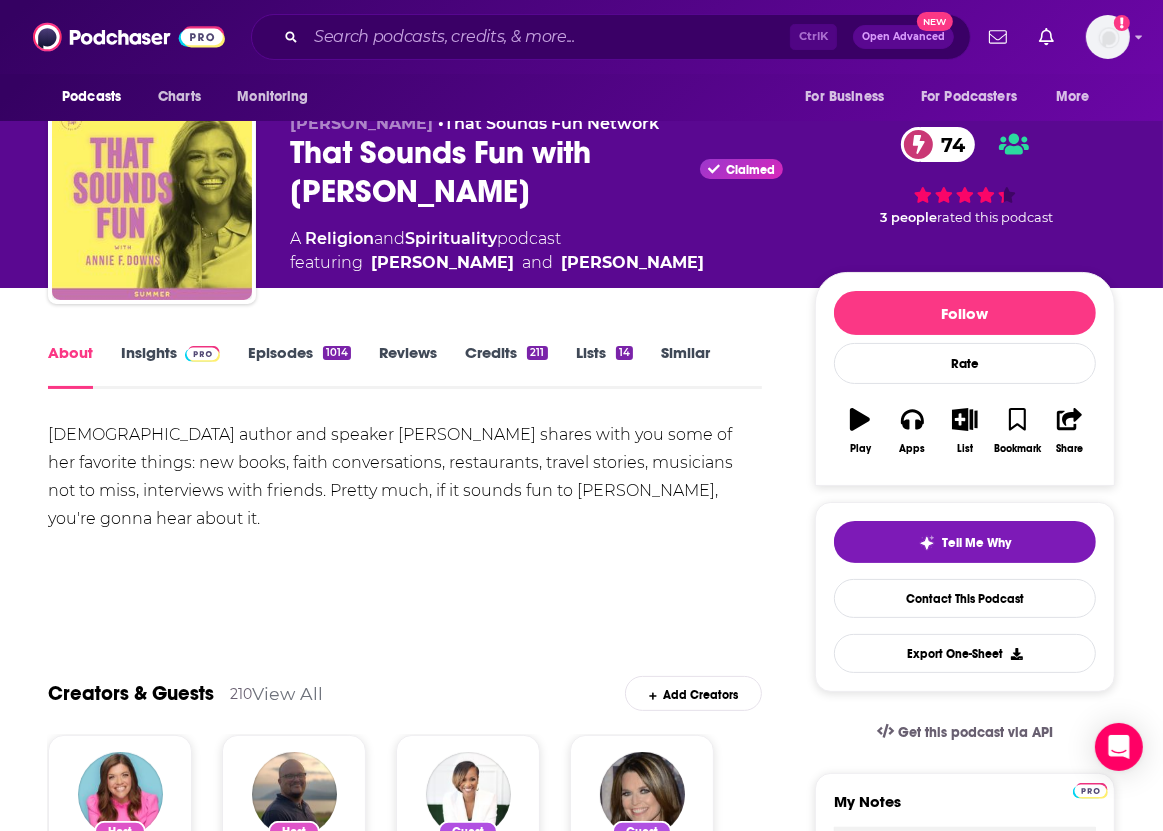 scroll, scrollTop: 0, scrollLeft: 0, axis: both 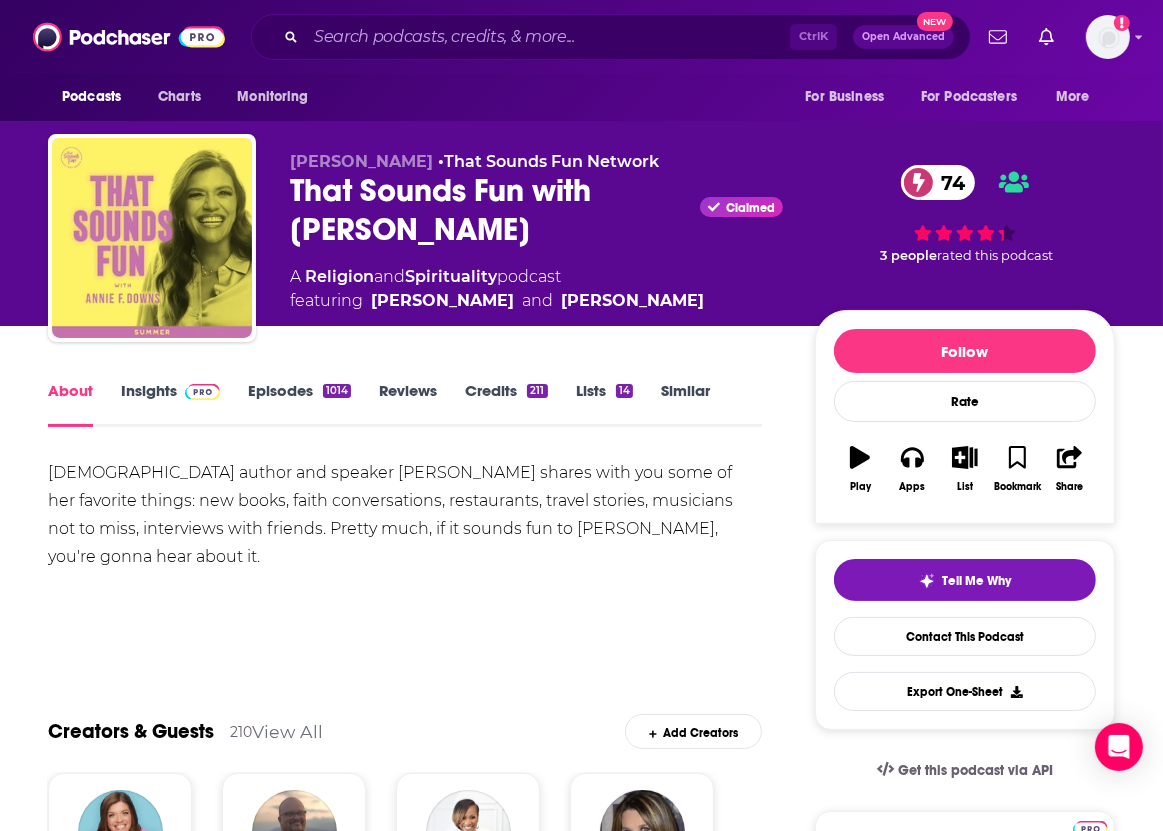 click on "Insights" at bounding box center [170, 404] 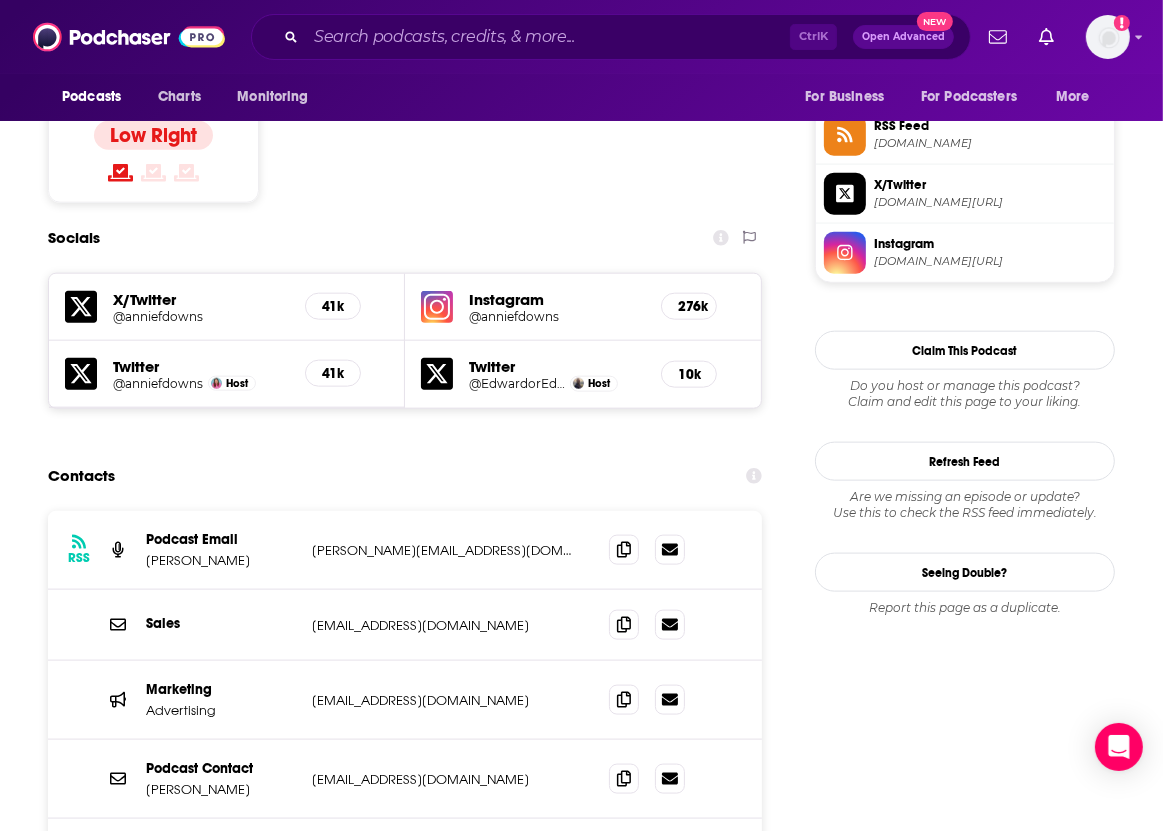 scroll, scrollTop: 1650, scrollLeft: 0, axis: vertical 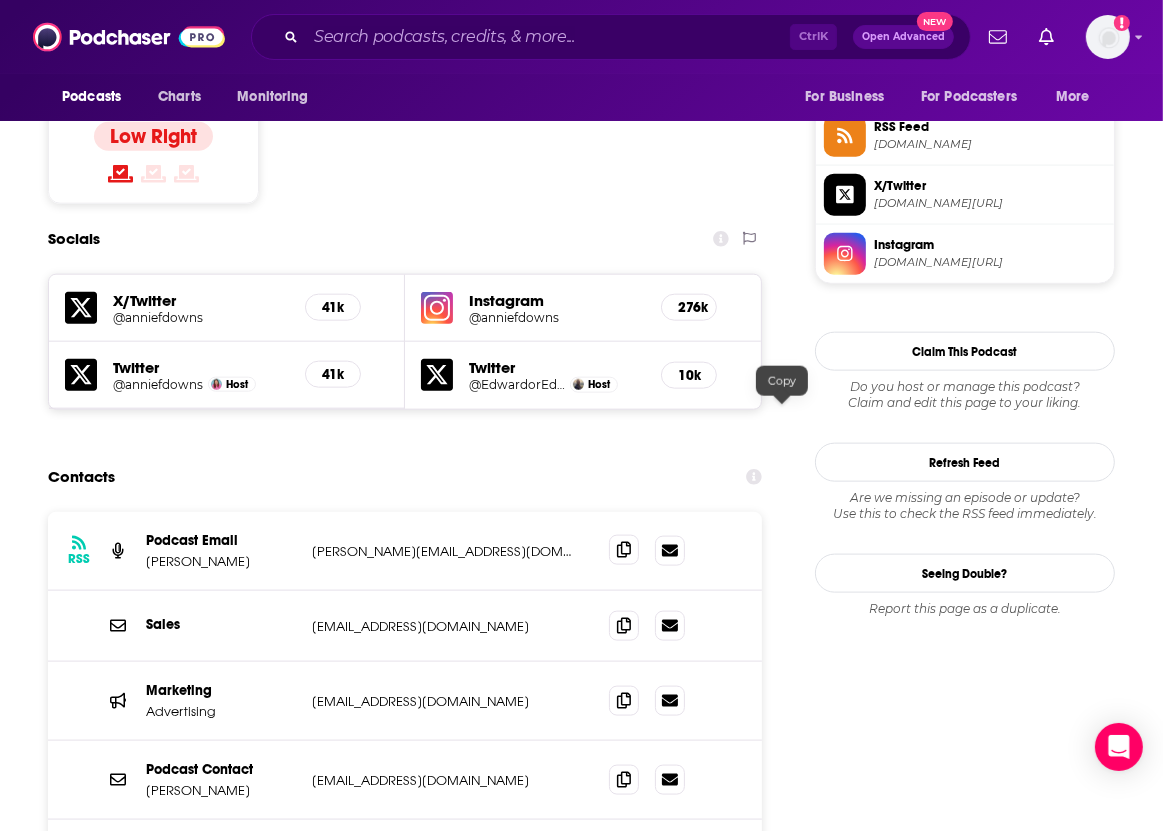 click 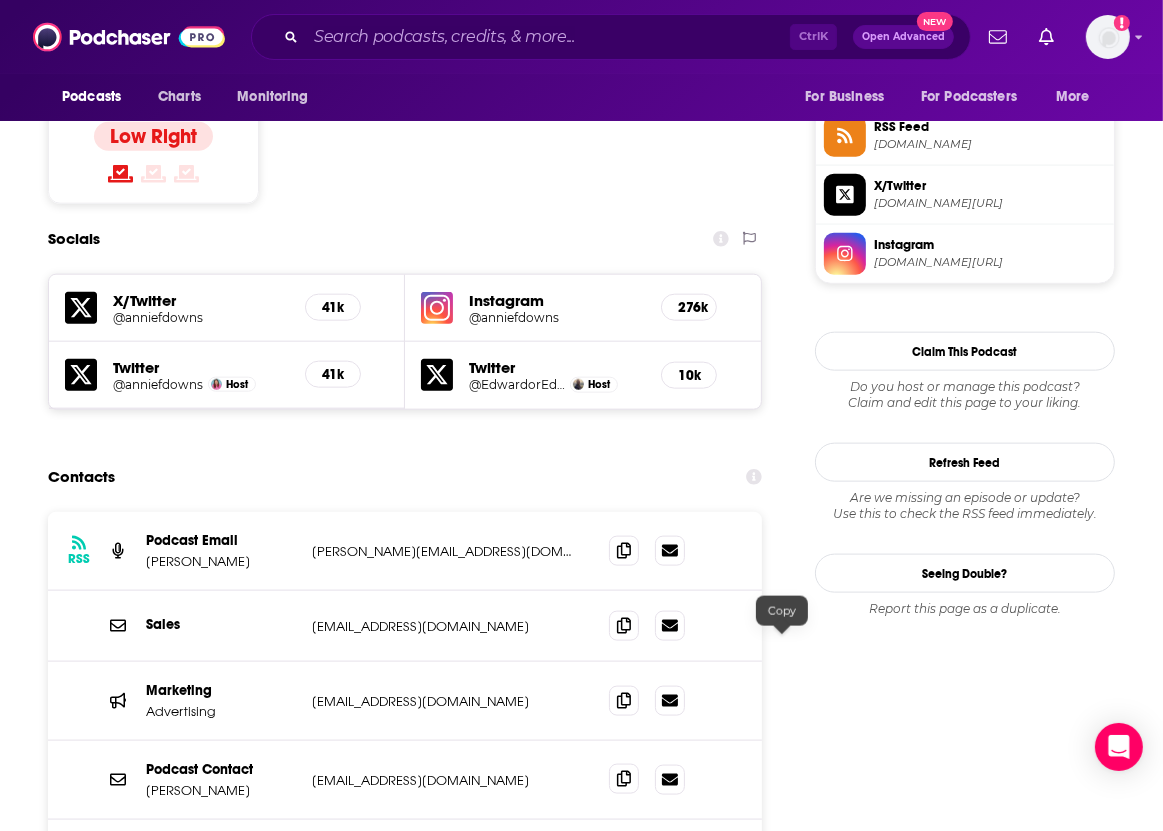click 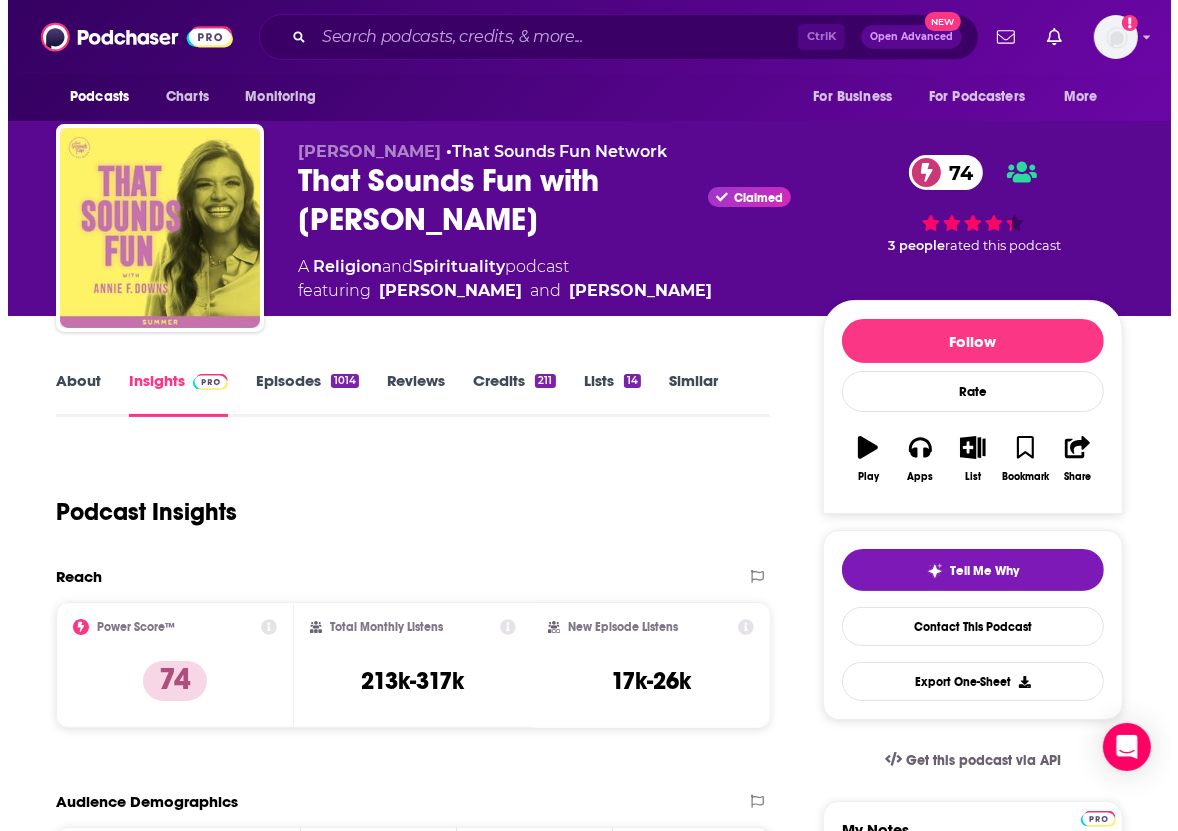 scroll, scrollTop: 0, scrollLeft: 0, axis: both 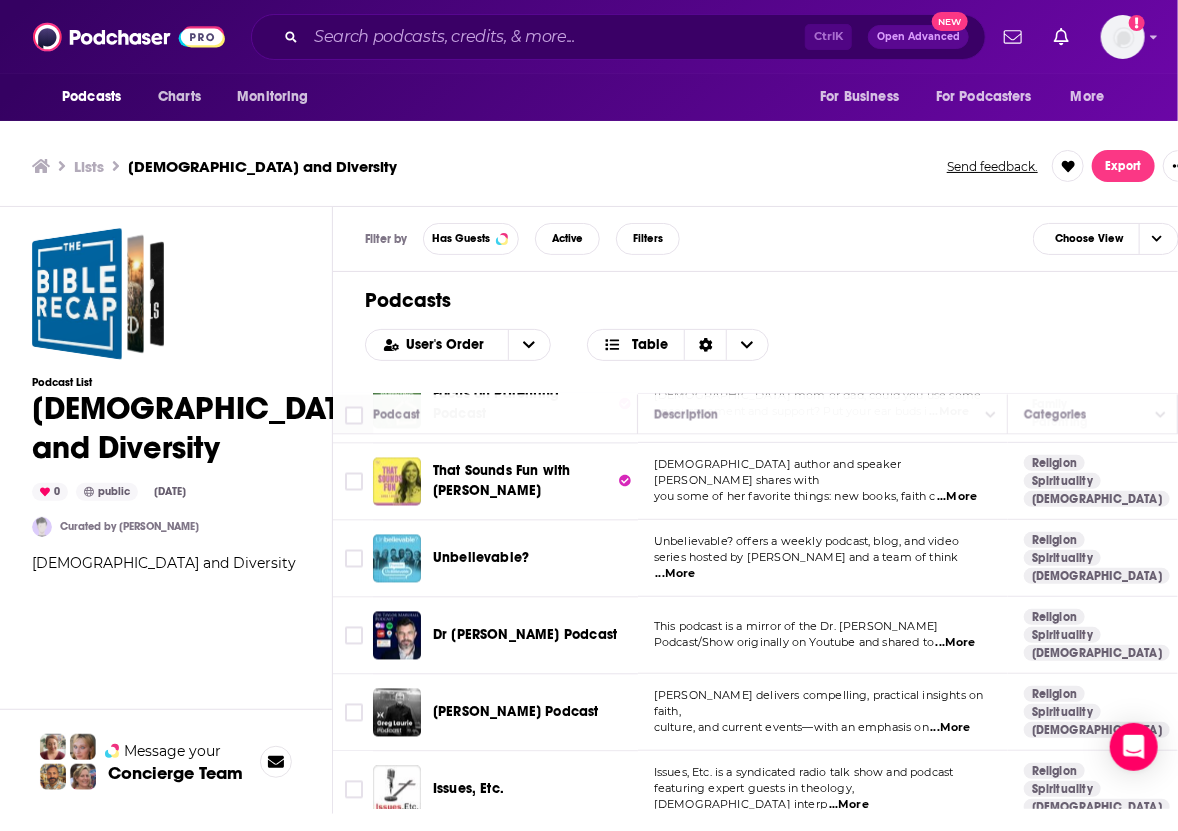 click on "...More" at bounding box center [951, 728] 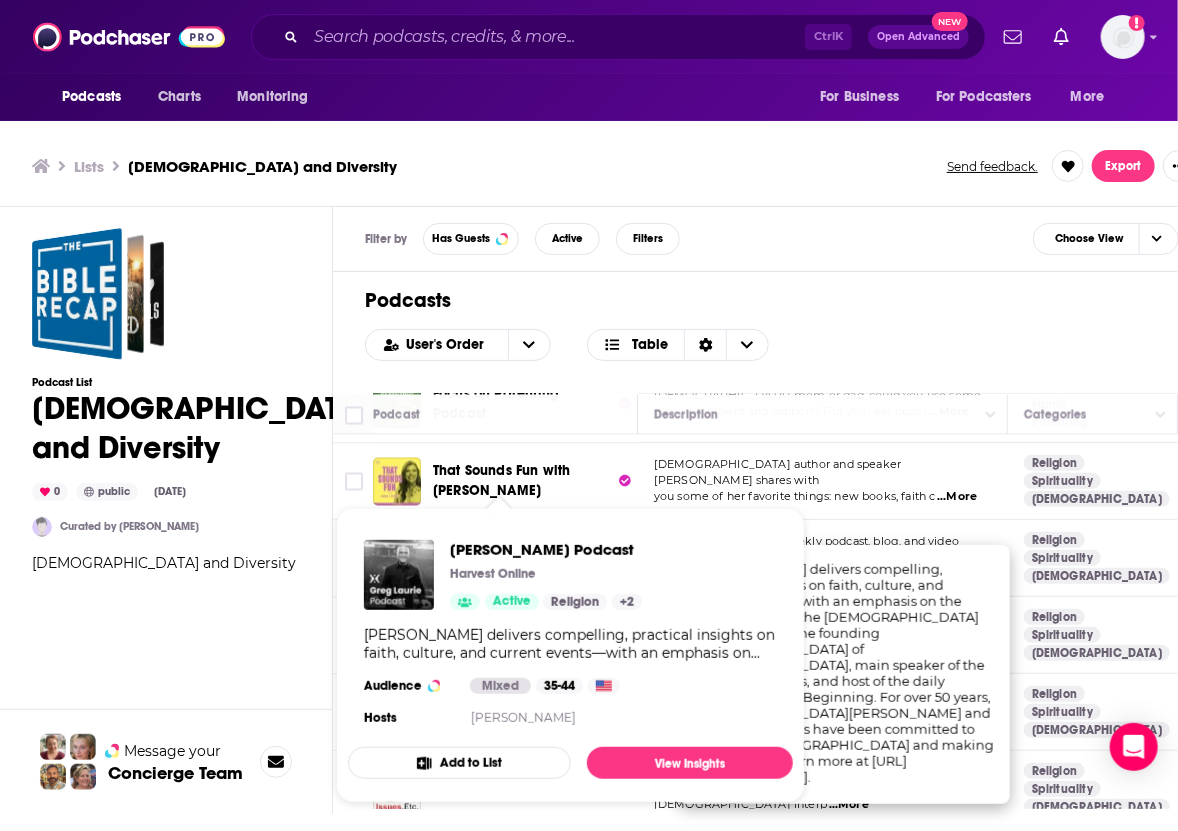 click on "Greg Laurie Podcast Harvest Online Active Religion + 2 Greg Laurie delivers compelling, practical insights on faith, culture, and current events—with an emphasis on the saving power of the gospel message. He is the founding pastor of Harvest Christian Fellowship, main speaker of the Harvest Crusades, and host of the daily program, A New Beginning. For over 50 years, Pastor Greg and Harvest Ministries have been committed to knowing God and making Him known. Learn more at https://harvest.org/. Audience Mixed 35-44 Hosts   Greg Laurie" at bounding box center [570, 635] 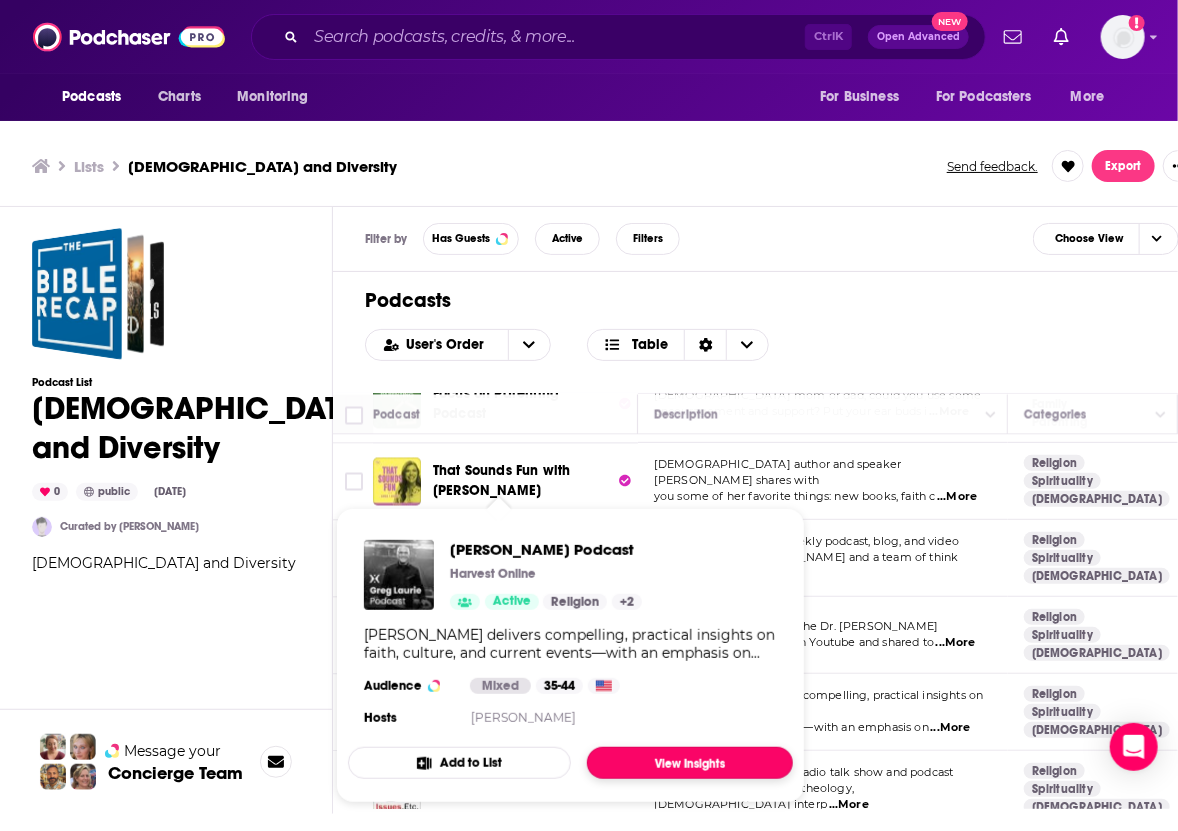click on "View Insights" at bounding box center (690, 763) 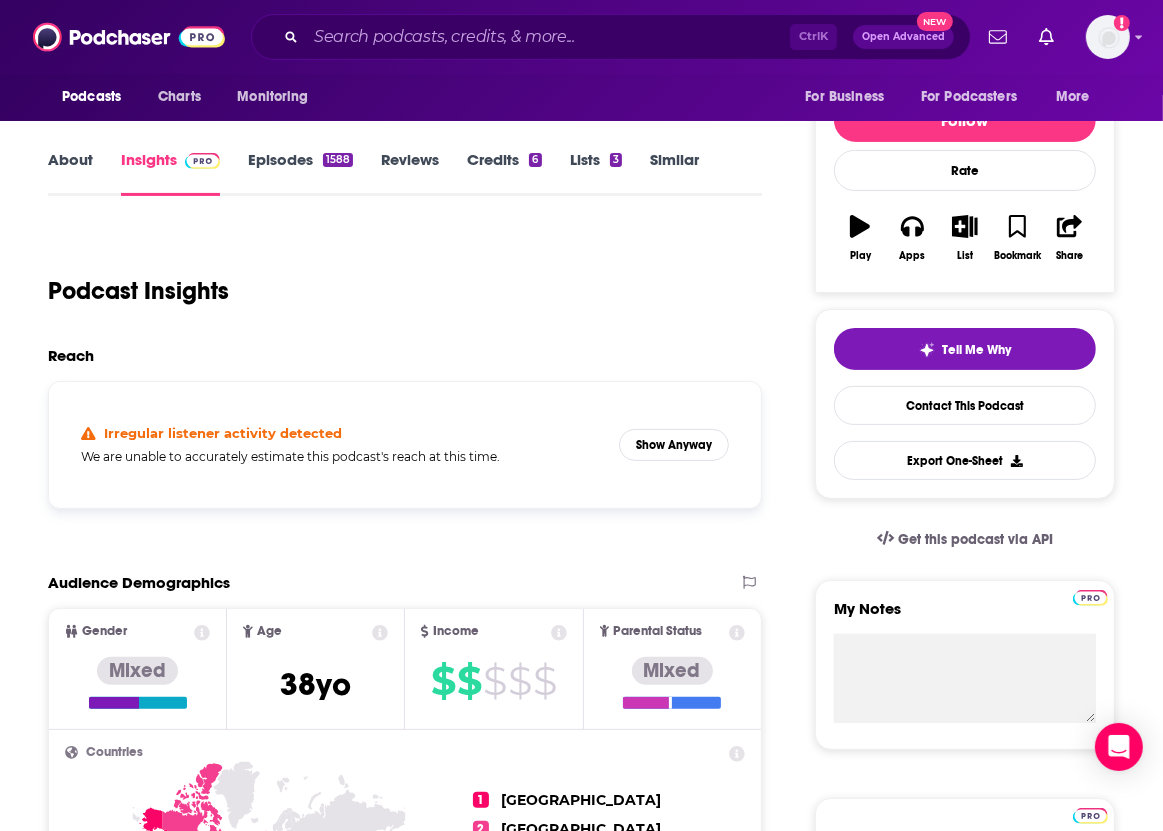 scroll, scrollTop: 280, scrollLeft: 0, axis: vertical 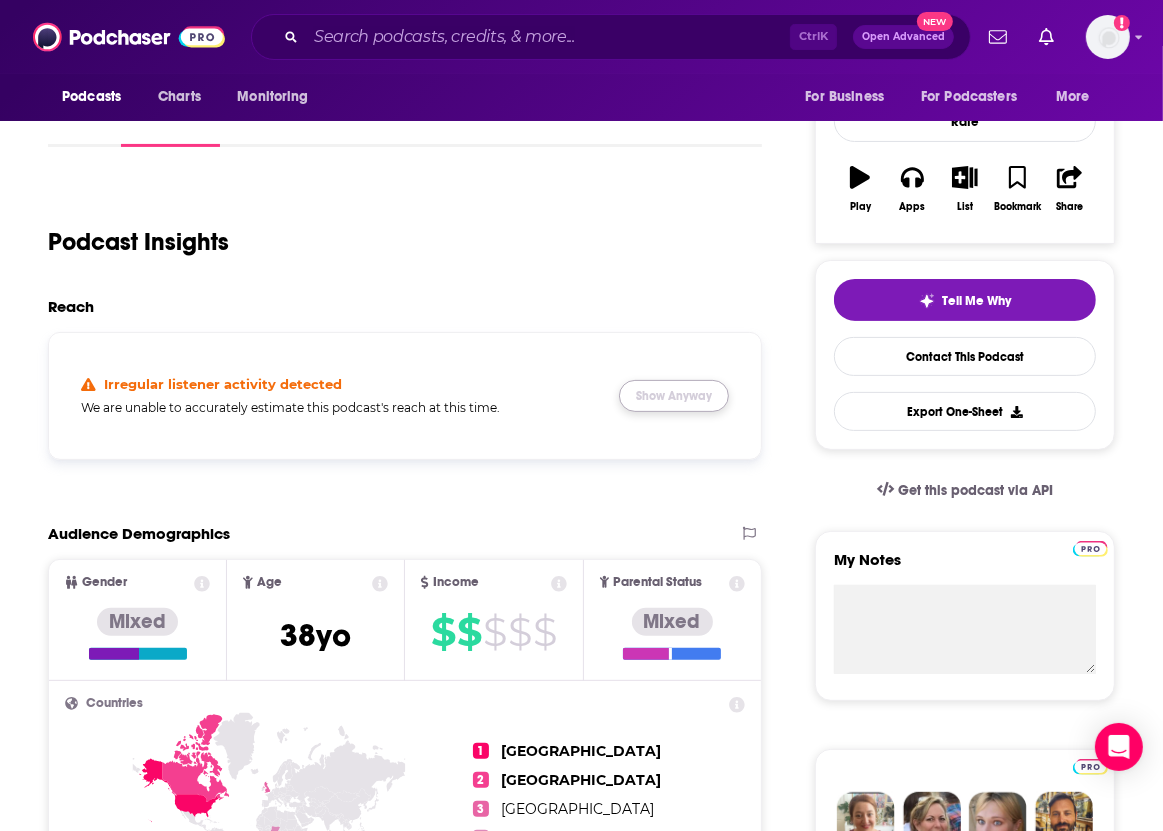 click on "Show Anyway" at bounding box center (674, 396) 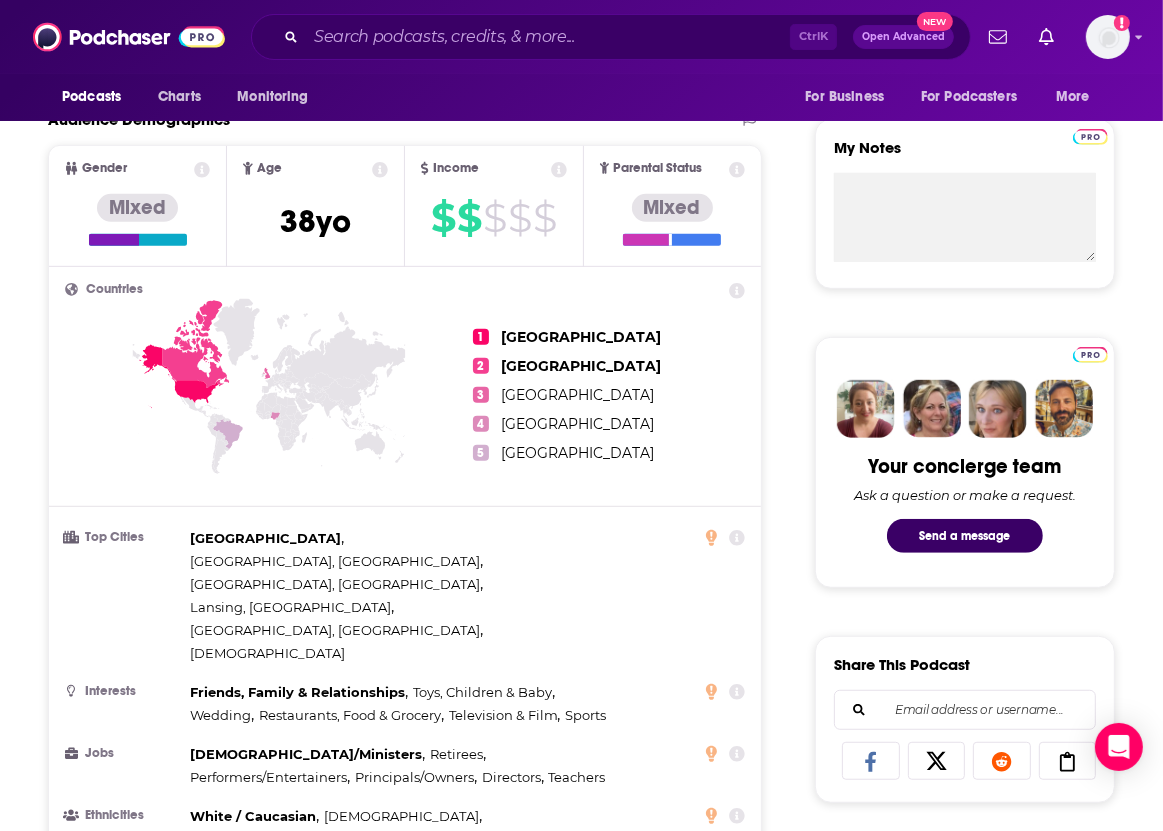 scroll, scrollTop: 0, scrollLeft: 0, axis: both 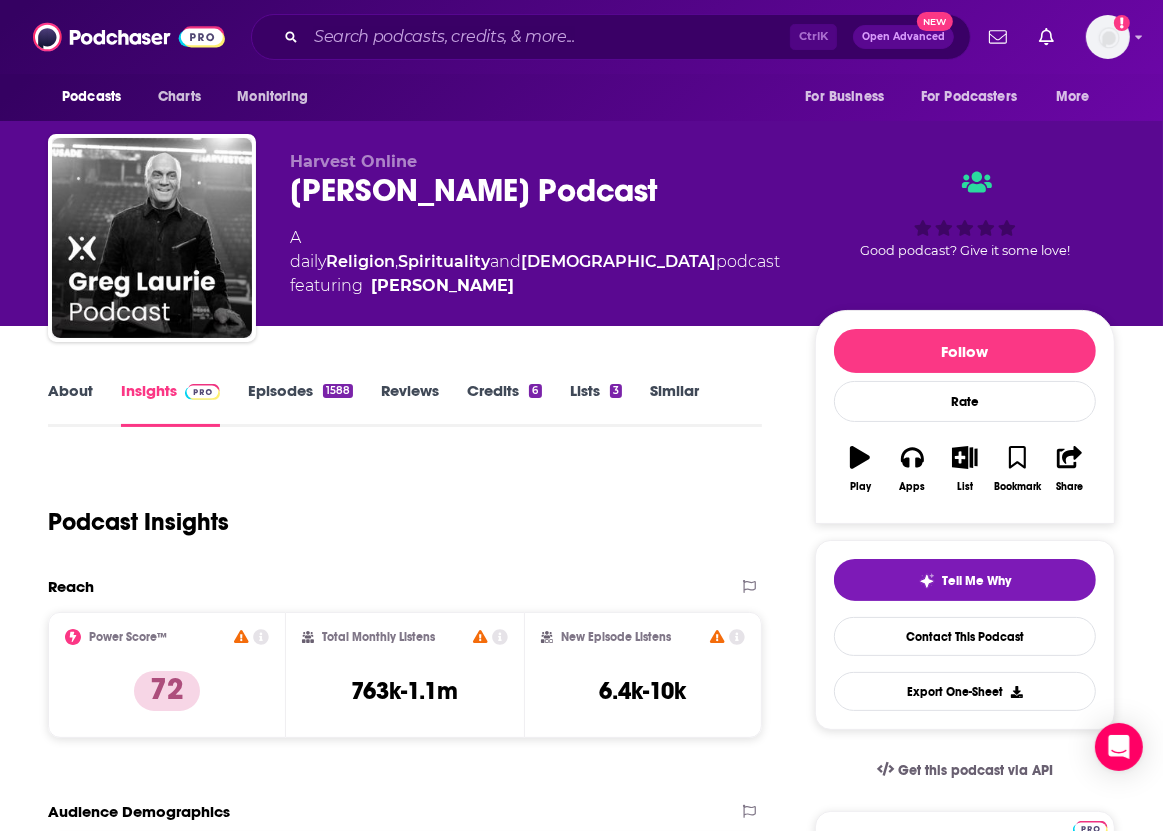 click on "About" at bounding box center [70, 404] 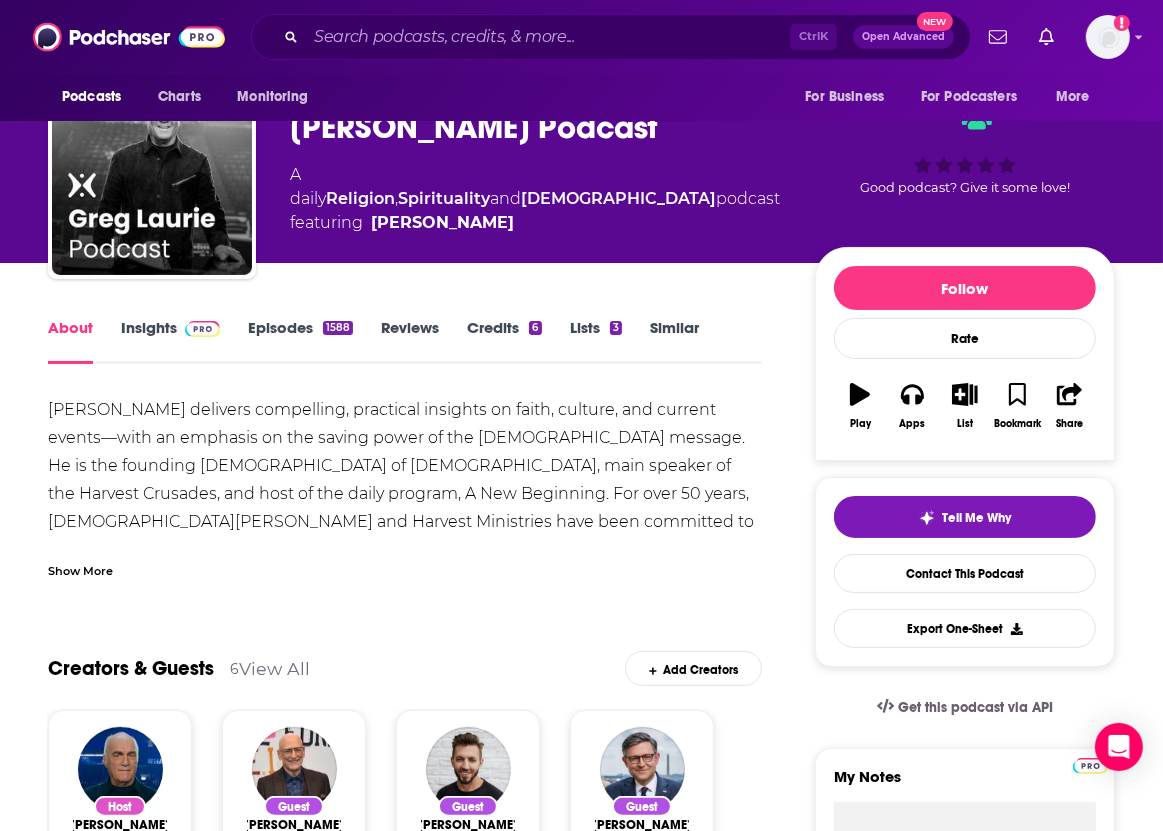 scroll, scrollTop: 0, scrollLeft: 0, axis: both 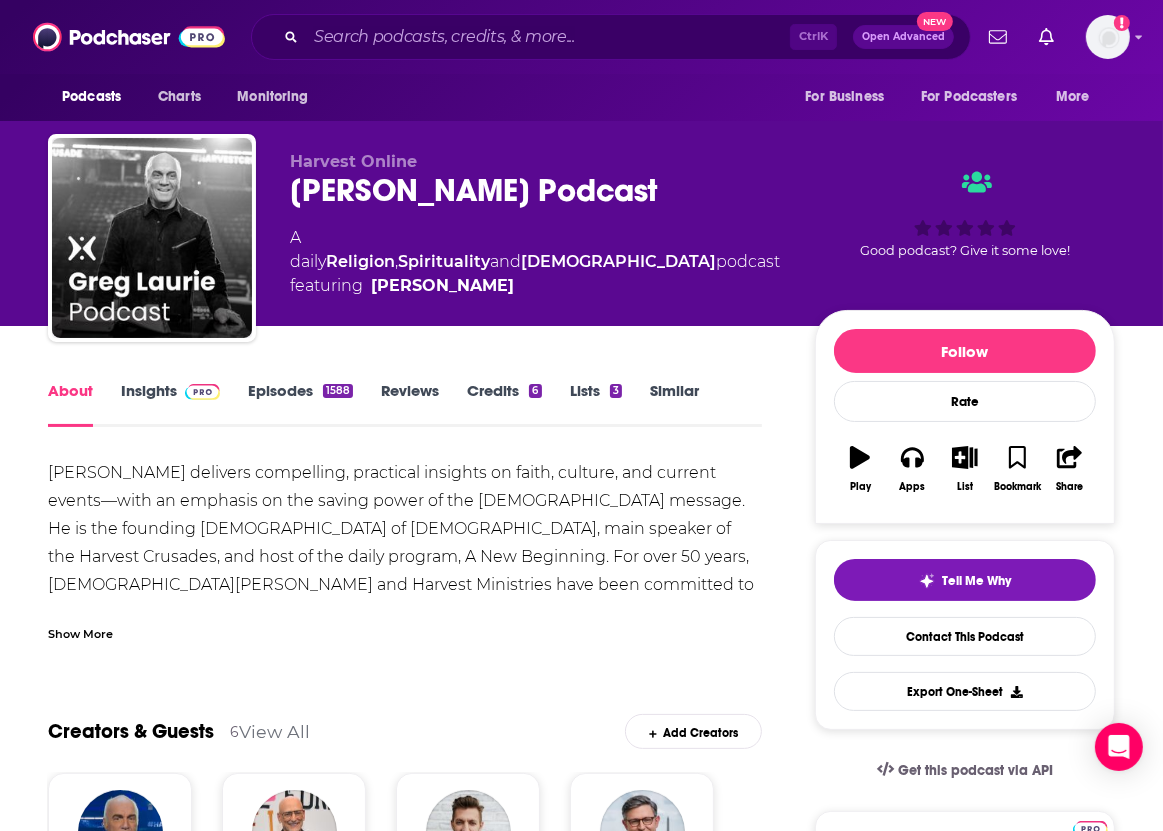 click at bounding box center (202, 392) 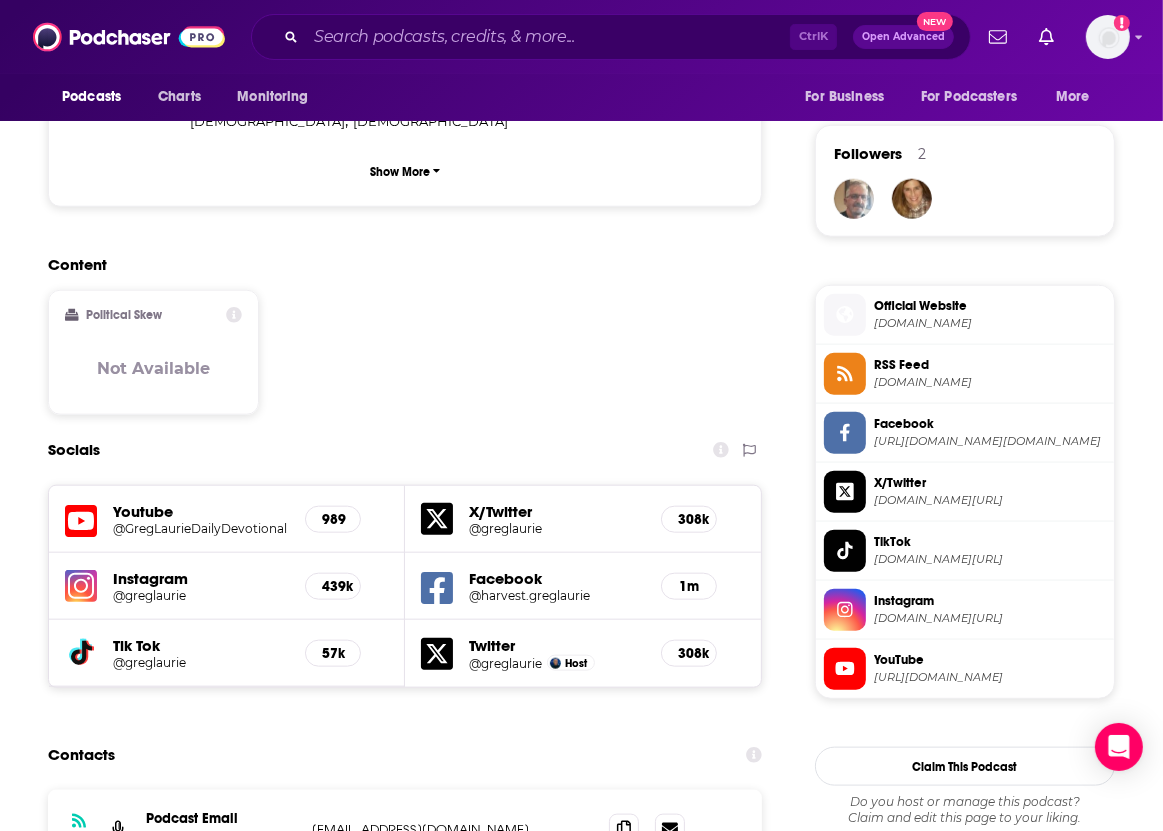 scroll, scrollTop: 1636, scrollLeft: 0, axis: vertical 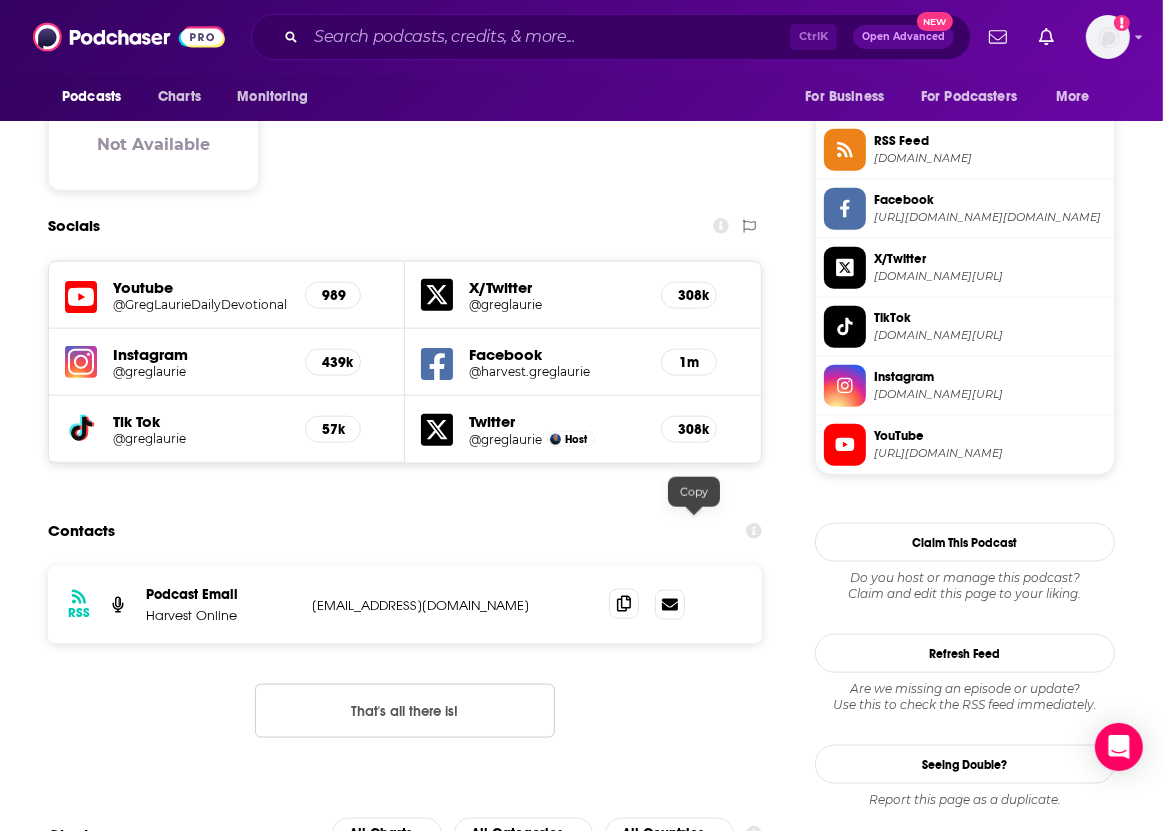 click at bounding box center [624, 604] 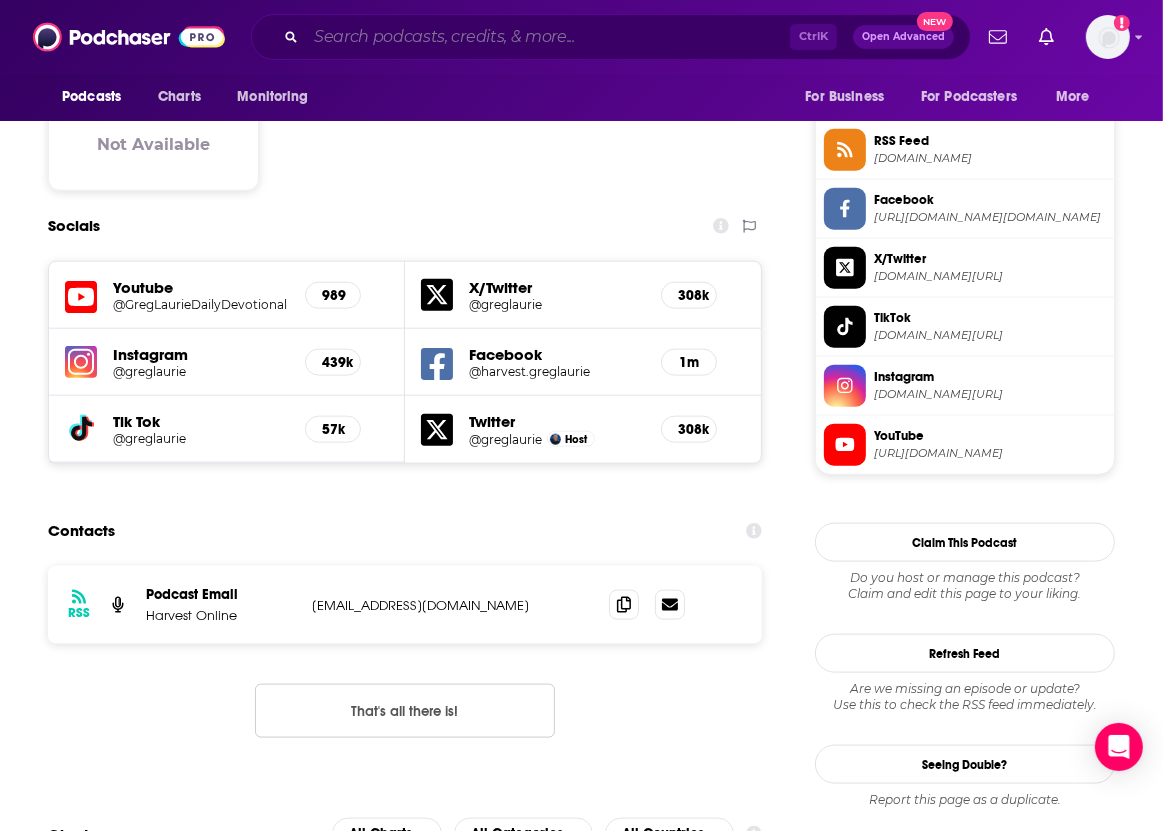 click at bounding box center [548, 37] 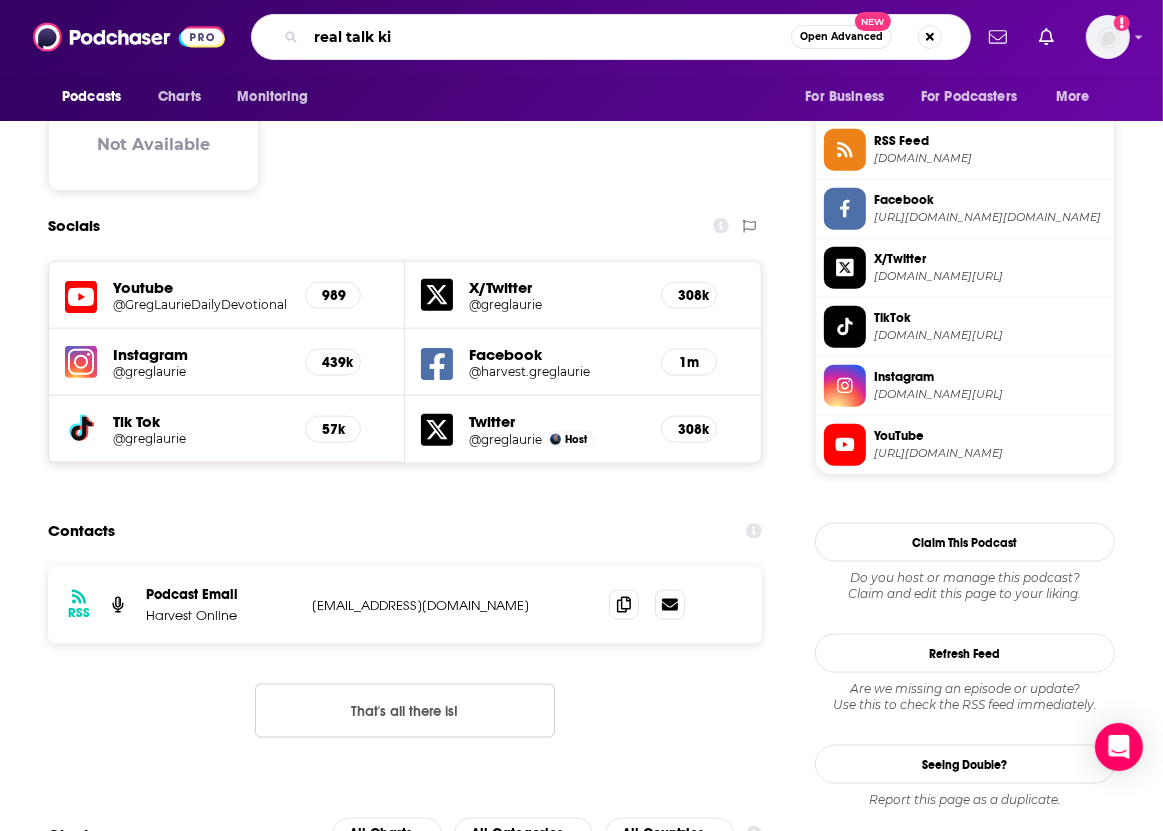 type on "real talk kim" 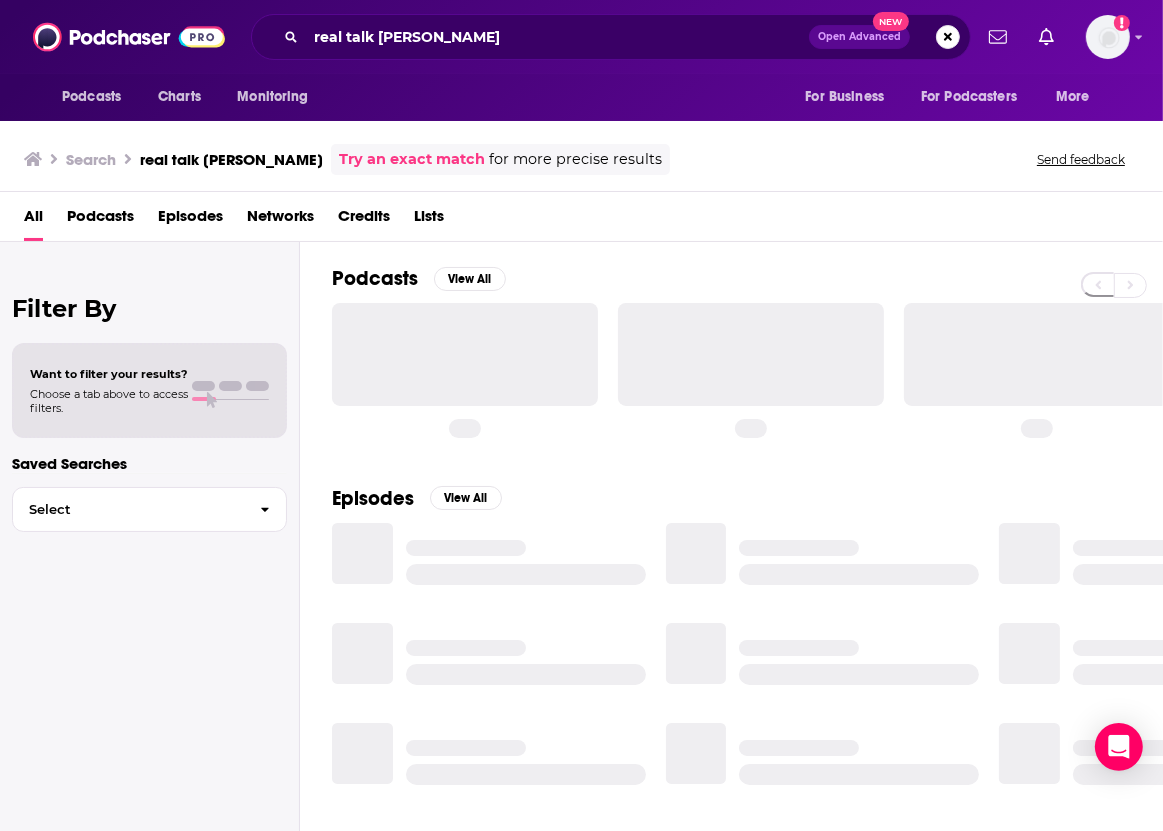 scroll, scrollTop: 0, scrollLeft: 0, axis: both 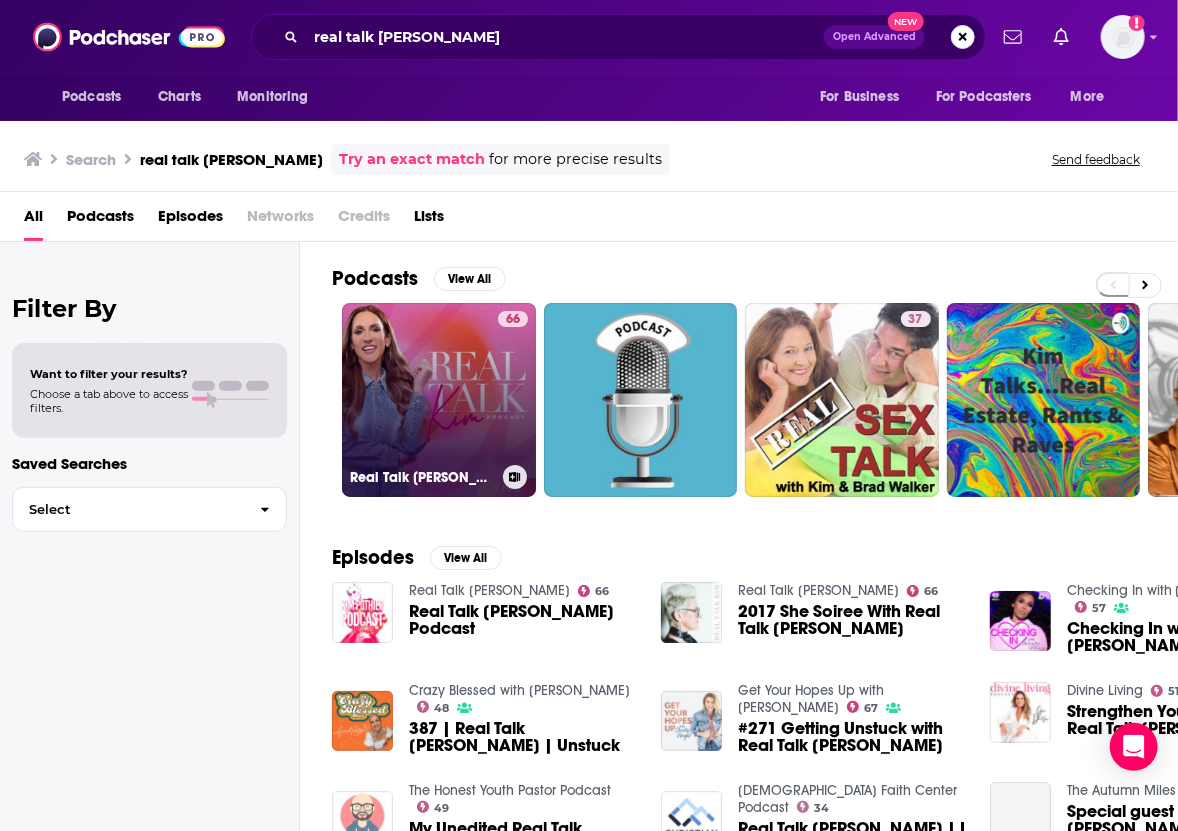 click on "66 Real Talk Kim" at bounding box center [439, 400] 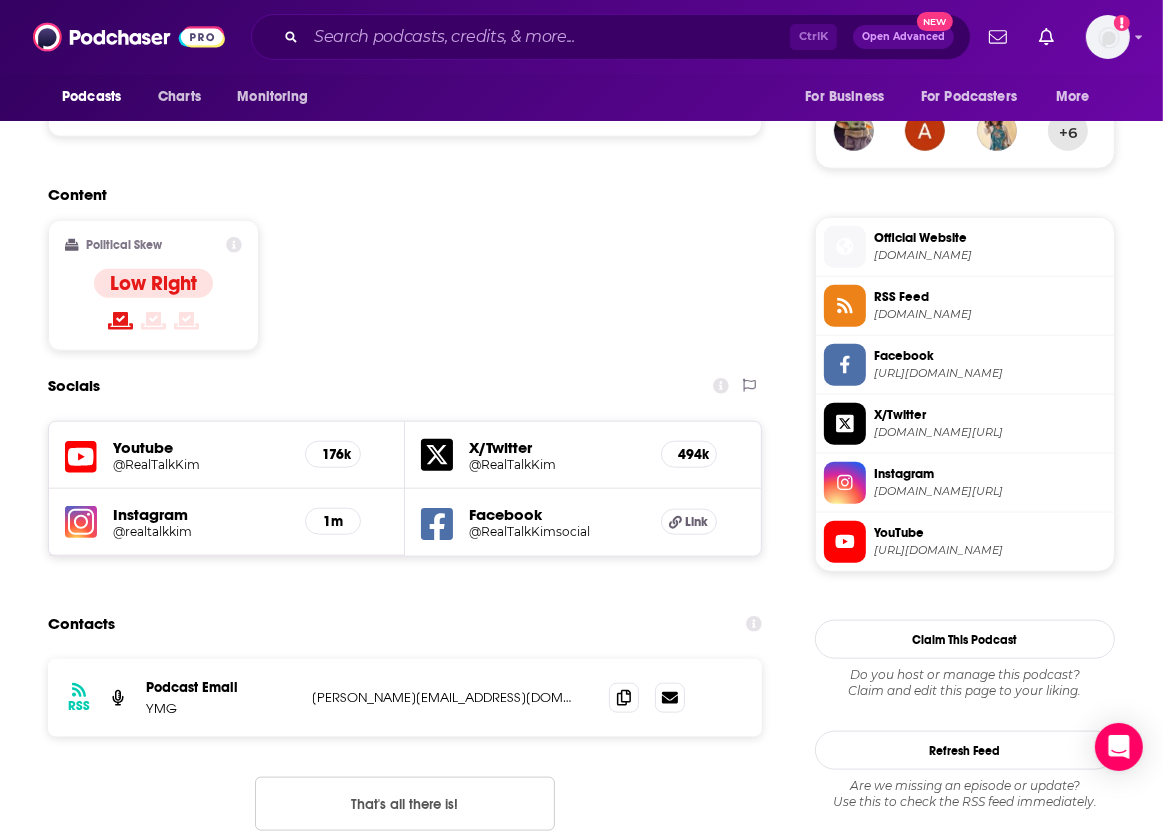 scroll, scrollTop: 1480, scrollLeft: 0, axis: vertical 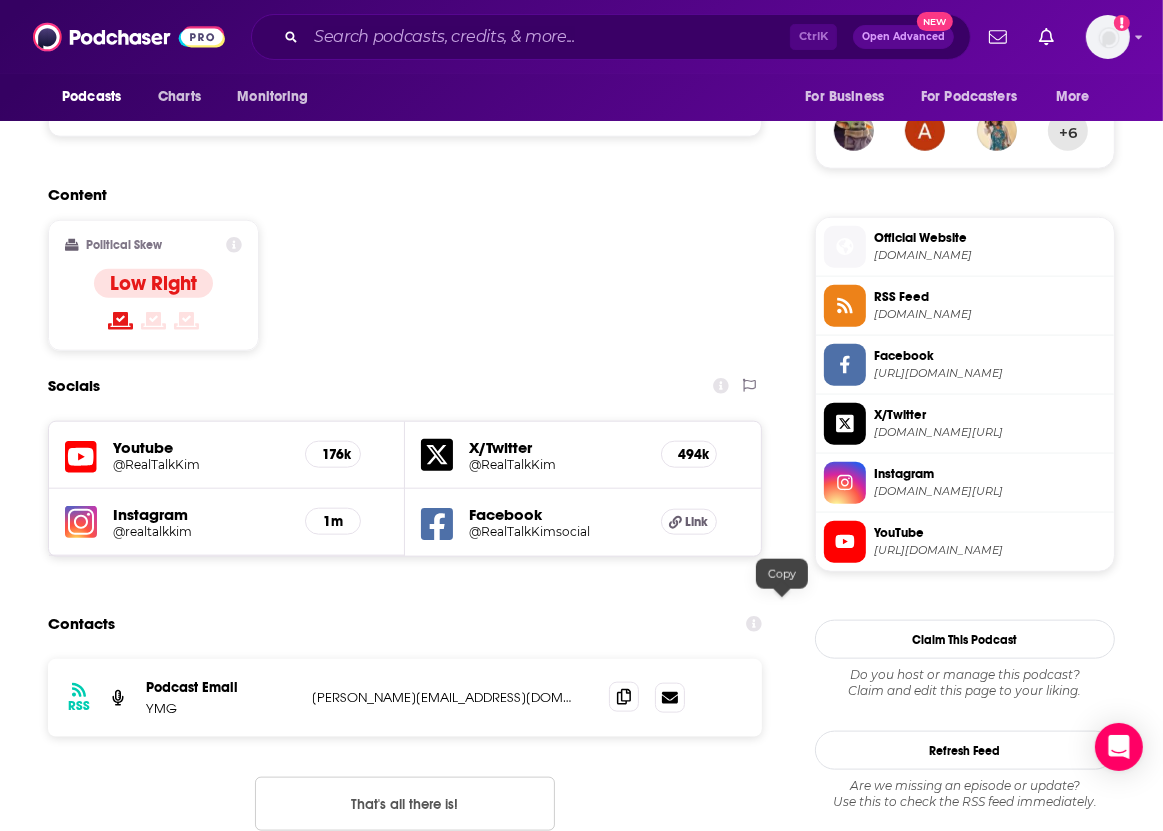 click 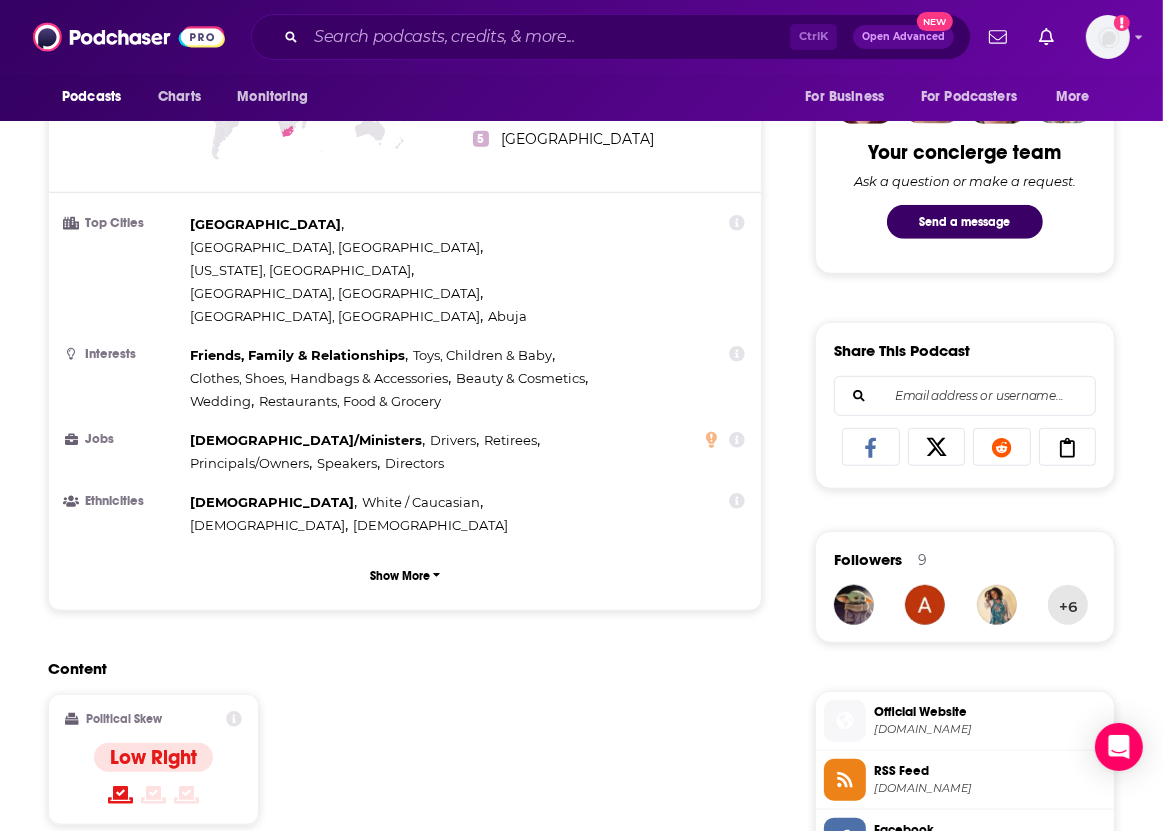 scroll, scrollTop: 624, scrollLeft: 0, axis: vertical 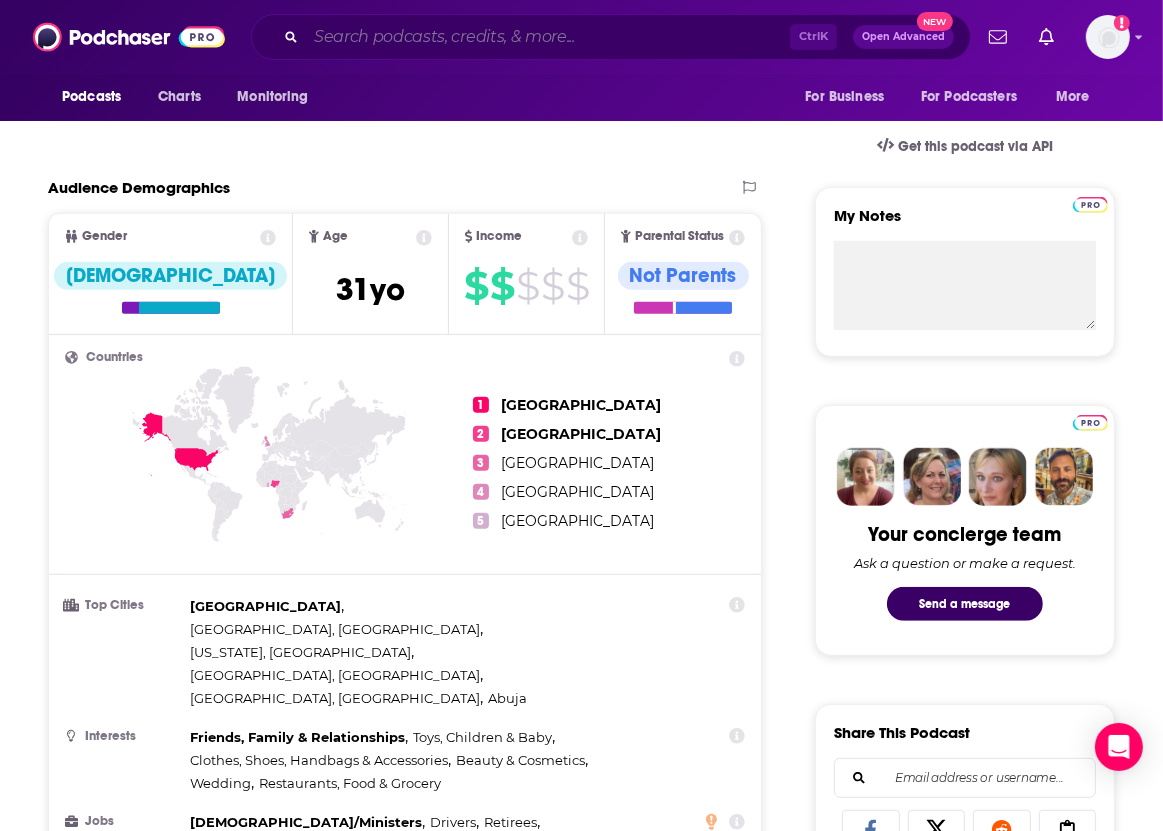 click at bounding box center [548, 37] 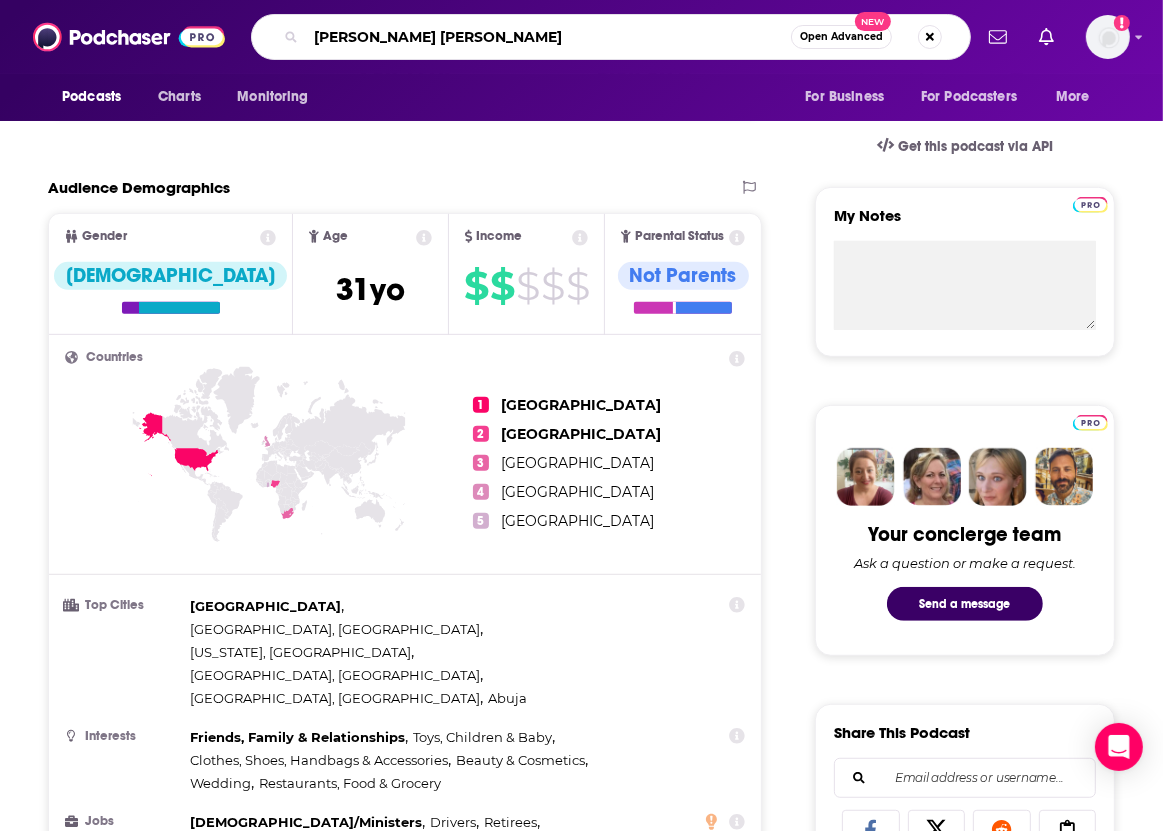 type on "bishop greg davis" 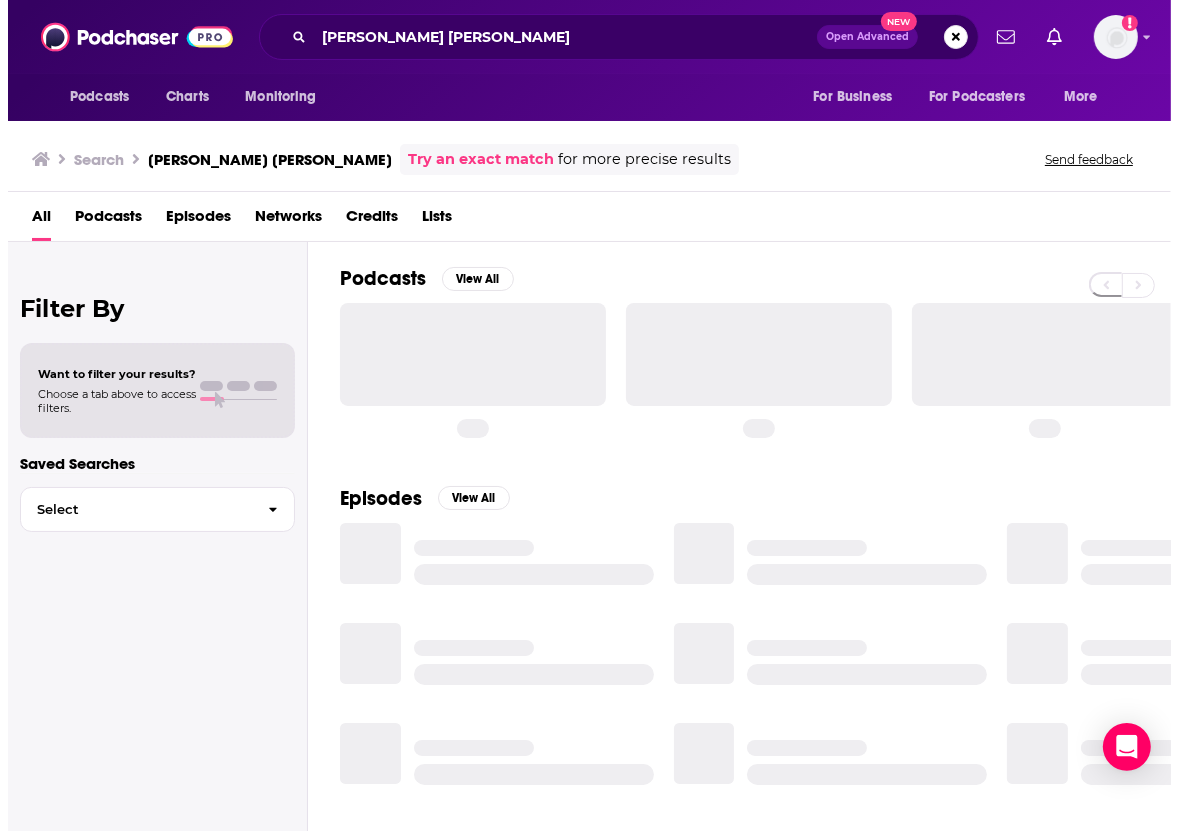 scroll, scrollTop: 0, scrollLeft: 0, axis: both 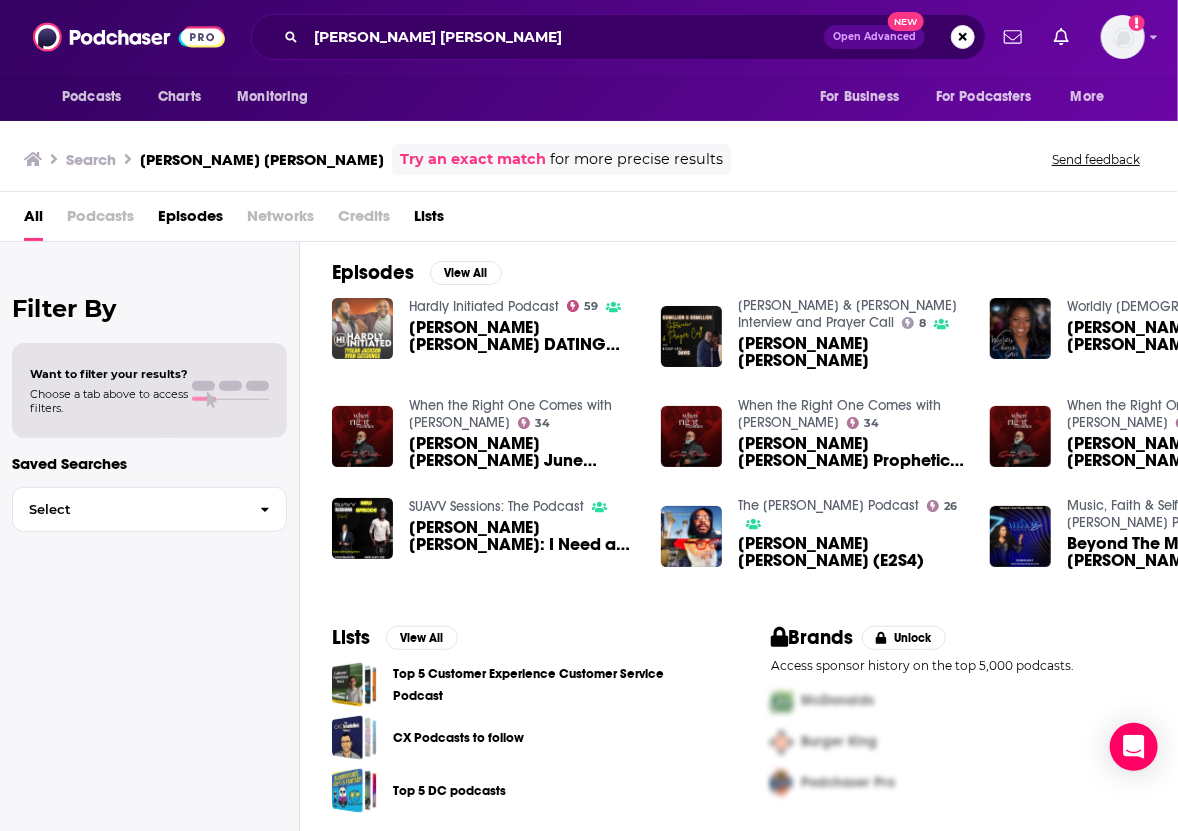 click at bounding box center [362, 328] 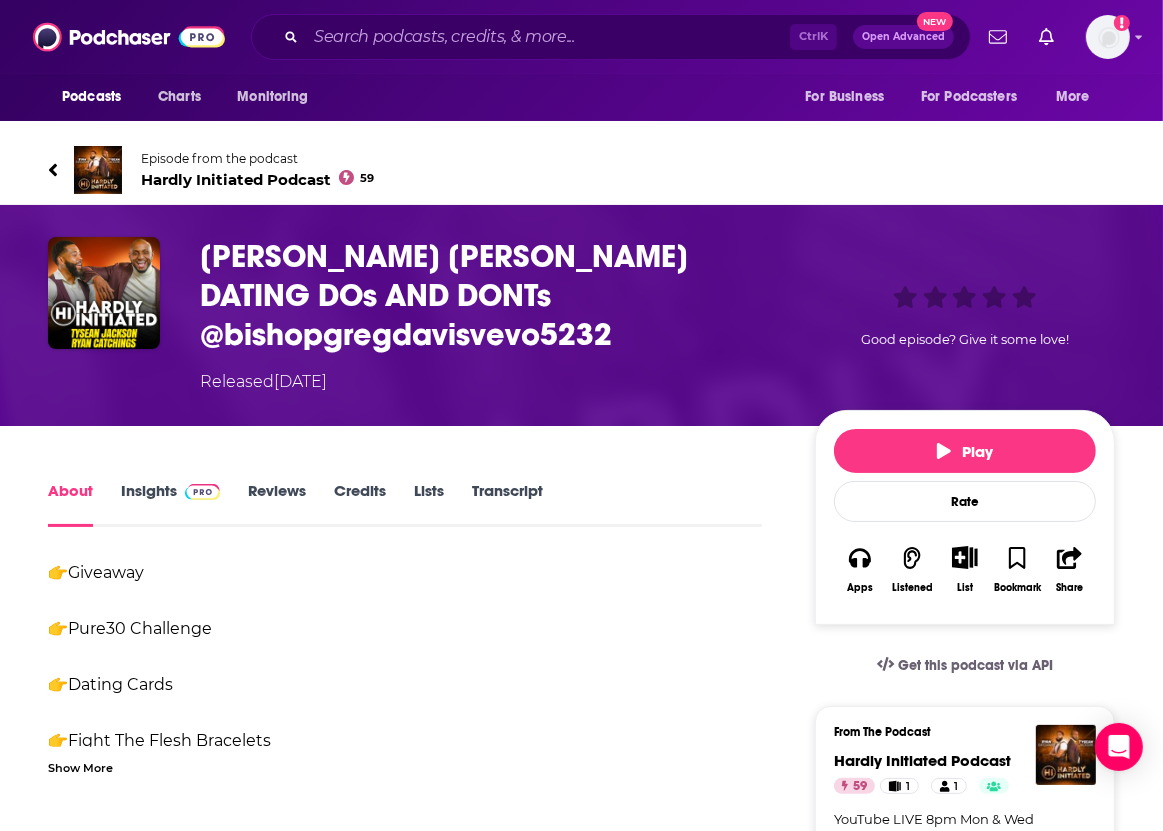 scroll, scrollTop: 62, scrollLeft: 0, axis: vertical 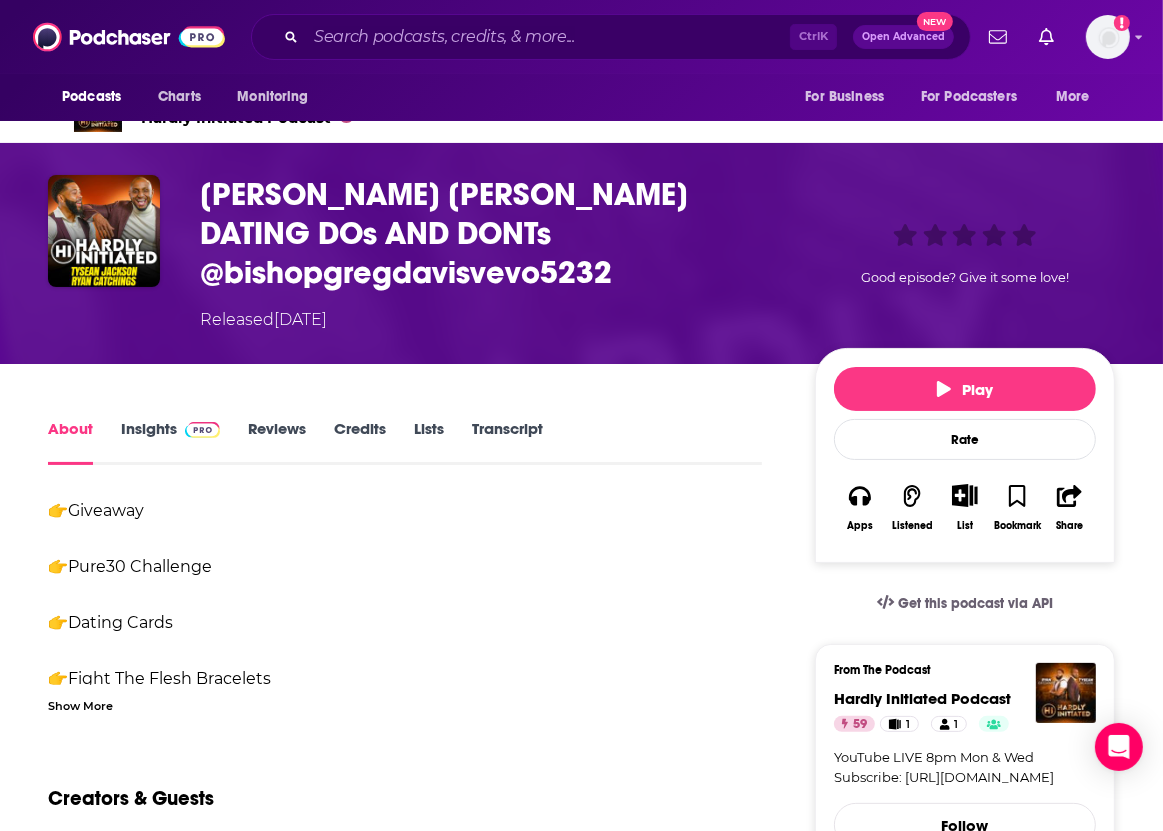click on "Insights" at bounding box center (170, 442) 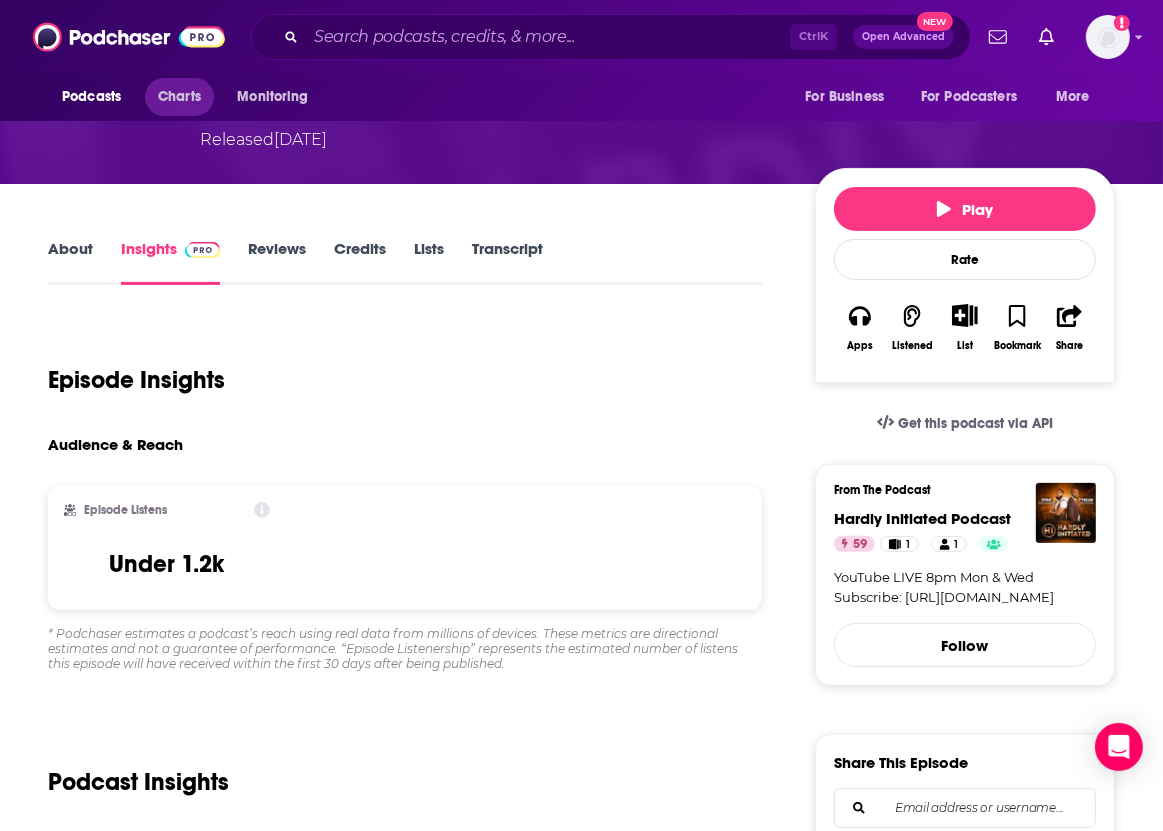 scroll, scrollTop: 244, scrollLeft: 0, axis: vertical 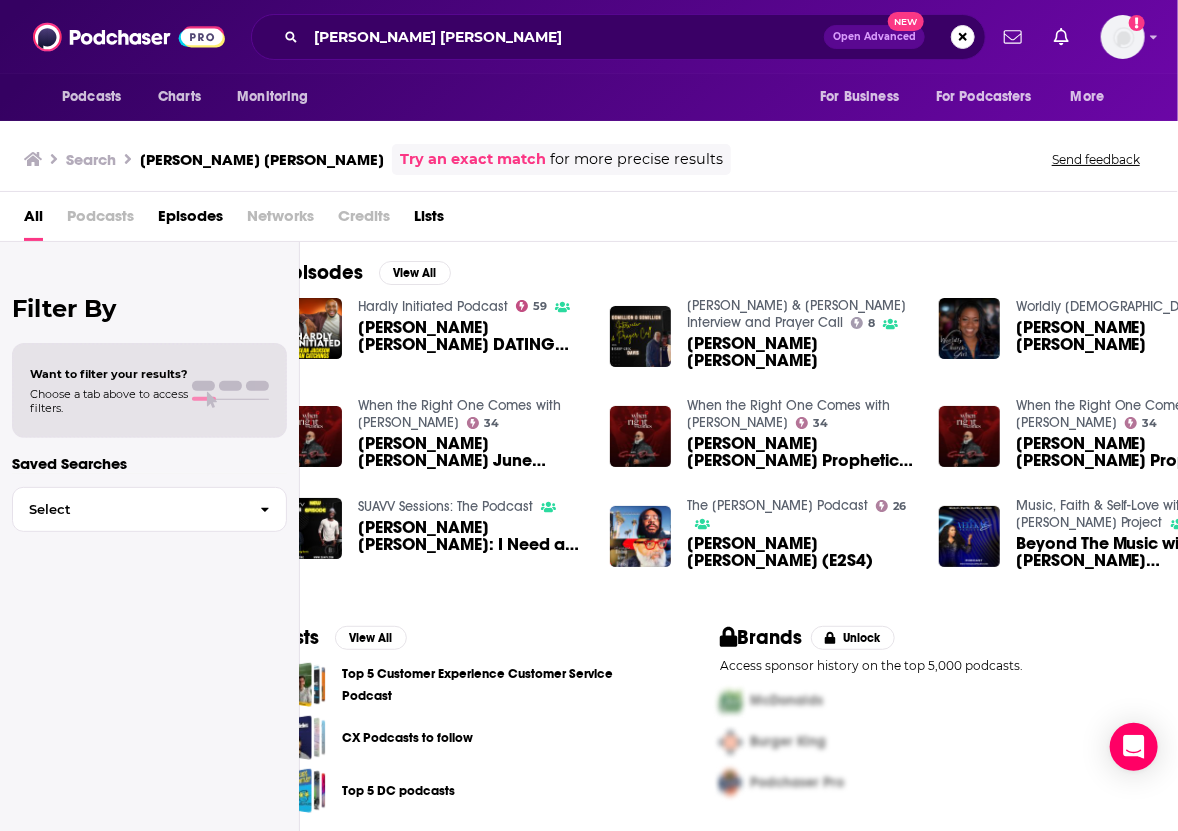 click on "Bishop Greg Davis Prophetic Forecast 2024" at bounding box center [801, 452] 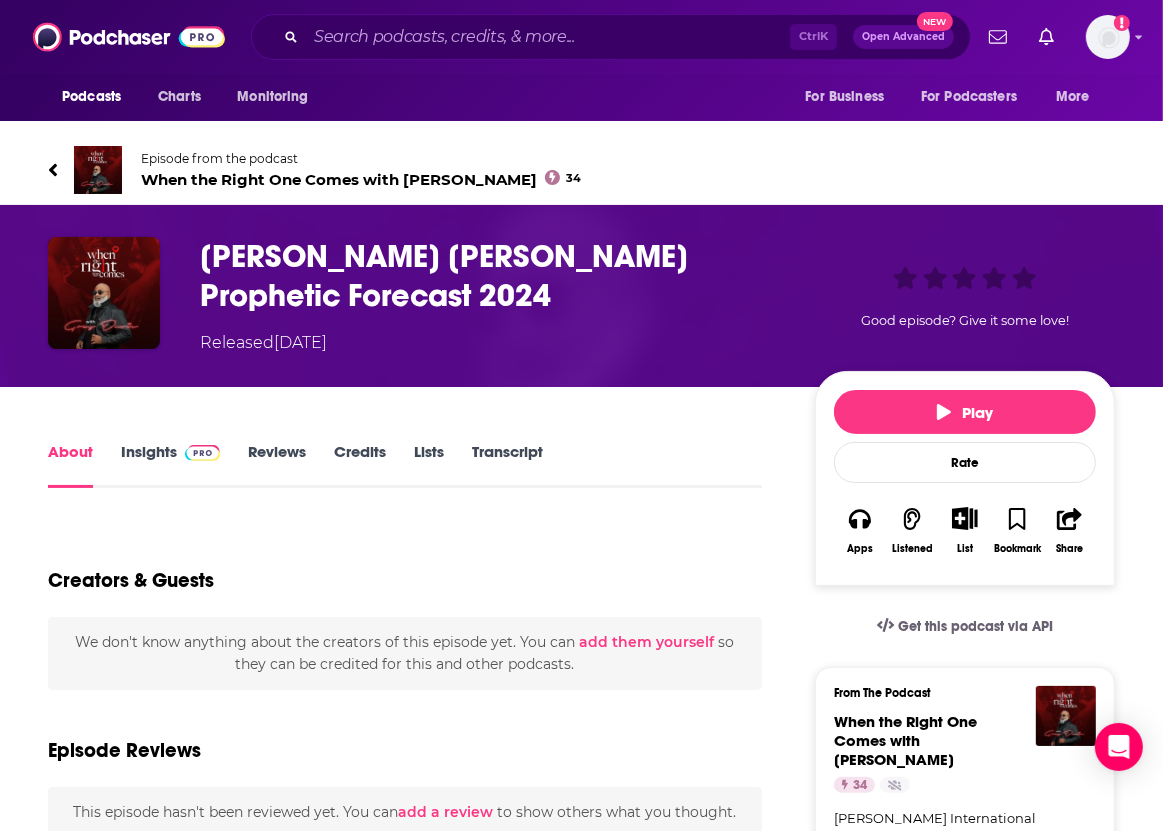 click at bounding box center (198, 451) 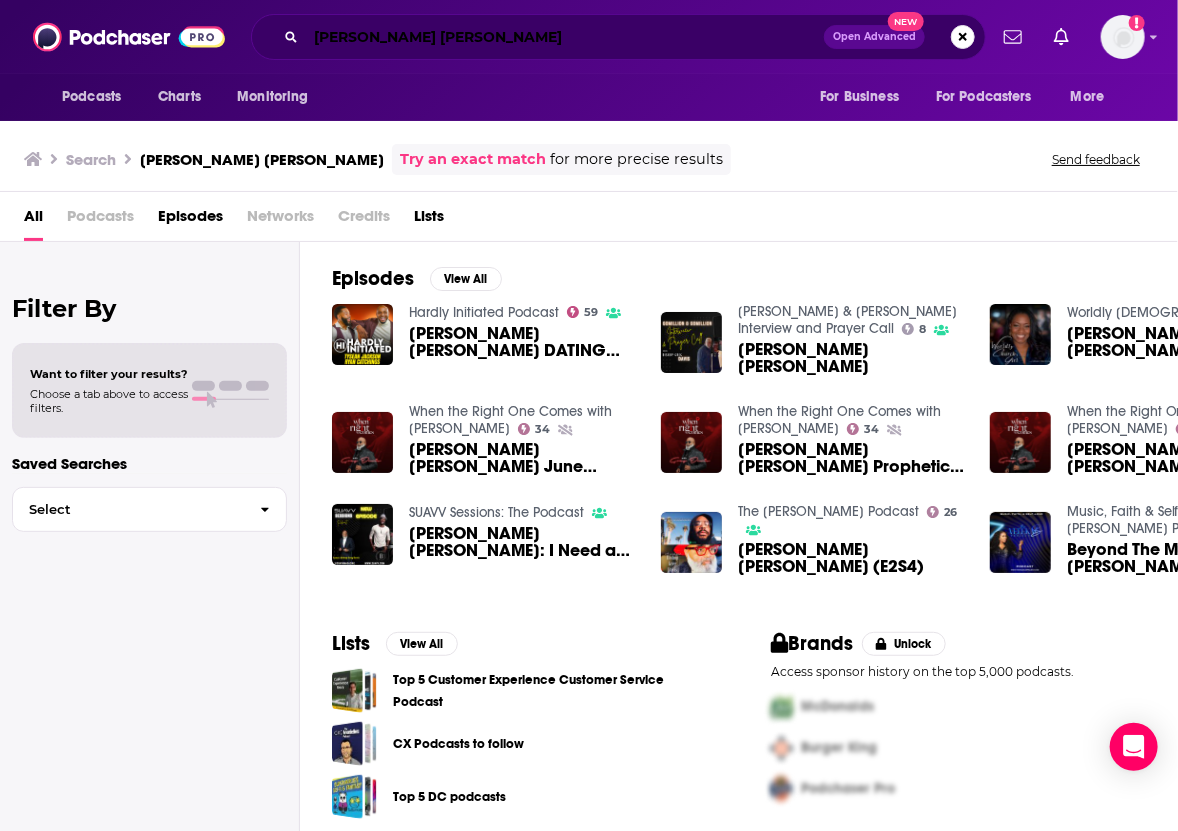click on "bishop greg davis" at bounding box center (565, 37) 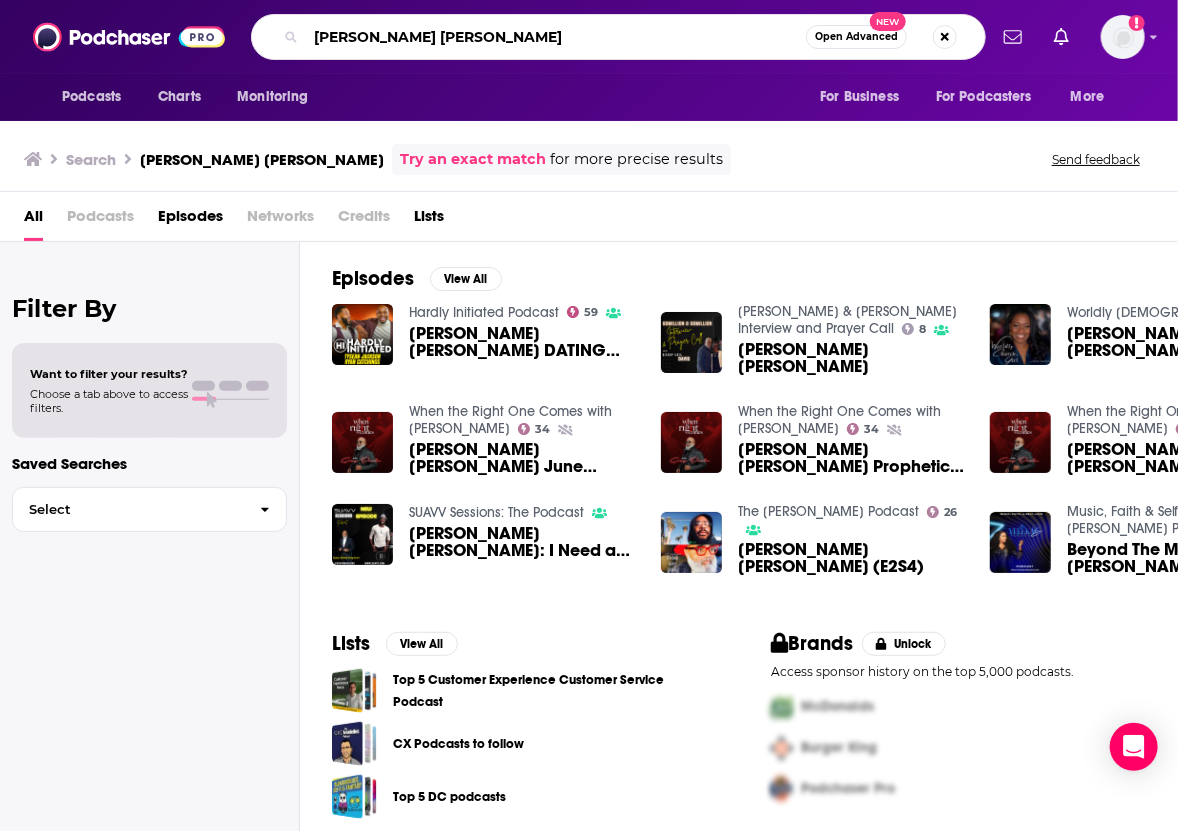 drag, startPoint x: 460, startPoint y: 43, endPoint x: 228, endPoint y: 18, distance: 233.3431 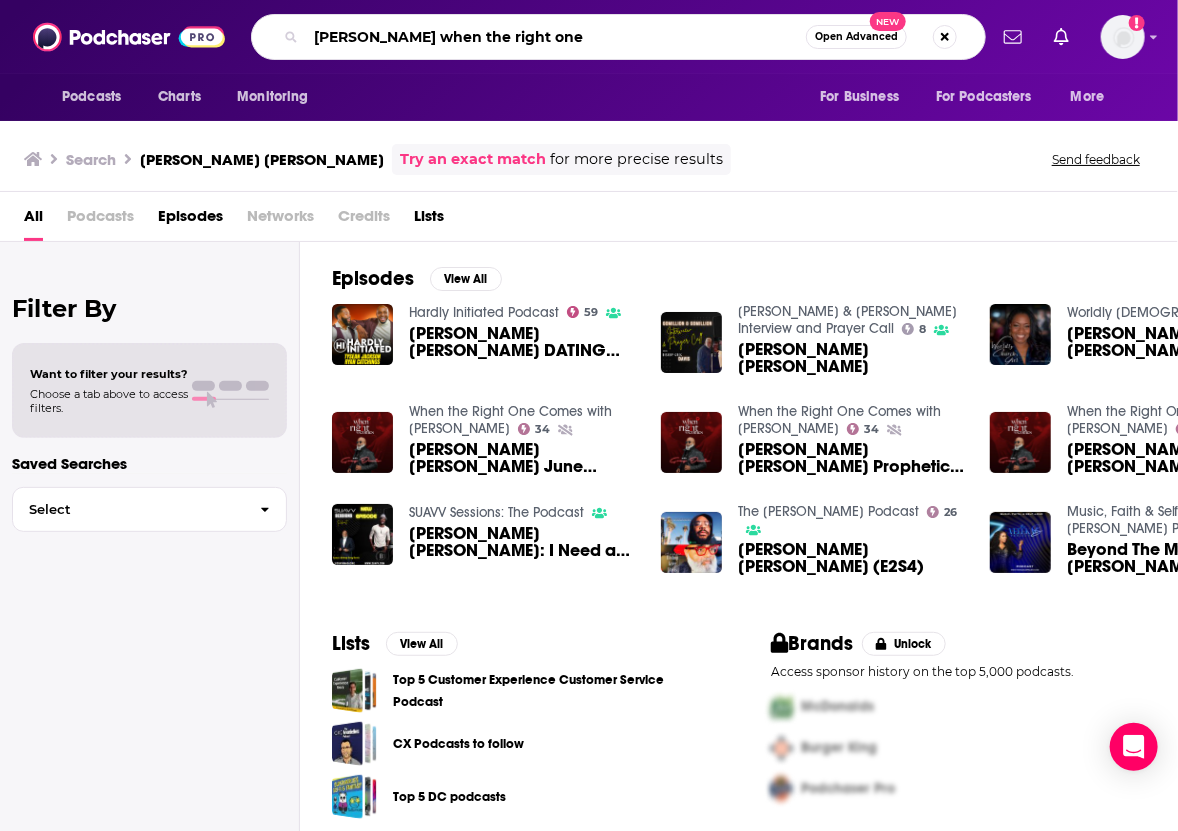 type on "Greg Davis when the right one" 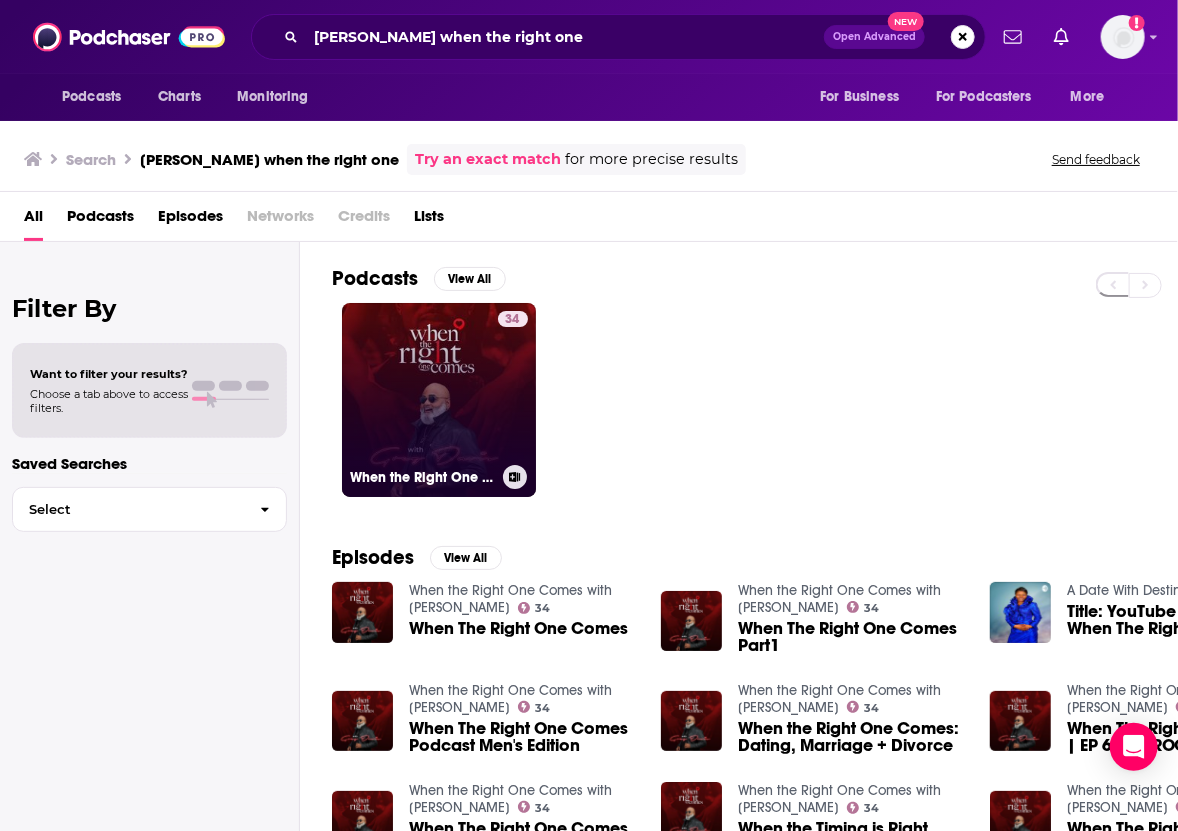 click on "34 When the Right One Comes with Greg Davis" at bounding box center (439, 400) 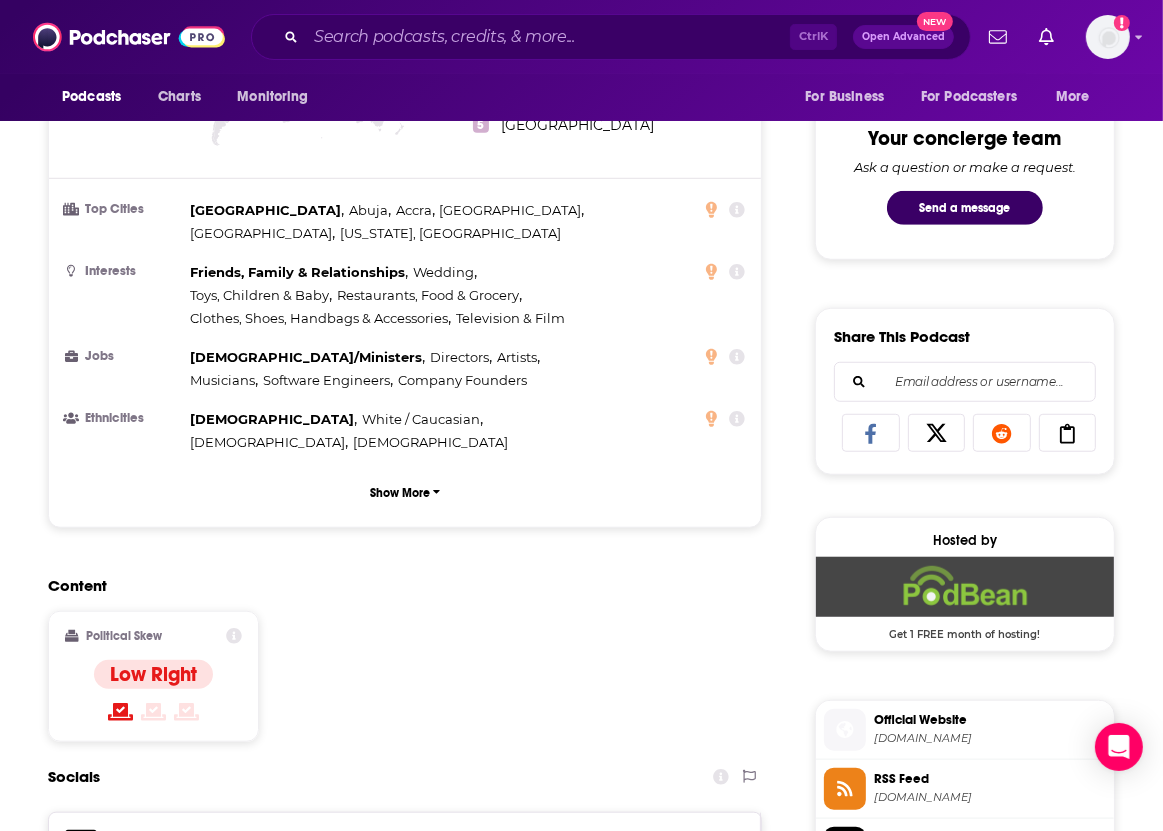 scroll, scrollTop: 1378, scrollLeft: 0, axis: vertical 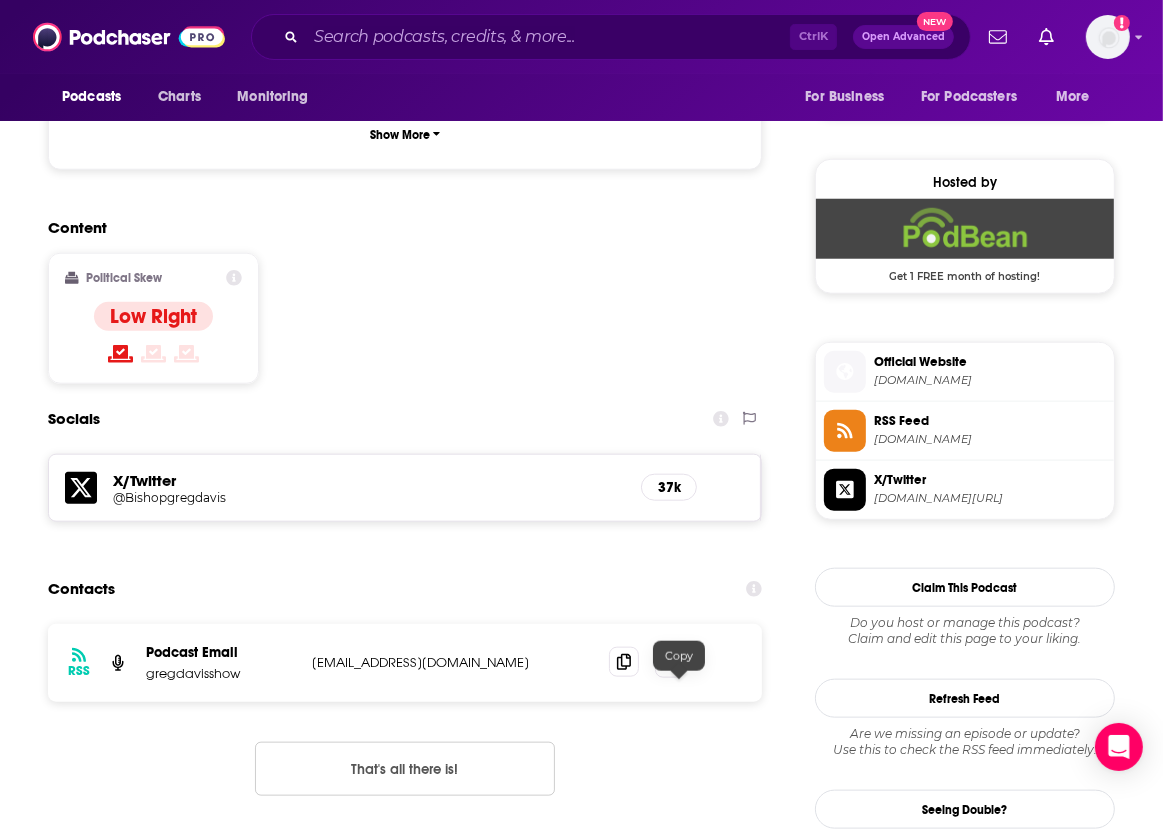 click 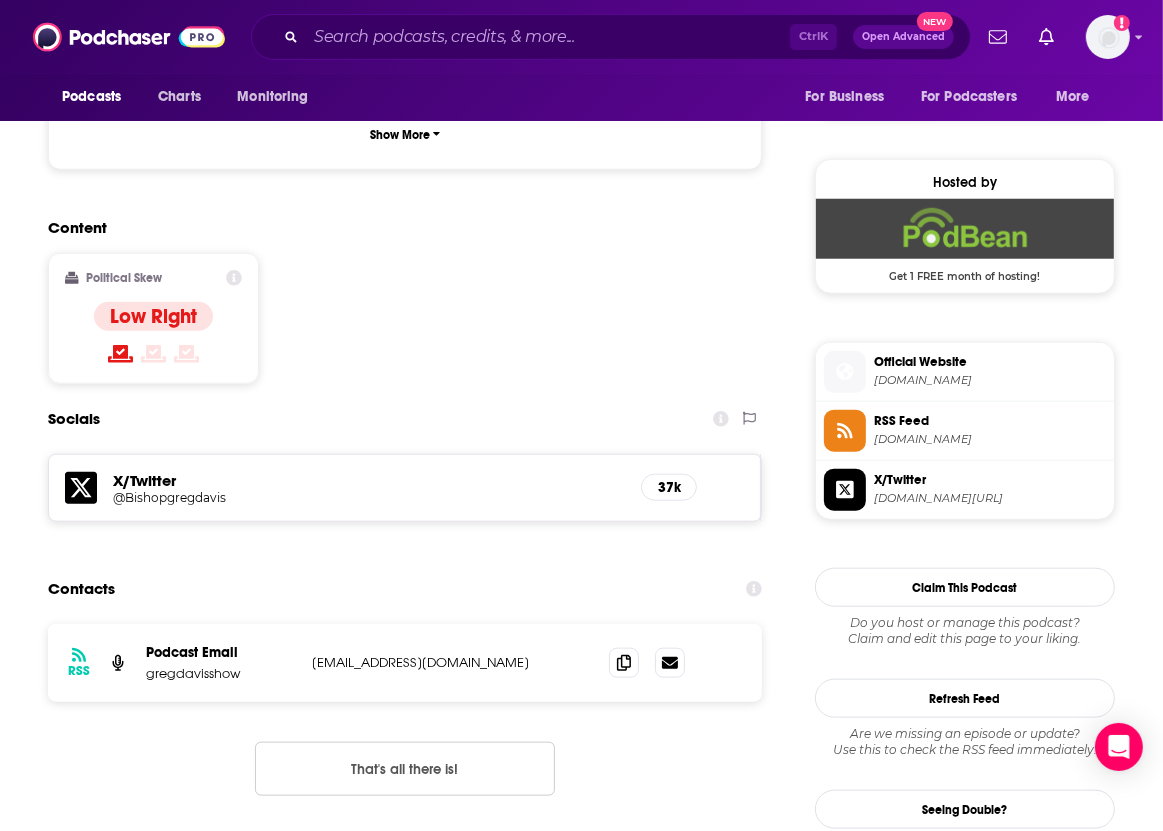 click on "RSS   Podcast Email gregdavisshow gregdavisshow@gmail.com gregdavisshow@gmail.com That's all there is!" at bounding box center [405, 726] 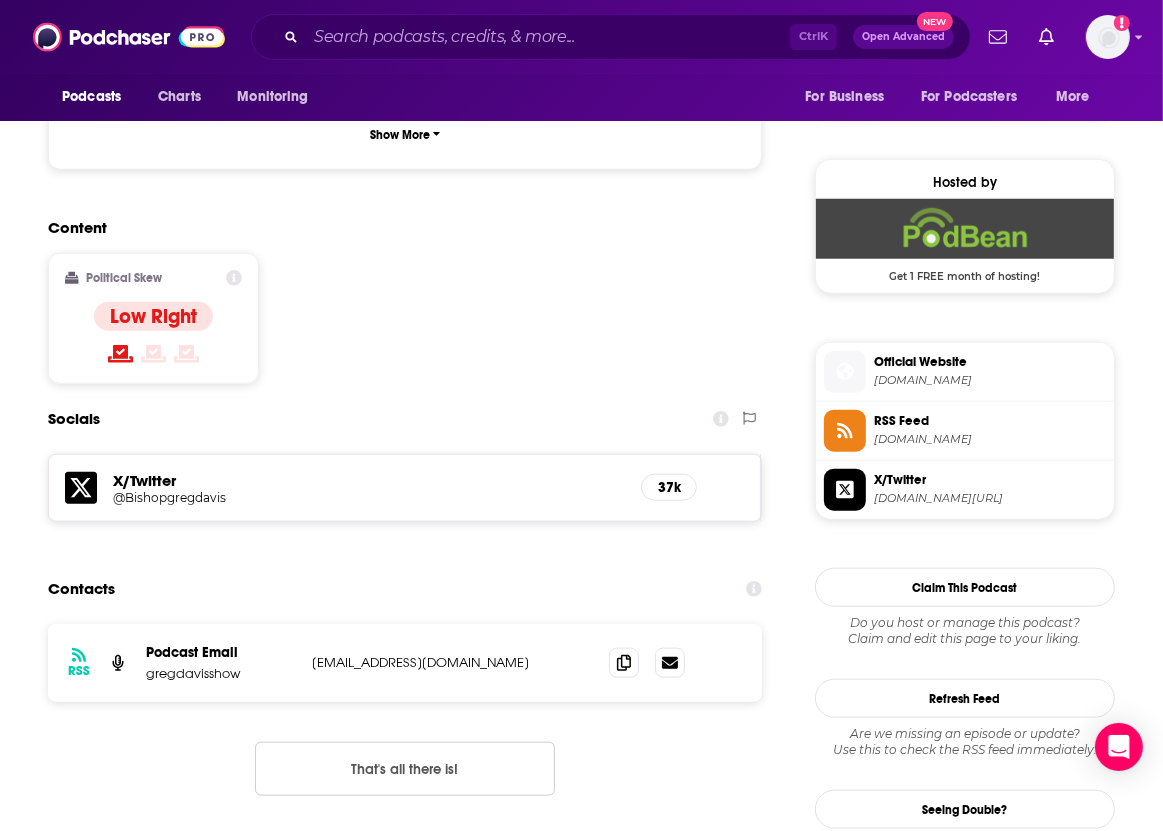 scroll, scrollTop: 0, scrollLeft: 0, axis: both 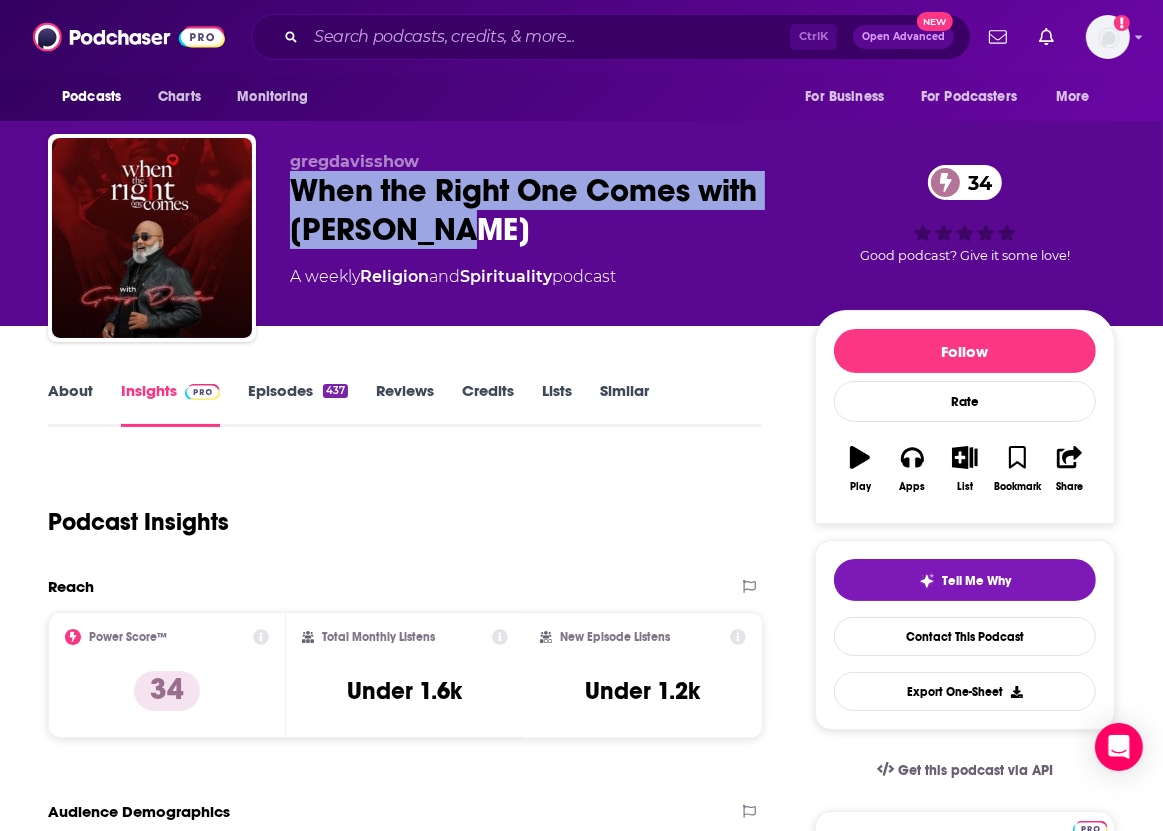 drag, startPoint x: 476, startPoint y: 245, endPoint x: 300, endPoint y: 197, distance: 182.42807 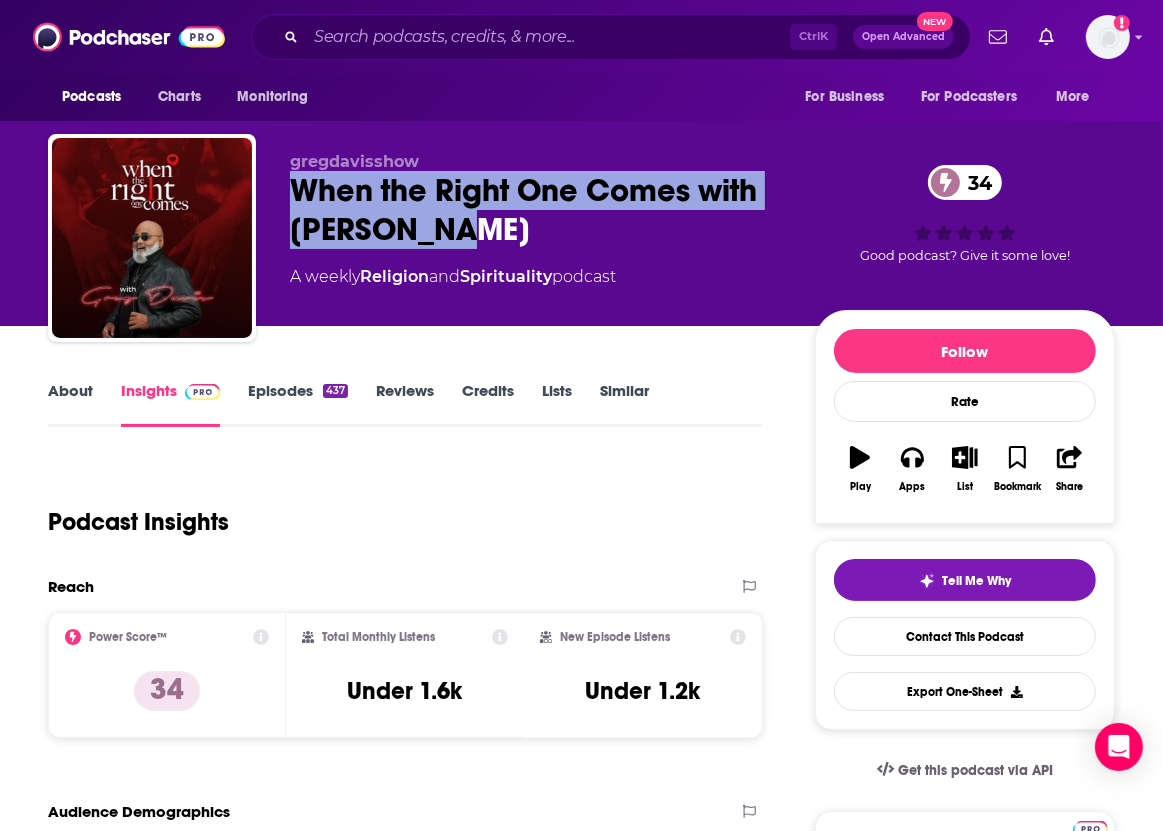 click on "When the Right One Comes with Greg Davis 34" at bounding box center (536, 210) 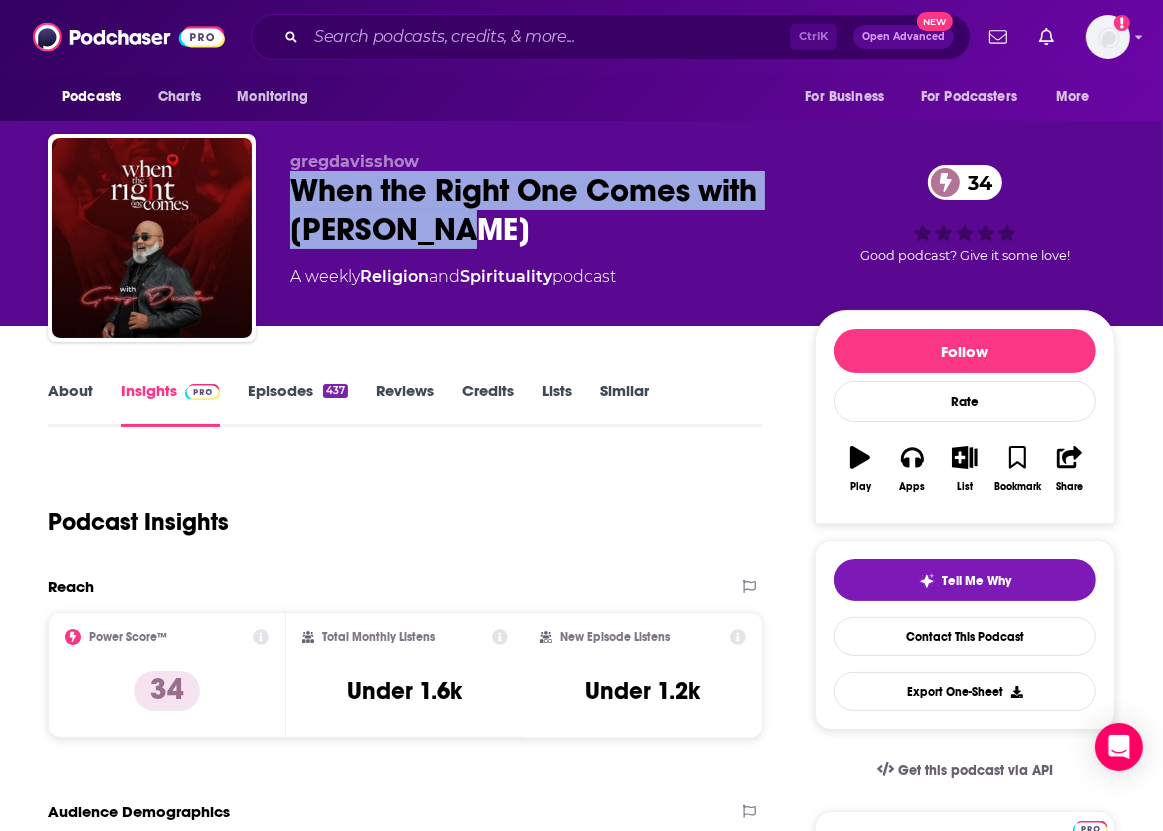 copy on "When the Right One Comes with Greg Davis" 